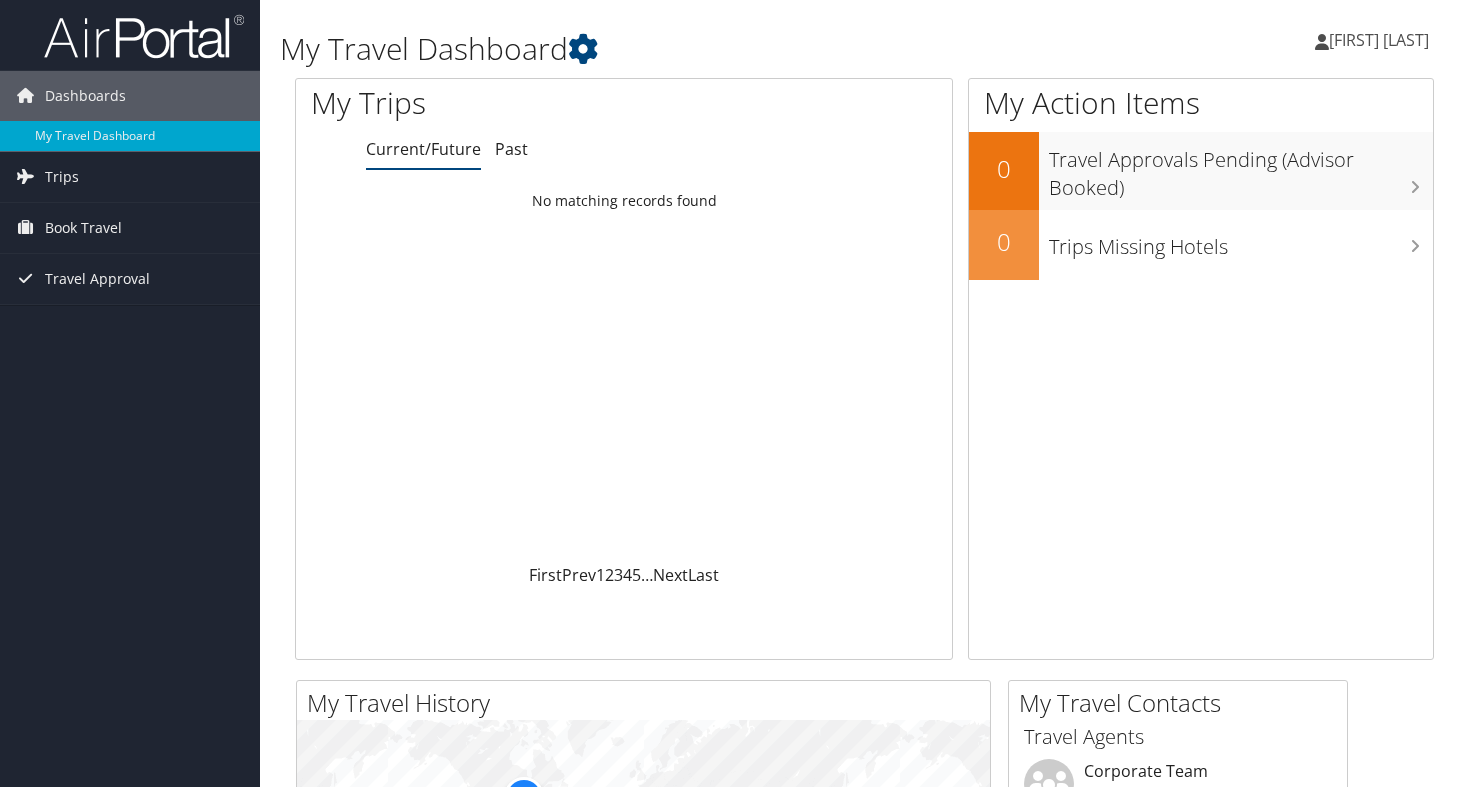 scroll, scrollTop: 0, scrollLeft: 0, axis: both 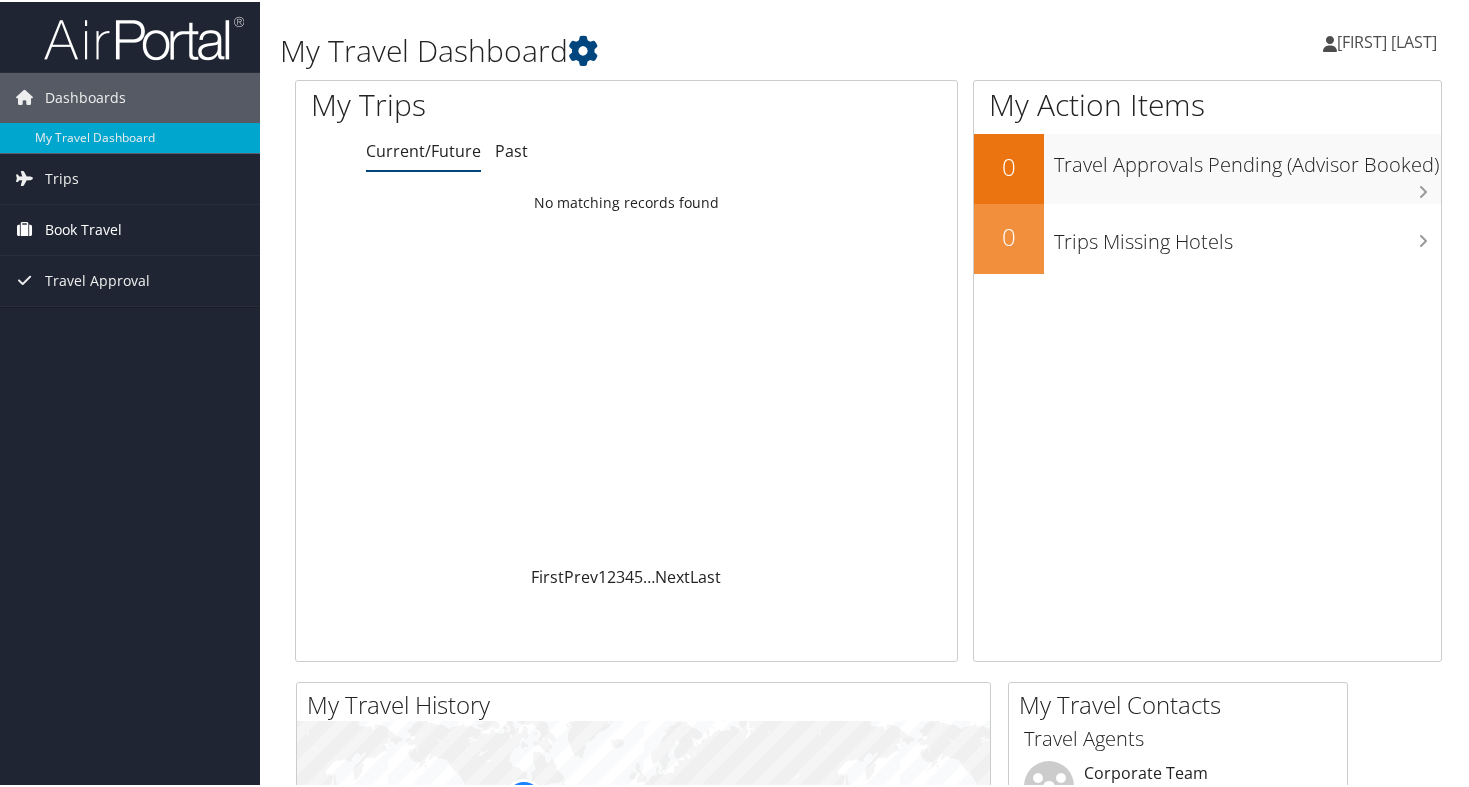 click on "Book Travel" at bounding box center (83, 228) 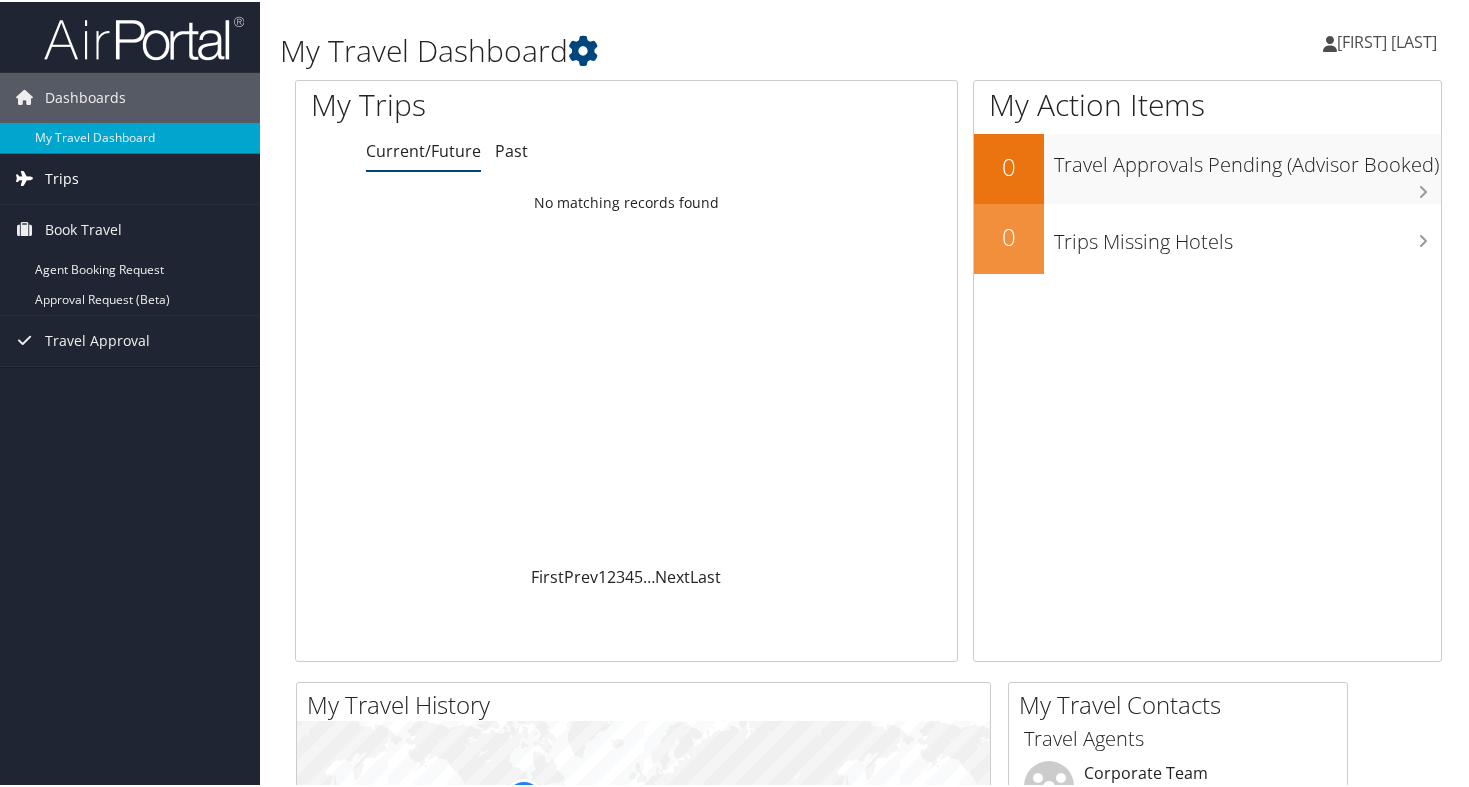 click on "Trips" at bounding box center [62, 177] 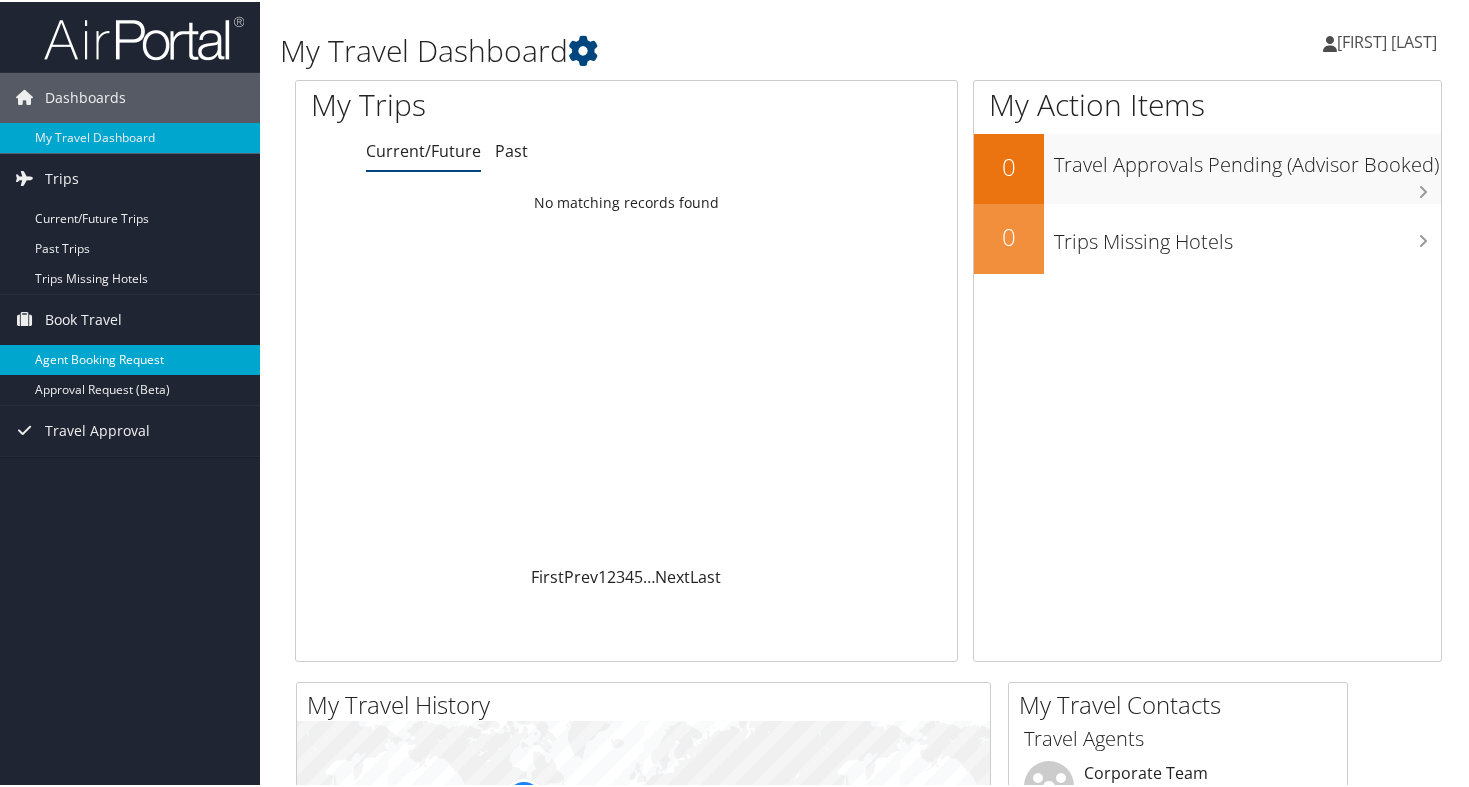 click on "Agent Booking Request" at bounding box center (130, 358) 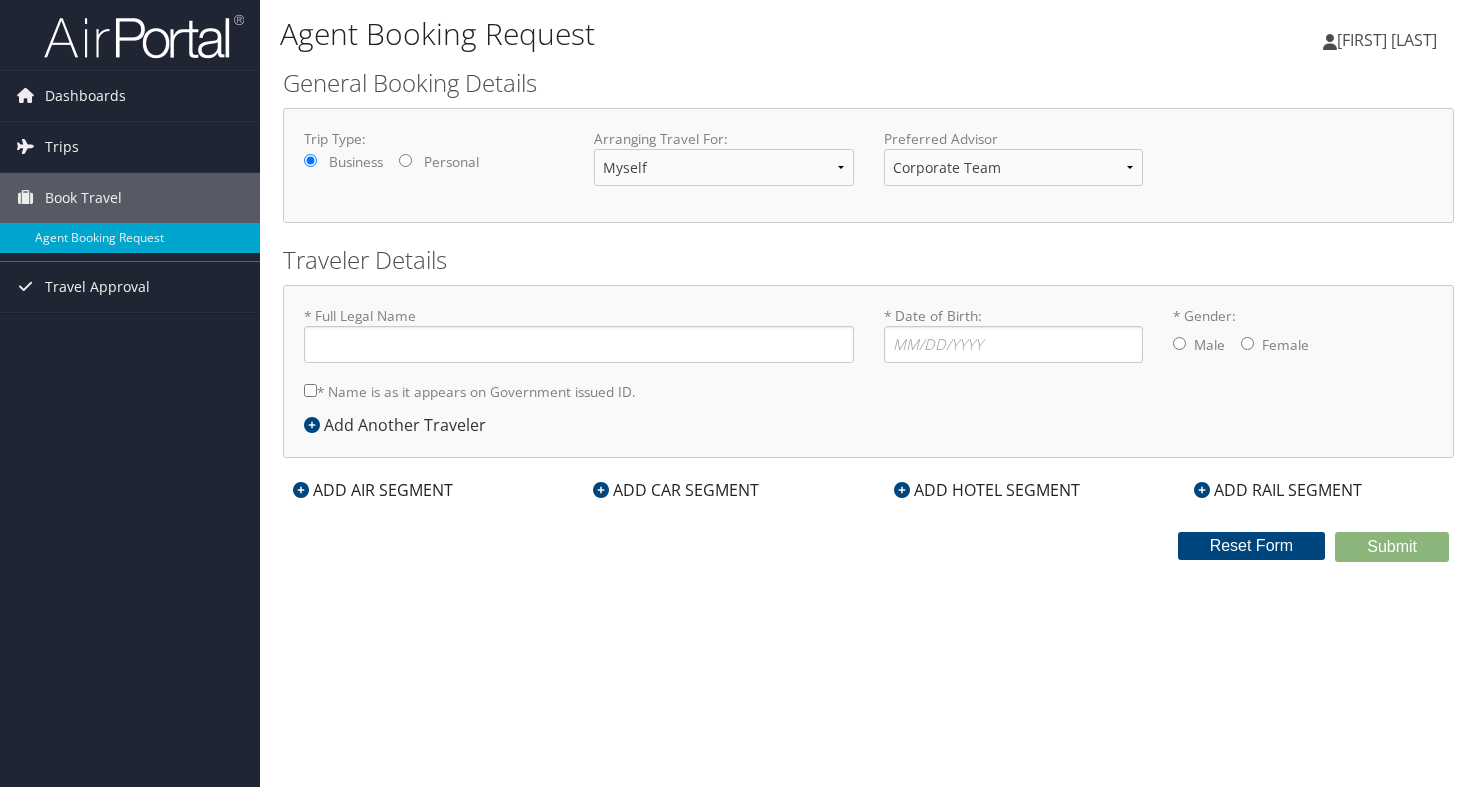 scroll, scrollTop: 0, scrollLeft: 0, axis: both 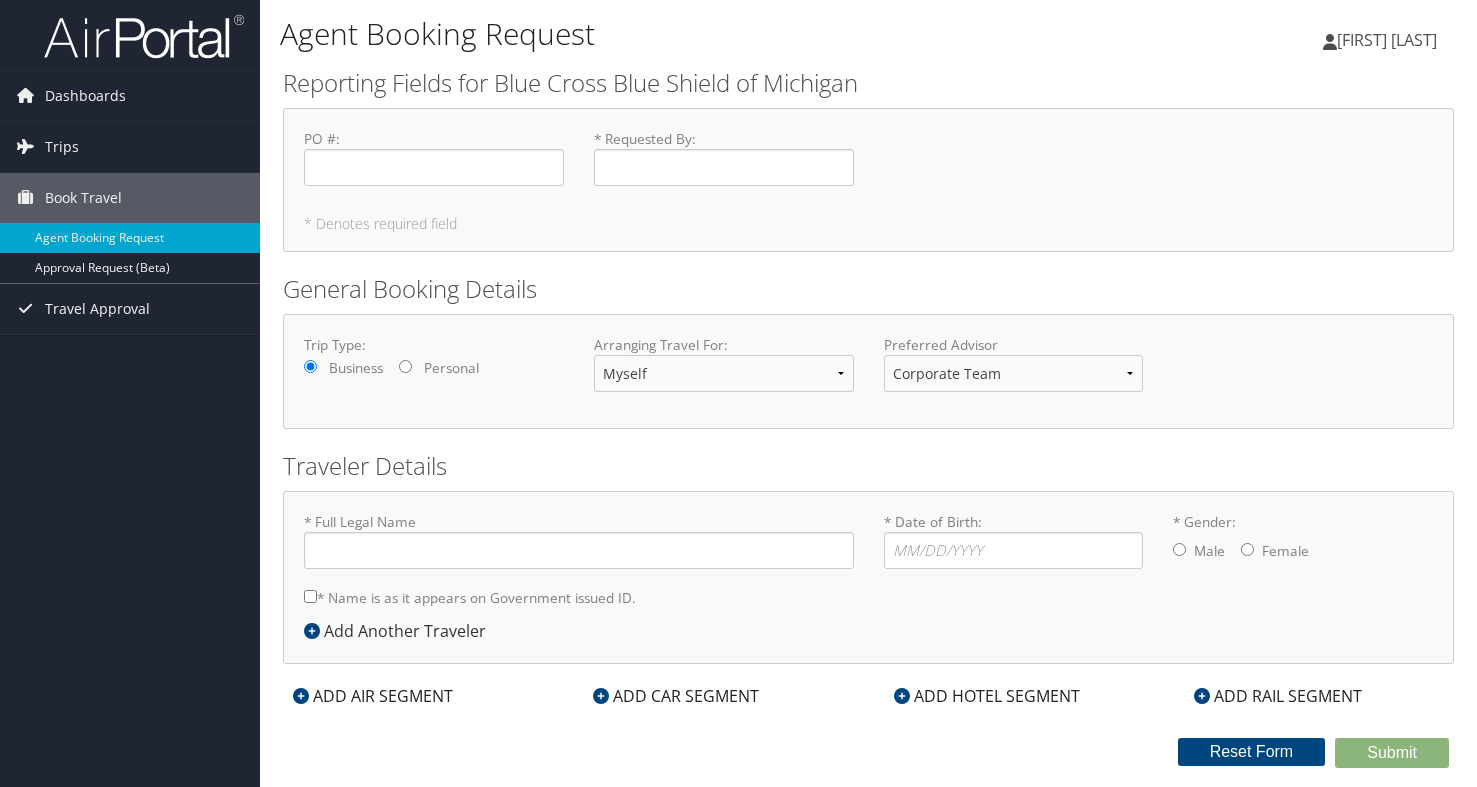 type on "AGATHA LokSze LEE" 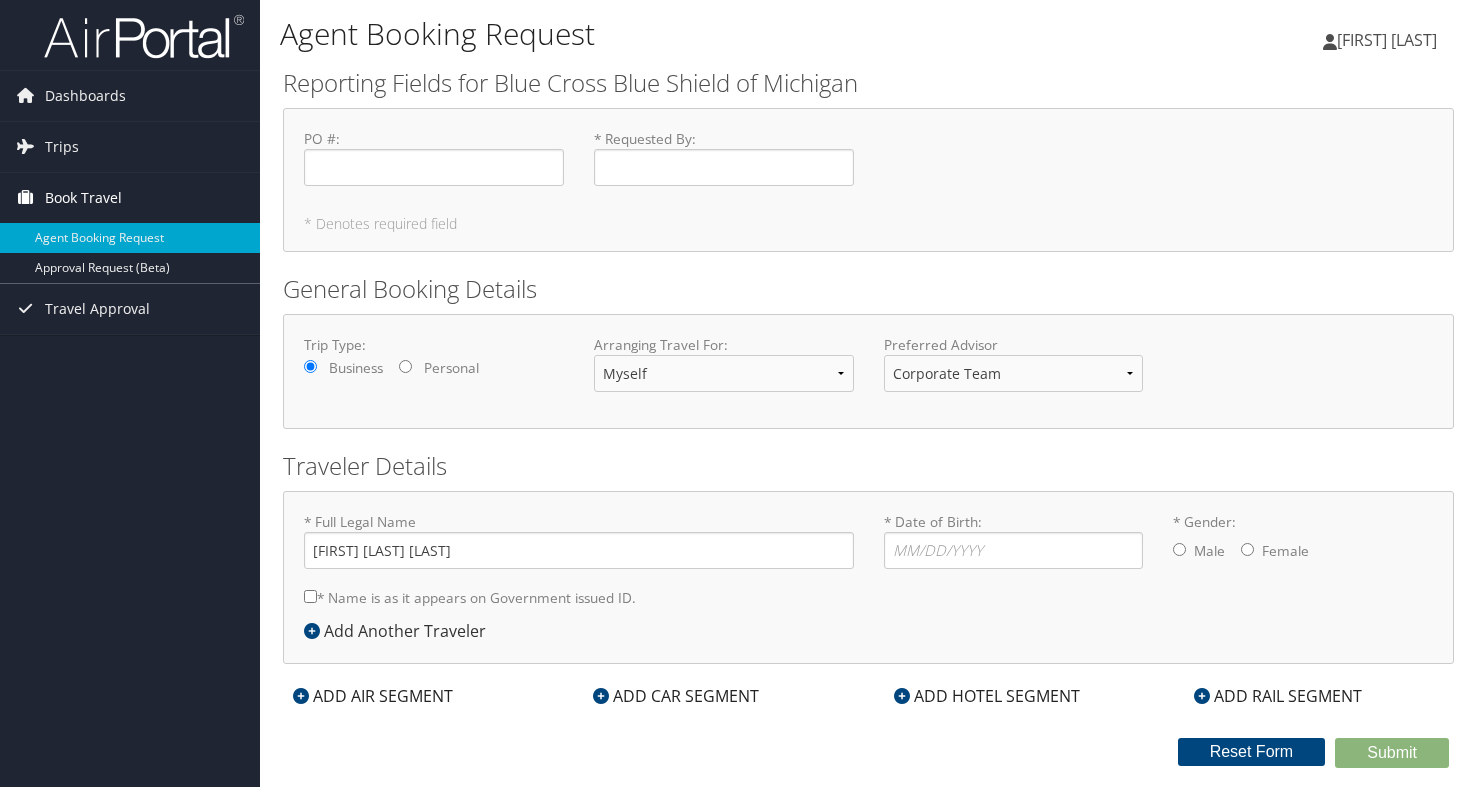 click on "Book Travel" at bounding box center [83, 198] 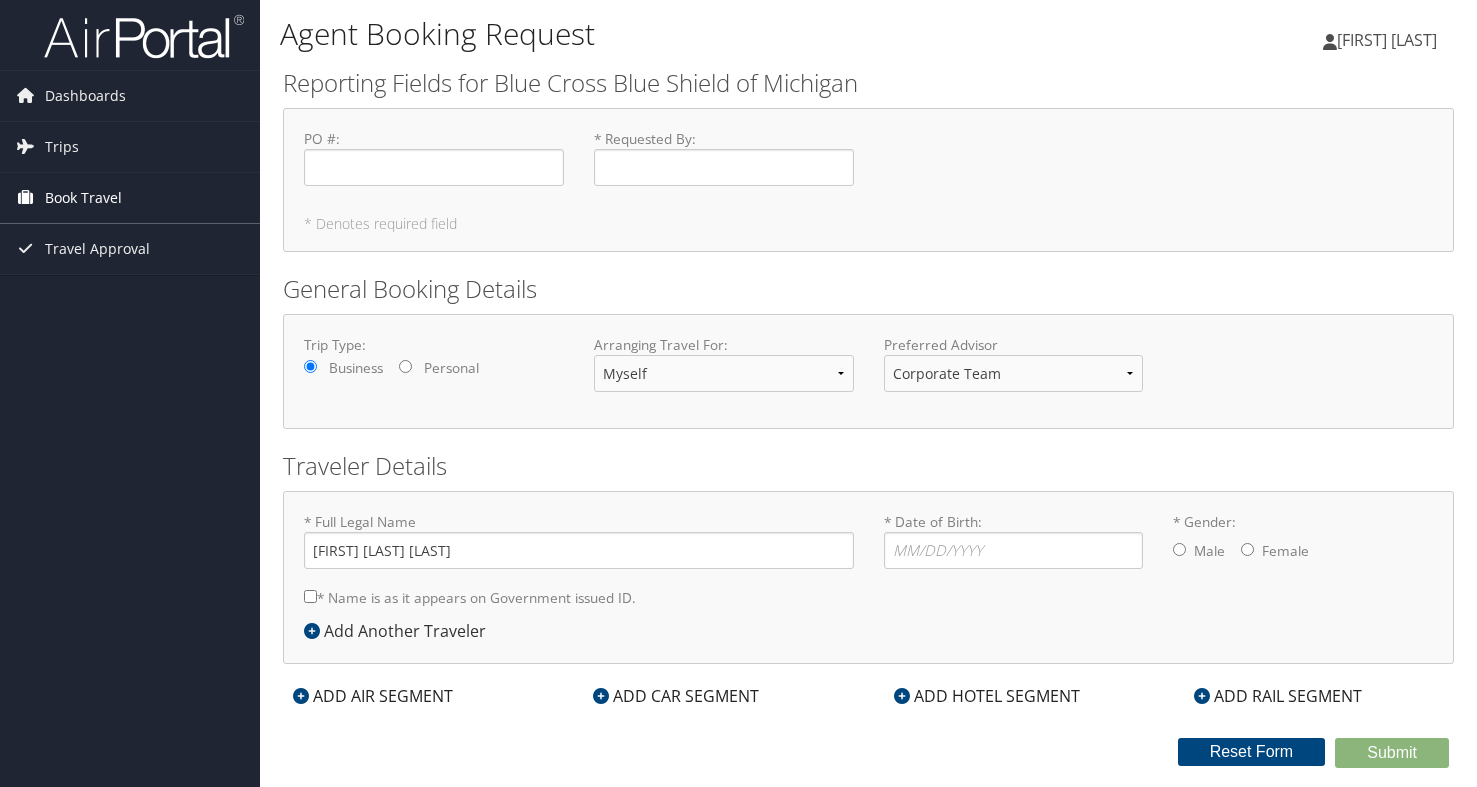 click on "Book Travel" at bounding box center [83, 198] 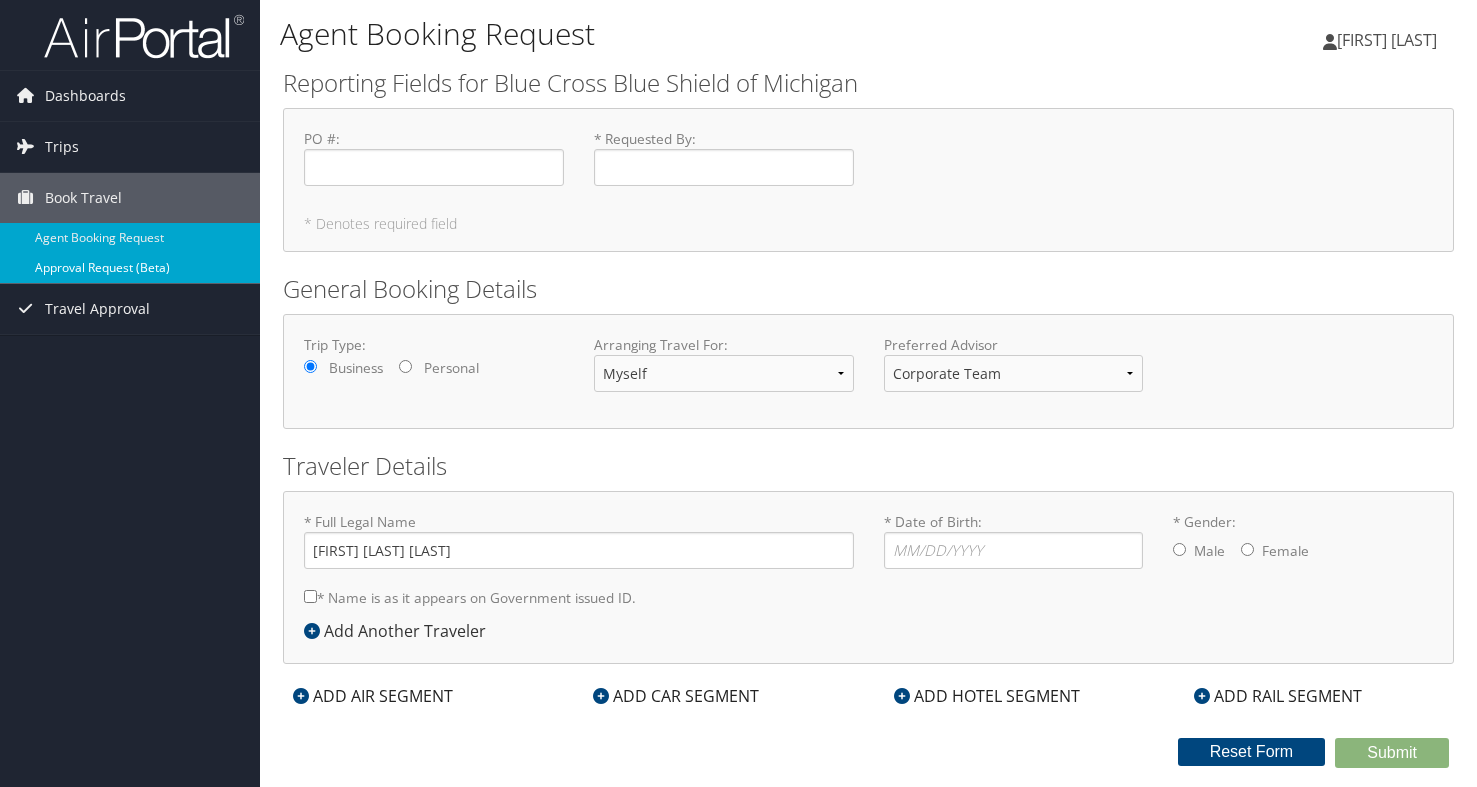click on "Approval Request (Beta)" at bounding box center (130, 268) 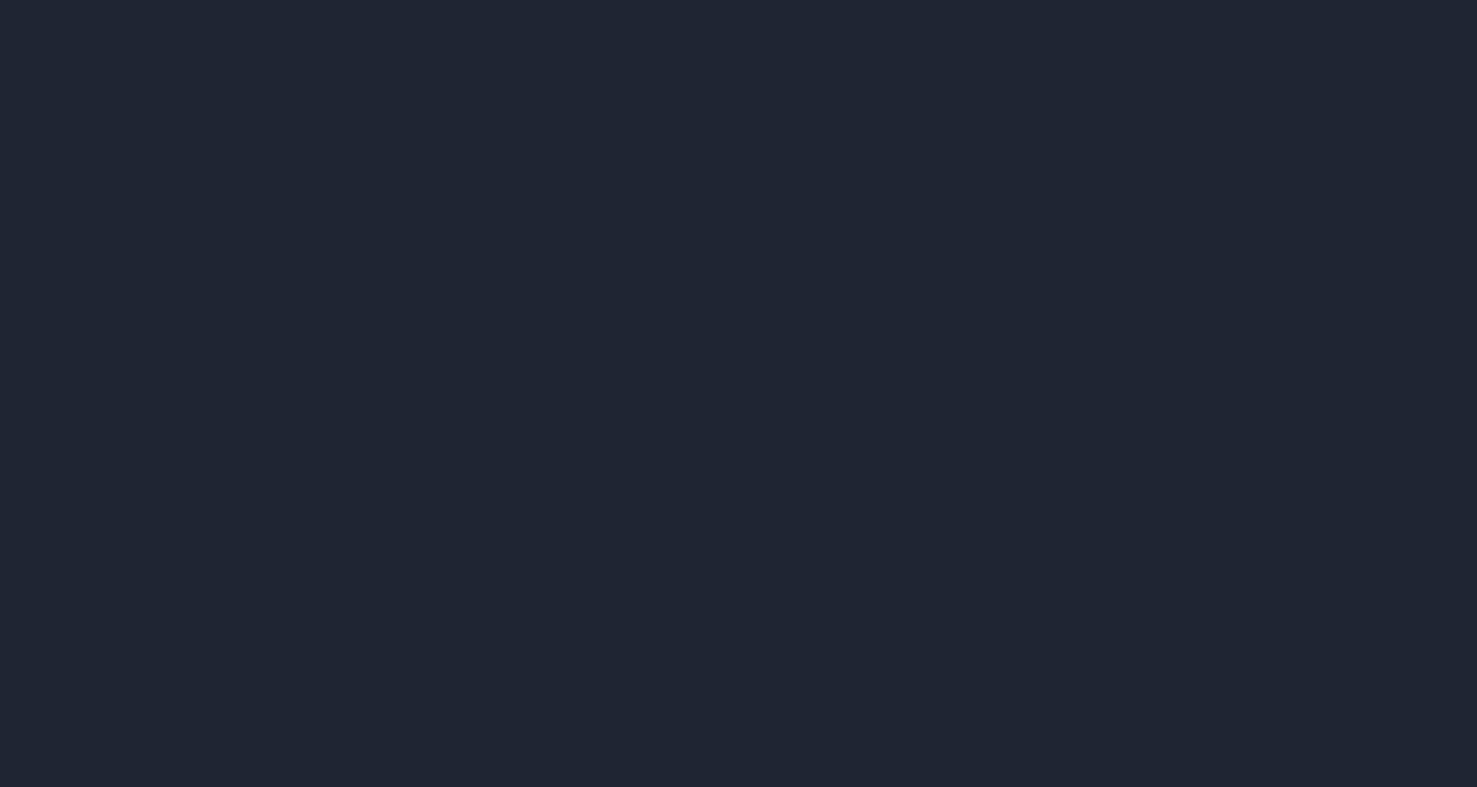 scroll, scrollTop: 0, scrollLeft: 0, axis: both 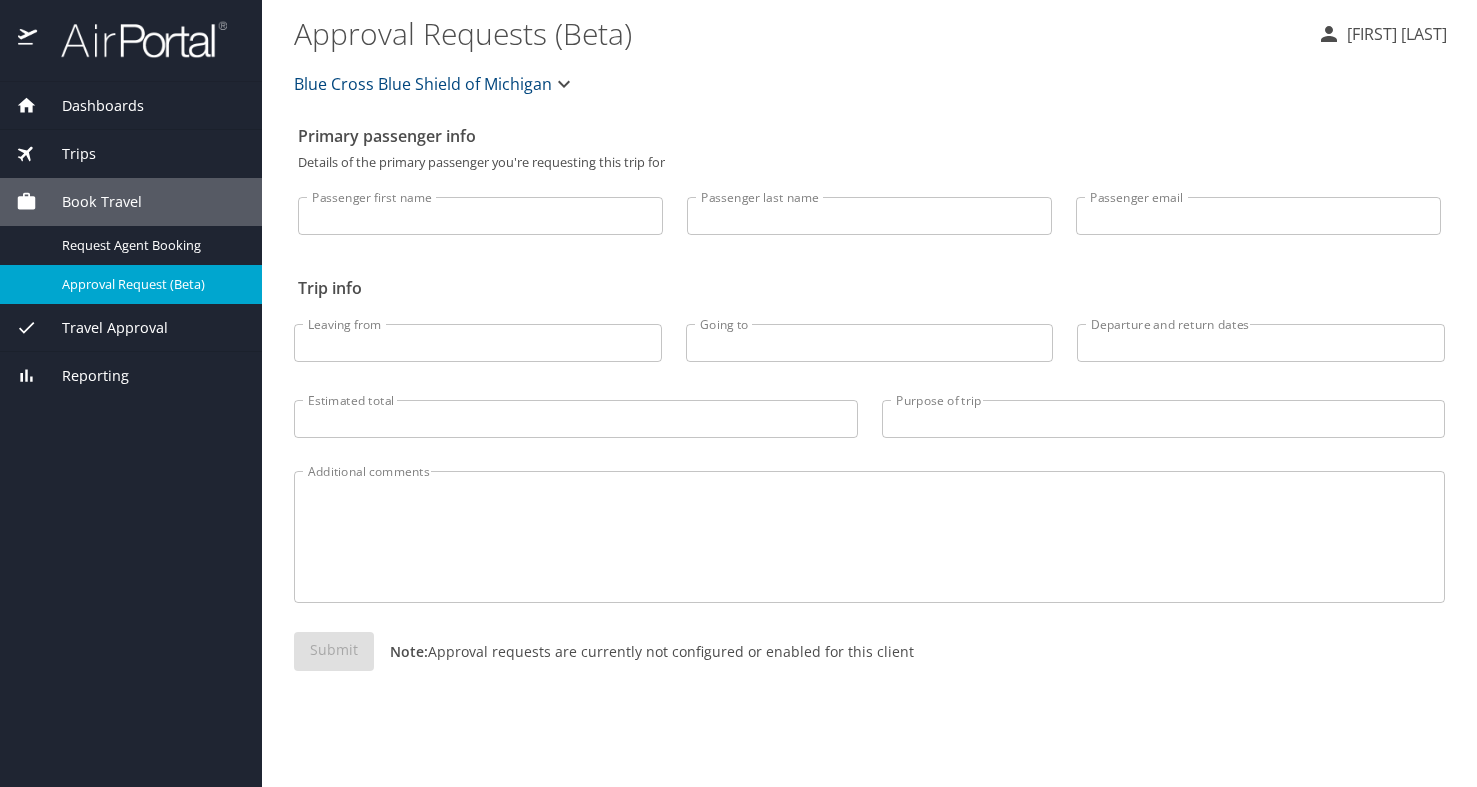 drag, startPoint x: 146, startPoint y: 324, endPoint x: 143, endPoint y: 335, distance: 11.401754 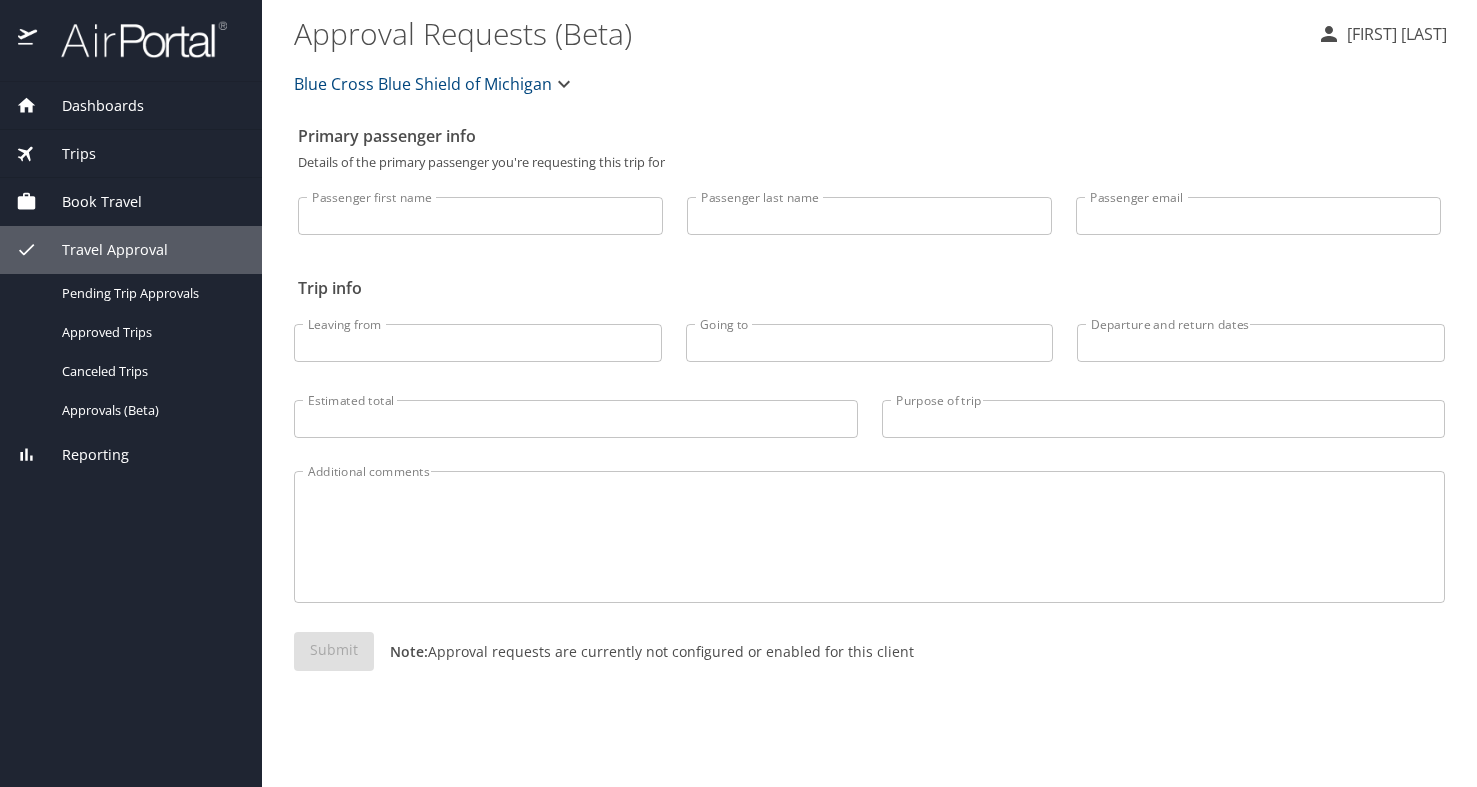 click on "Book Travel" at bounding box center [89, 202] 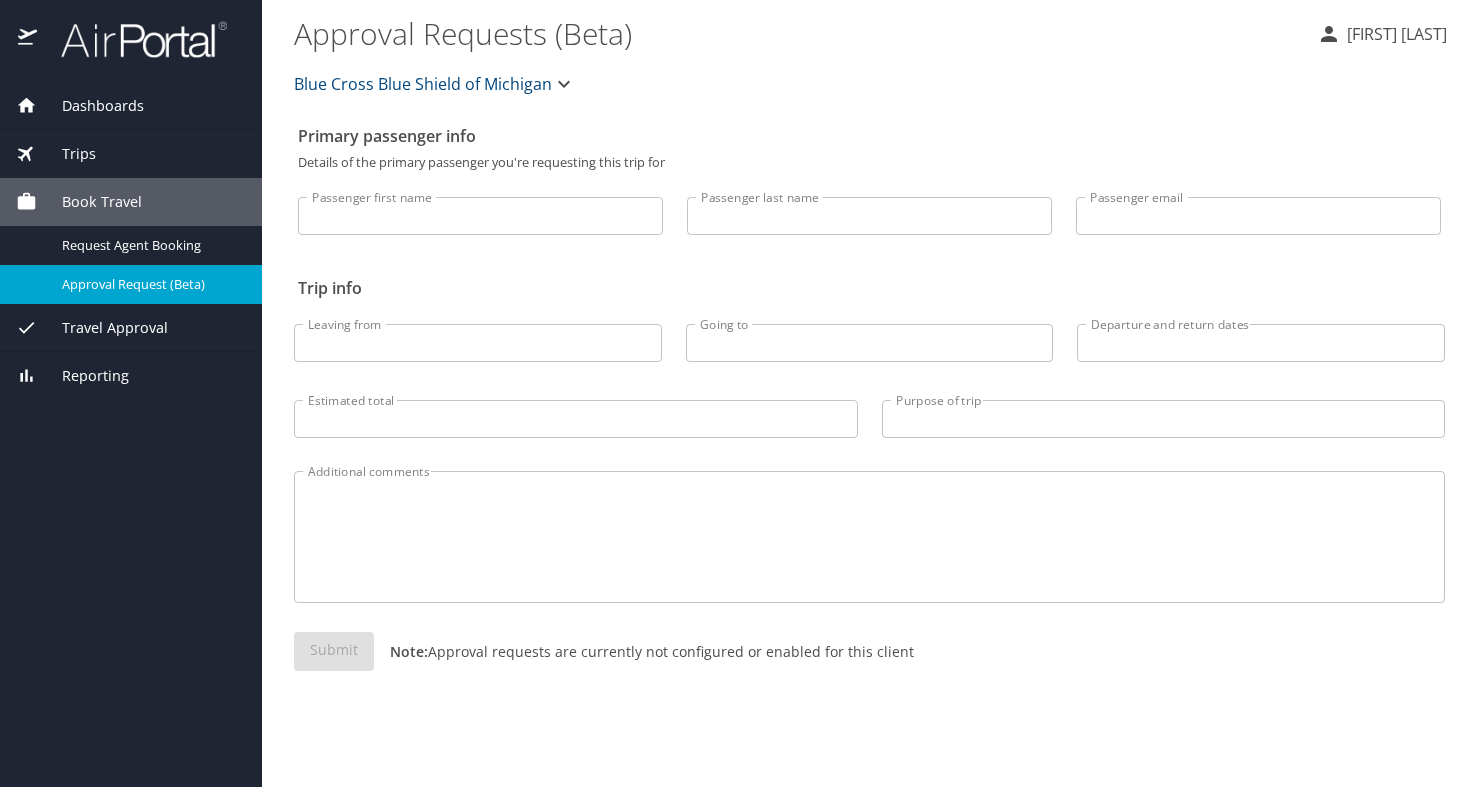 click on "Trips" at bounding box center [131, 154] 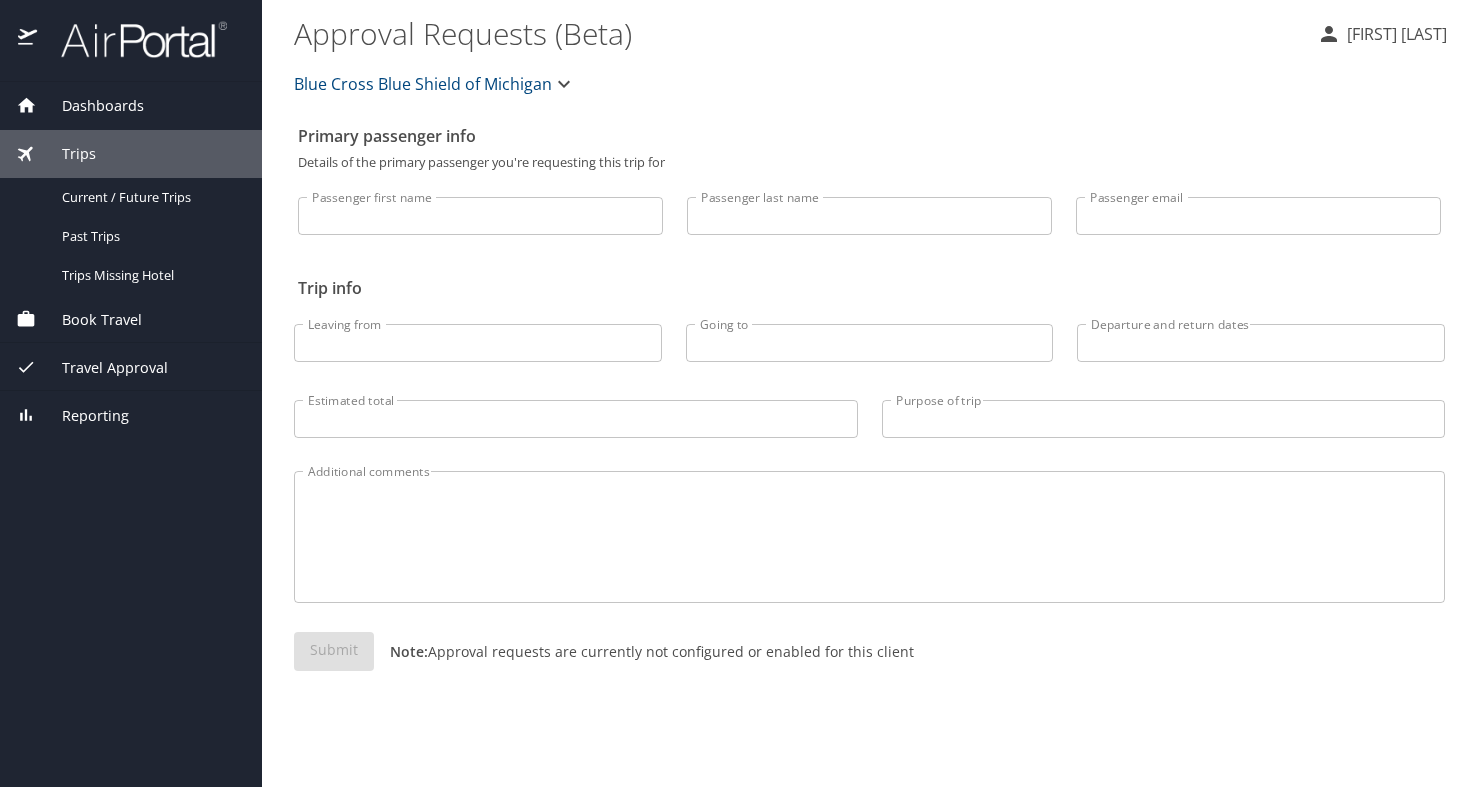 click on "Book Travel" at bounding box center (89, 320) 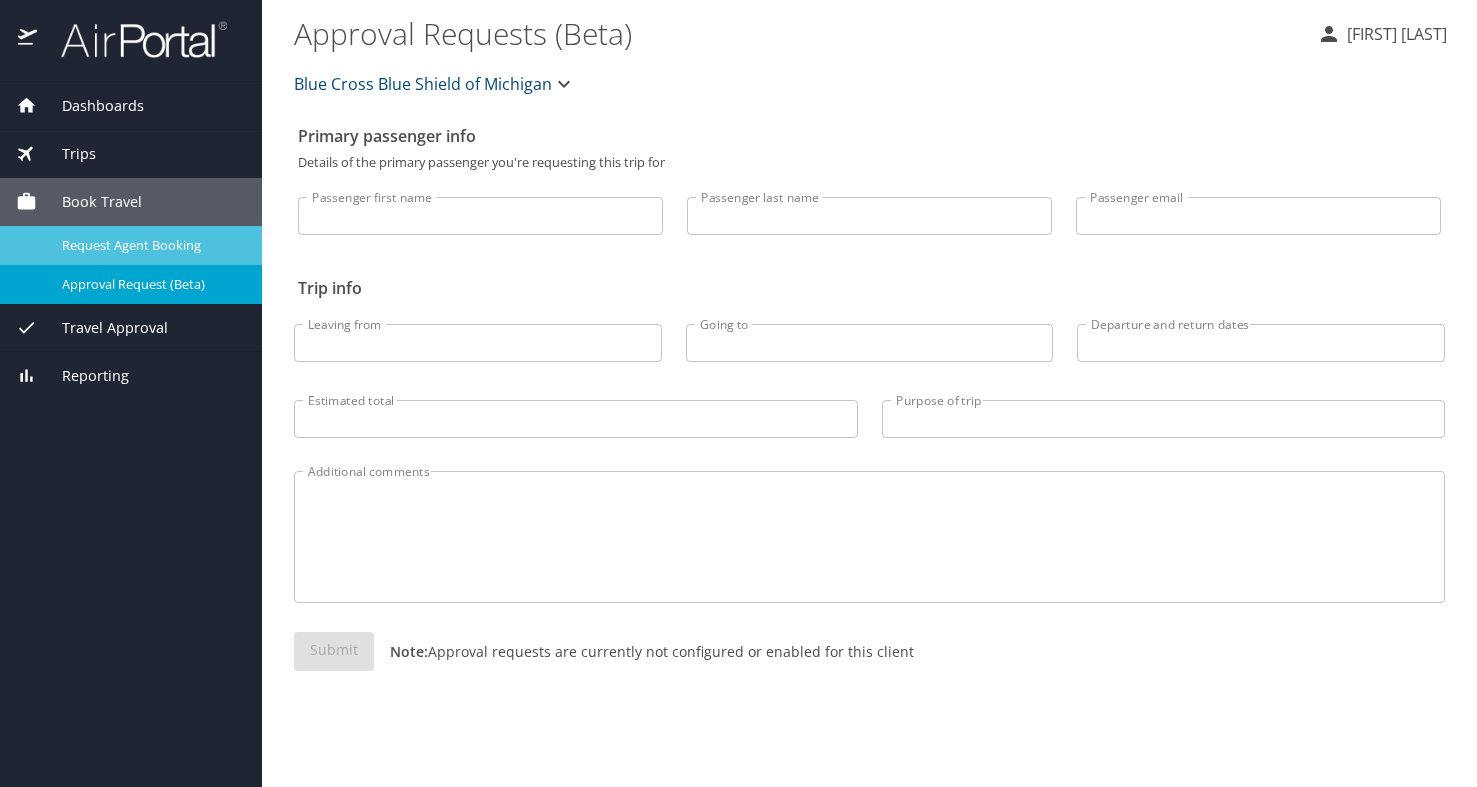 click on "Request Agent Booking" at bounding box center [150, 245] 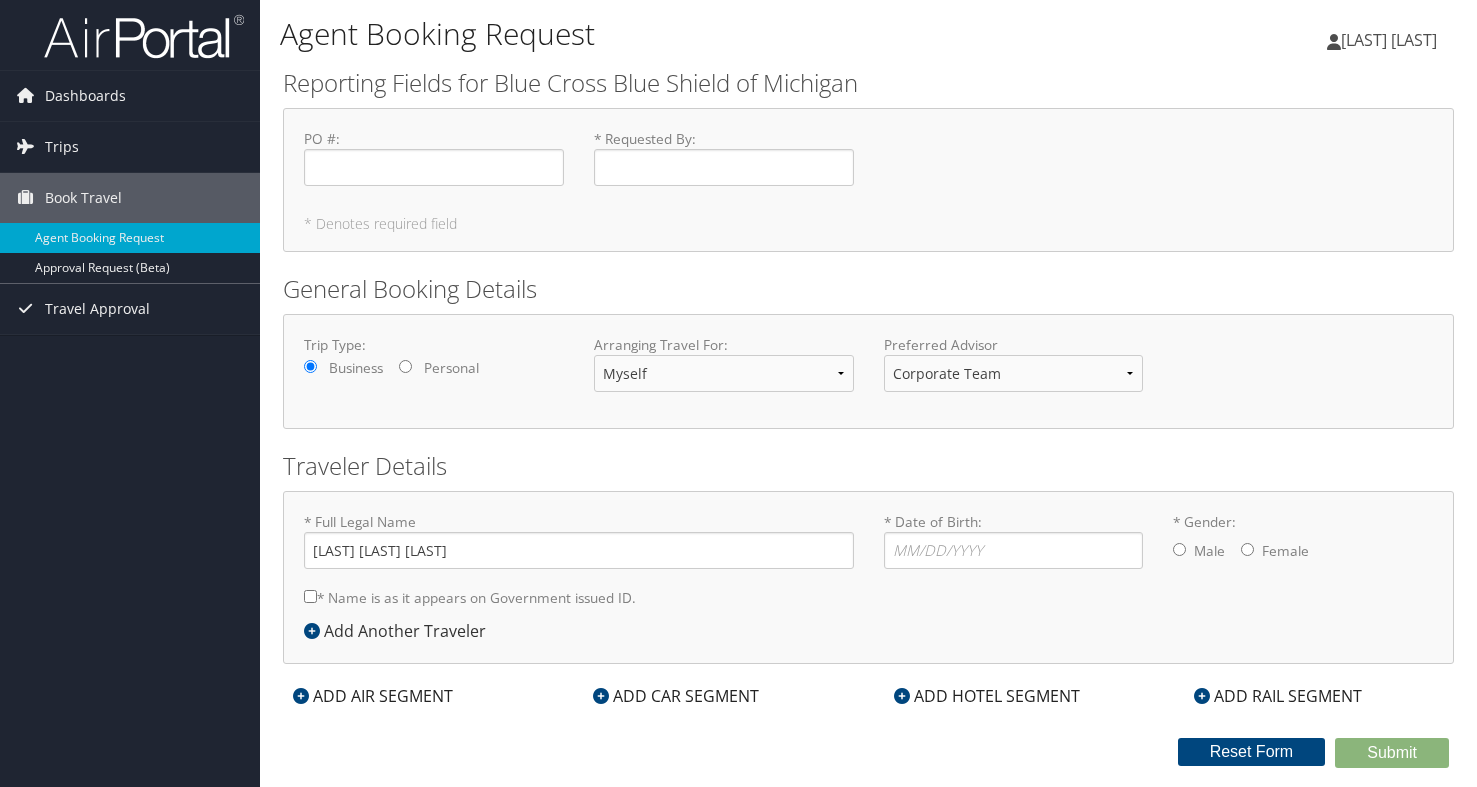 scroll, scrollTop: 0, scrollLeft: 0, axis: both 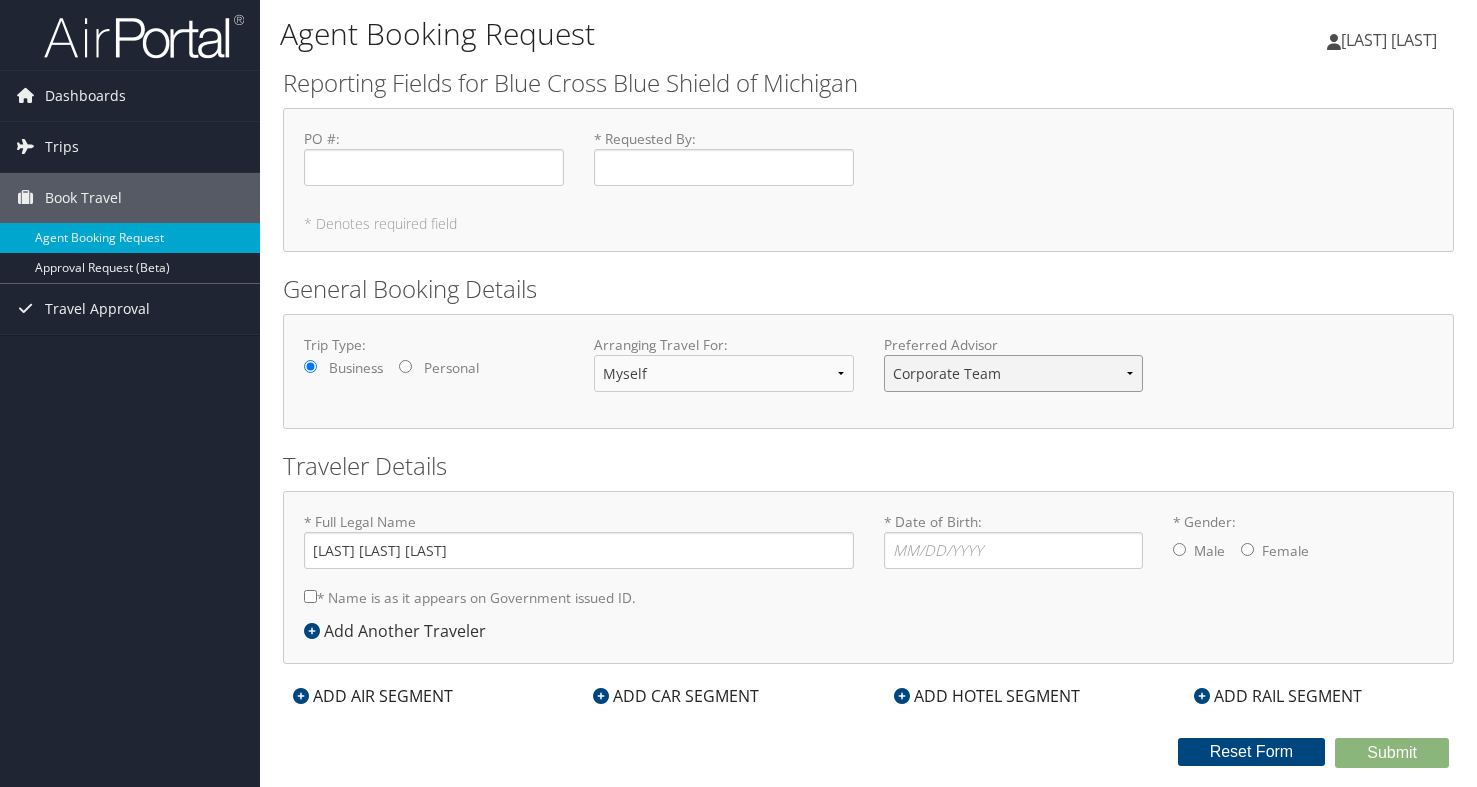 click on "Corporate Team  MotorCity Agent" at bounding box center [1014, 373] 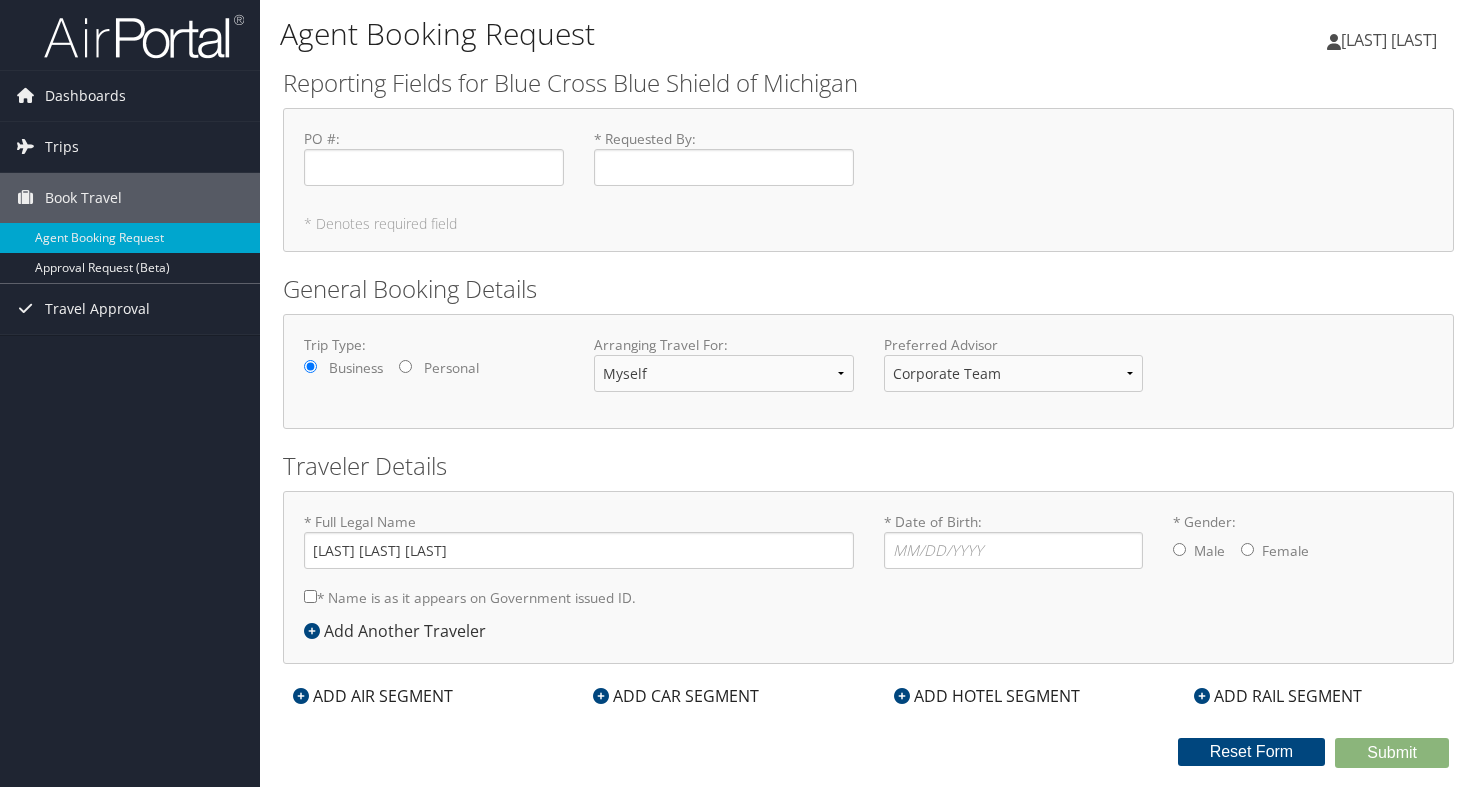 click on "PO # : Required *   Requested By : Required * Denotes required field" at bounding box center [868, 180] 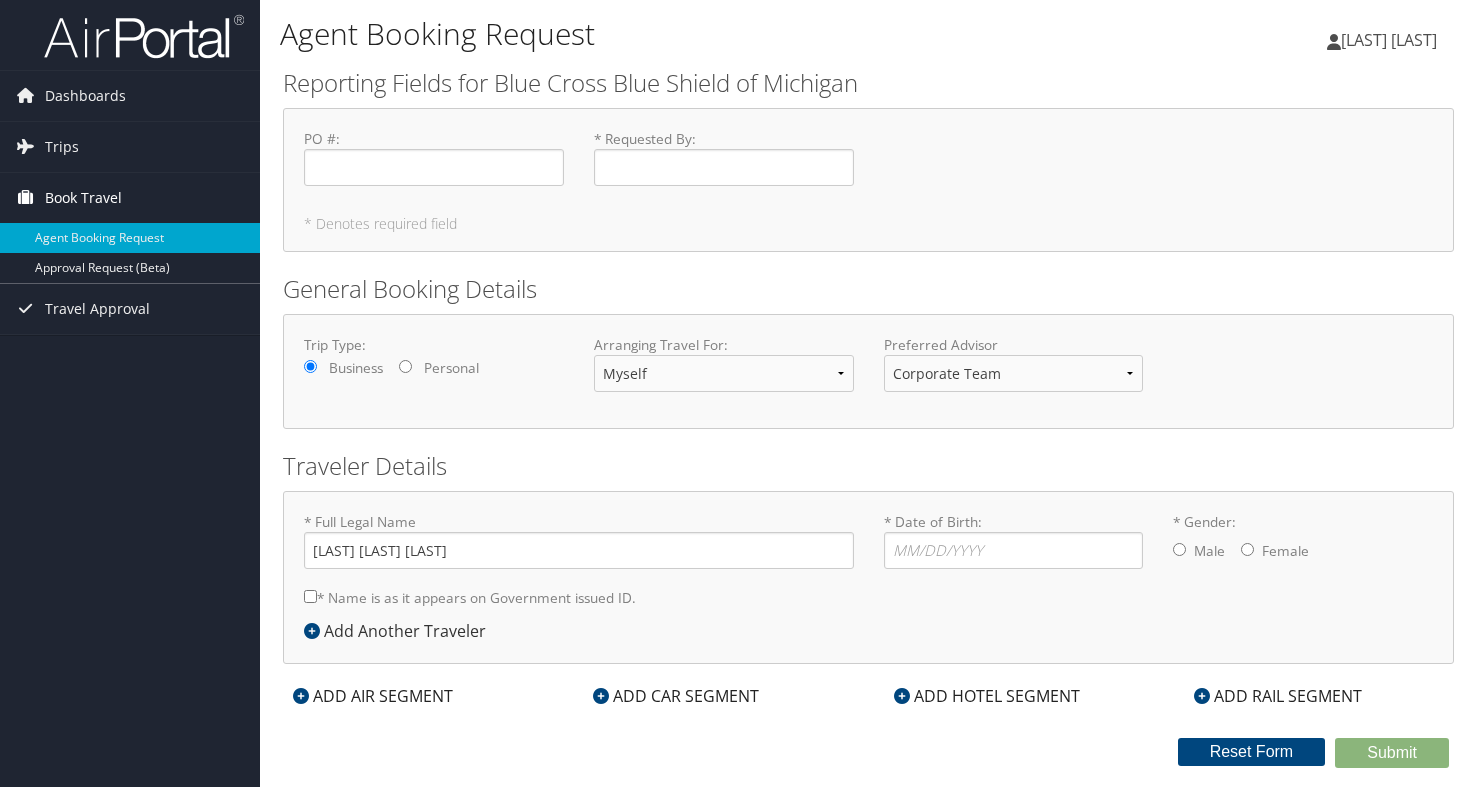 click on "Book Travel" at bounding box center [83, 198] 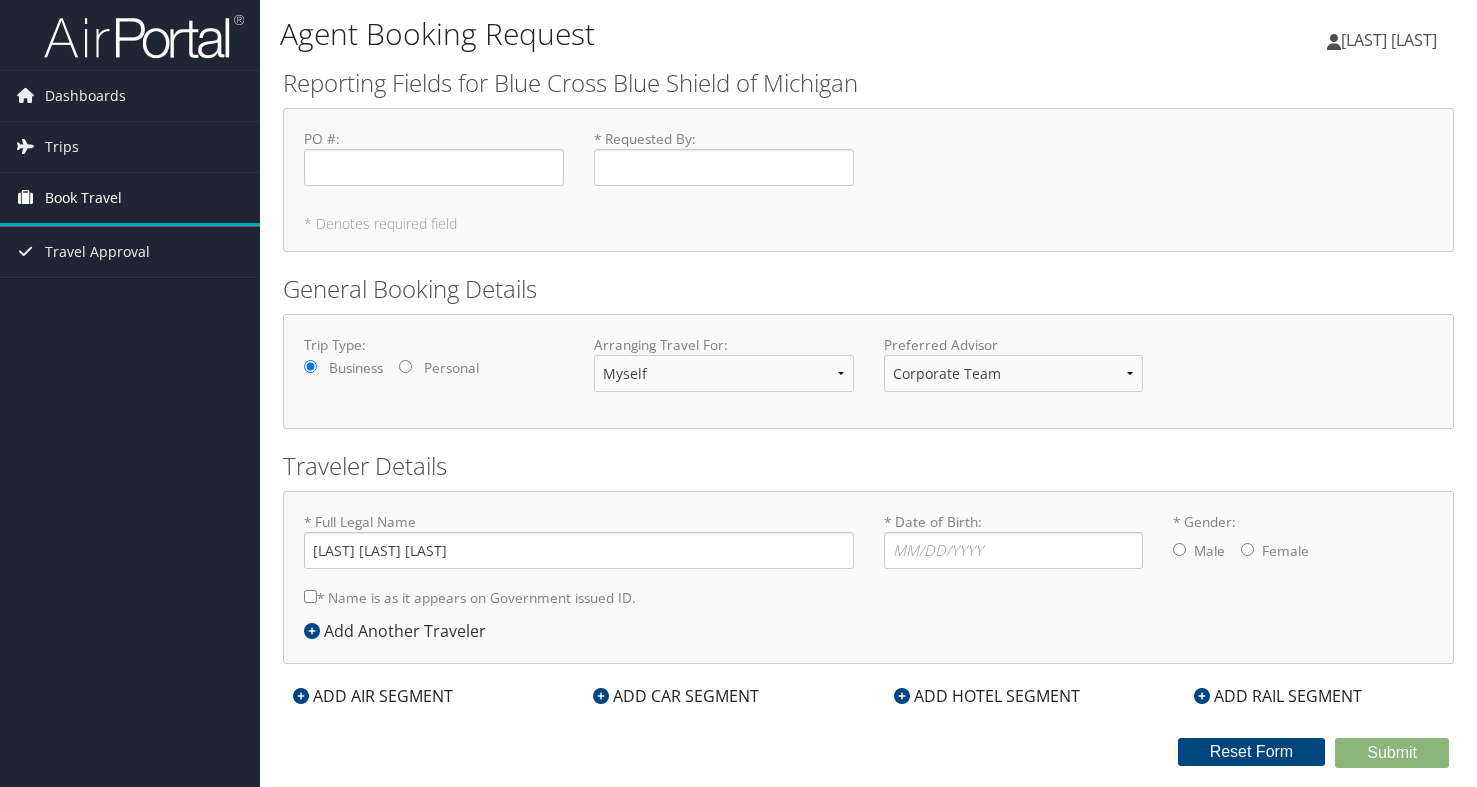 click on "Book Travel" at bounding box center [83, 198] 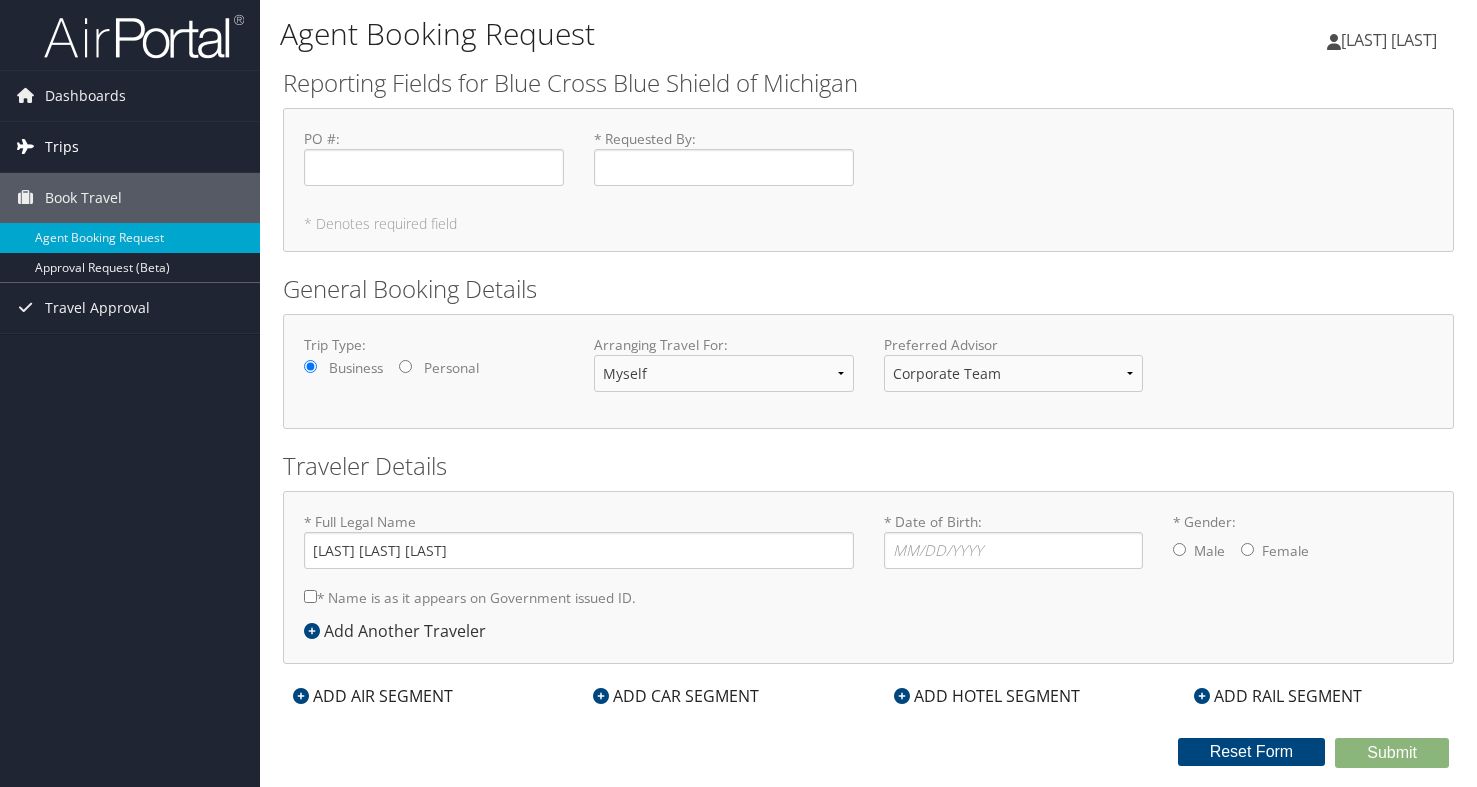 click on "Trips" at bounding box center (130, 147) 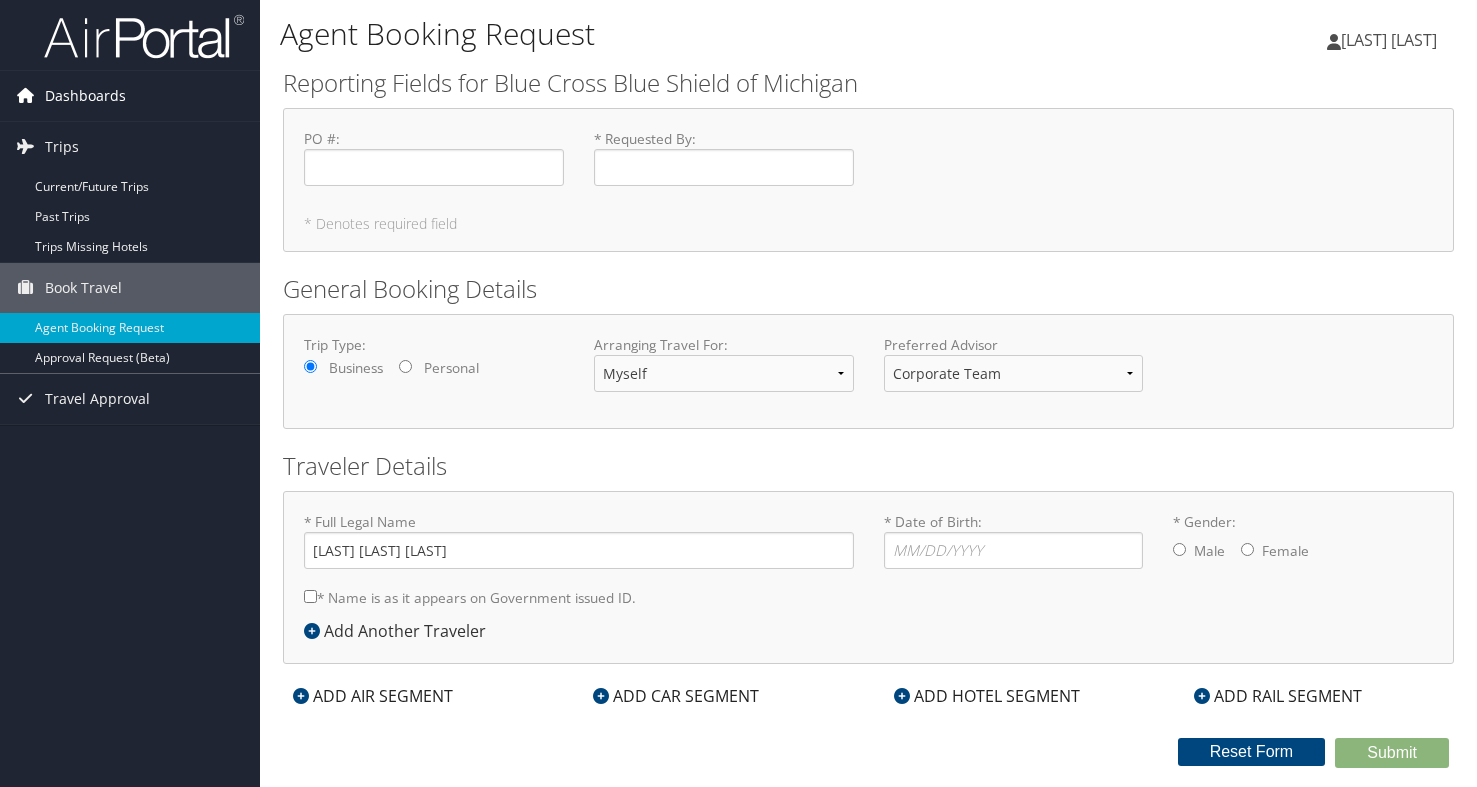 click on "Dashboards" at bounding box center (130, 96) 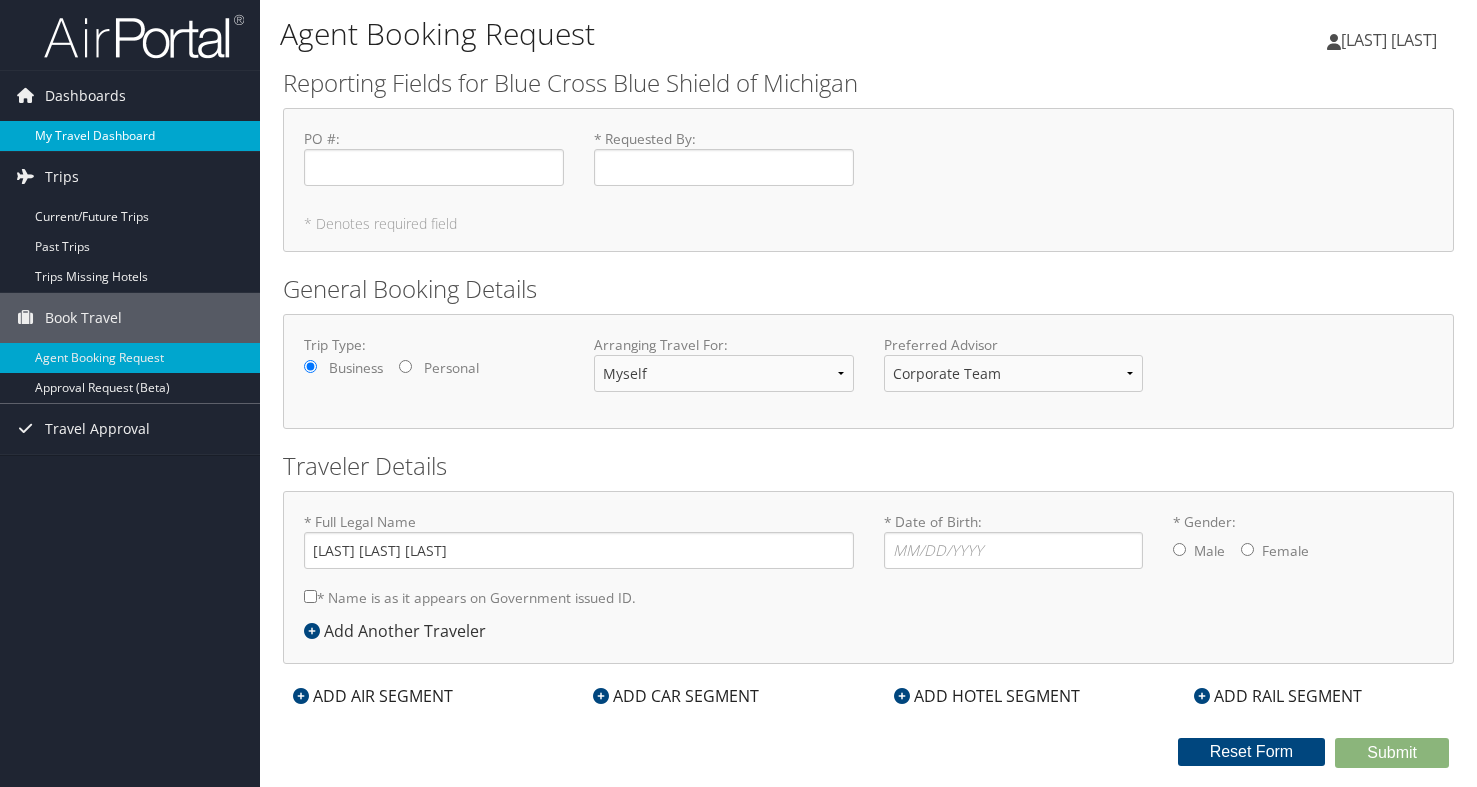 click on "My Travel Dashboard" at bounding box center [130, 136] 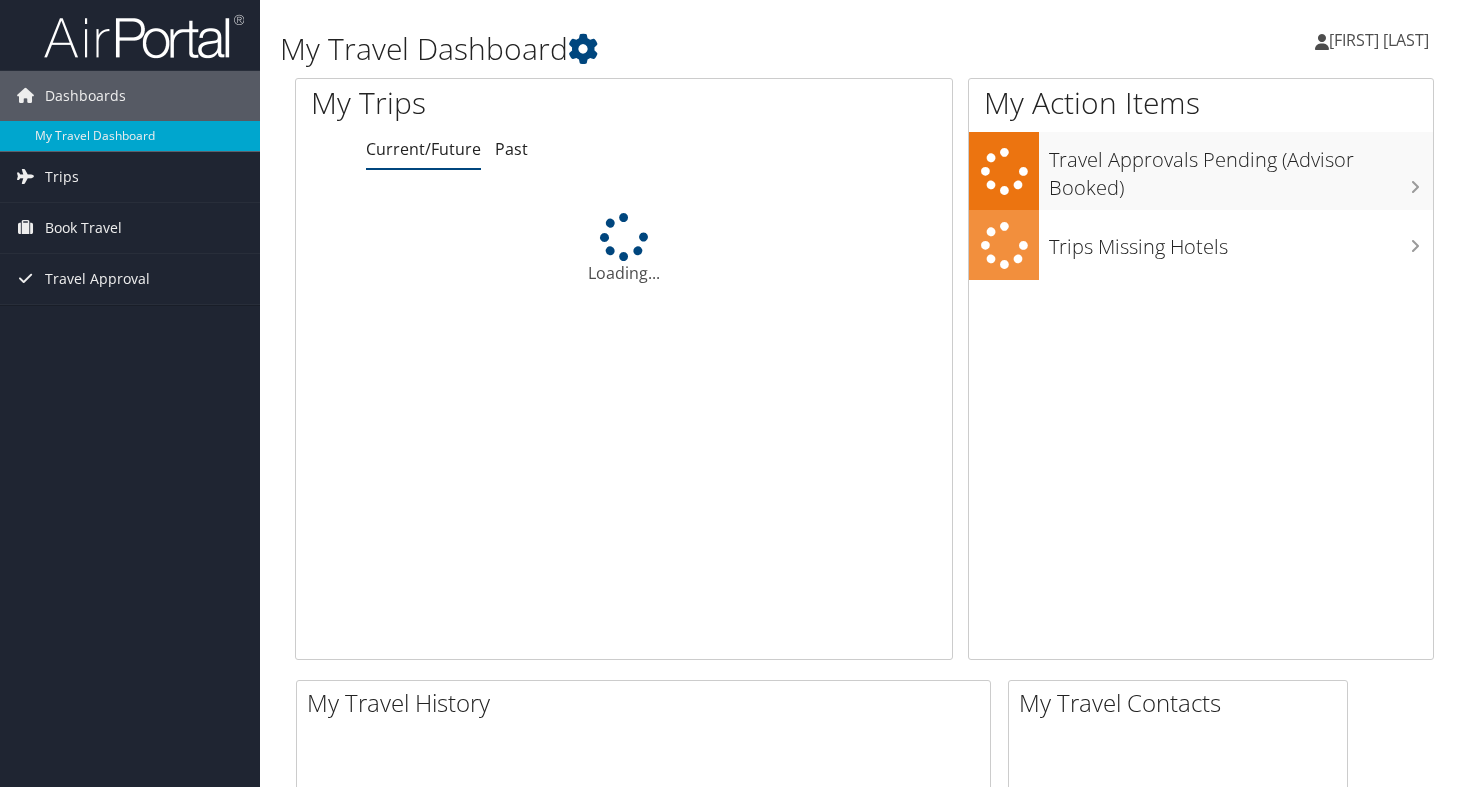 scroll, scrollTop: 0, scrollLeft: 0, axis: both 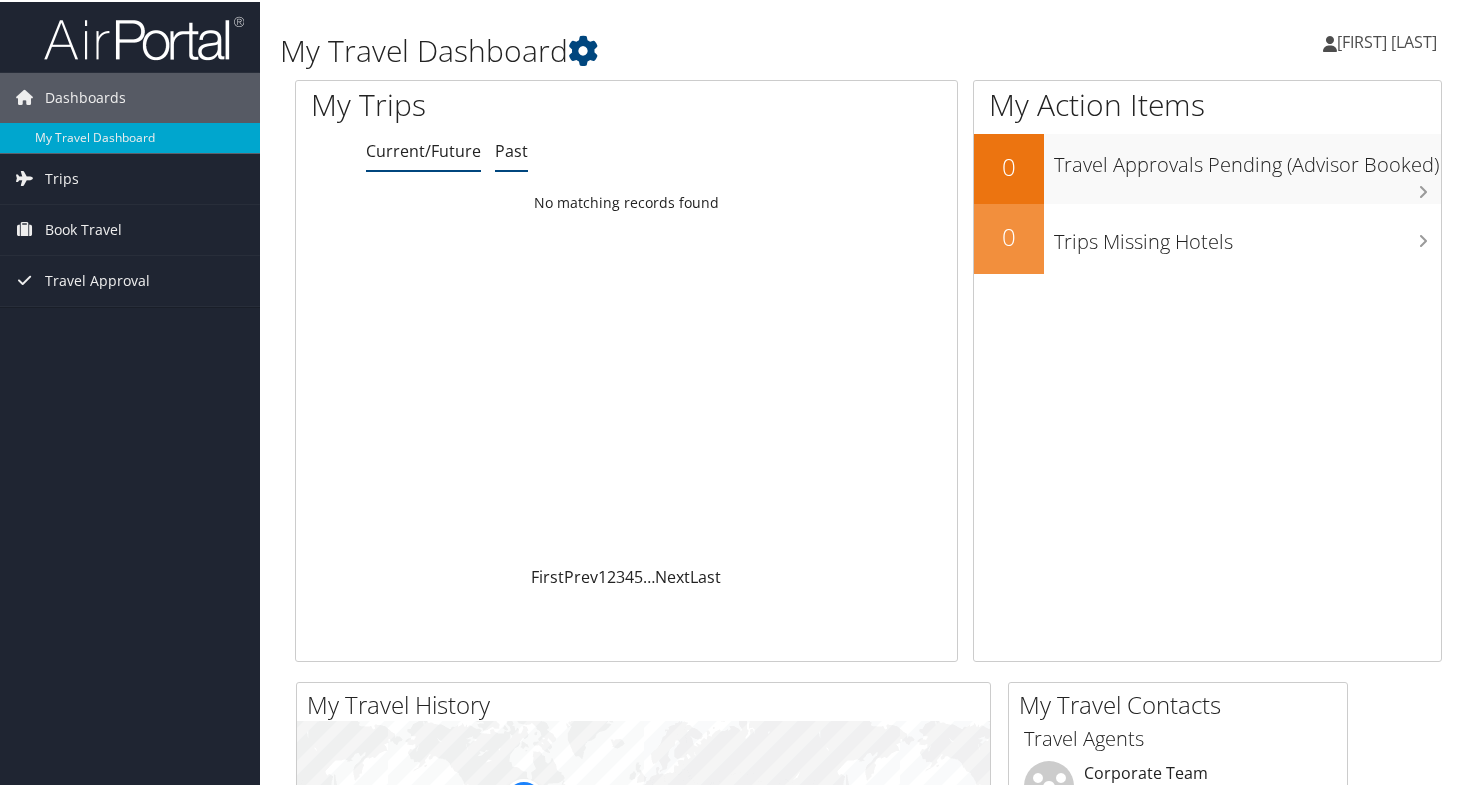 click on "Past" at bounding box center (511, 149) 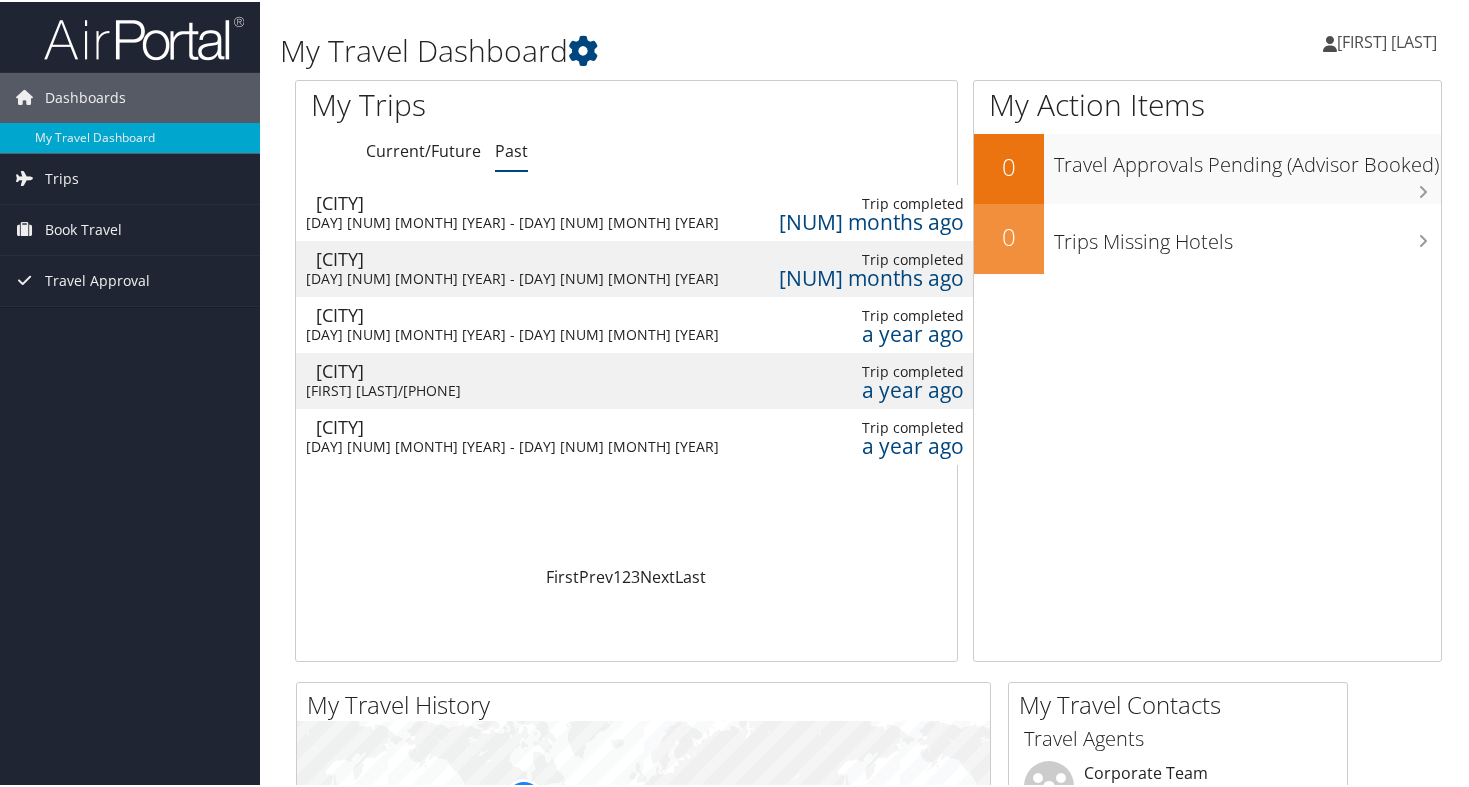click at bounding box center (759, 211) 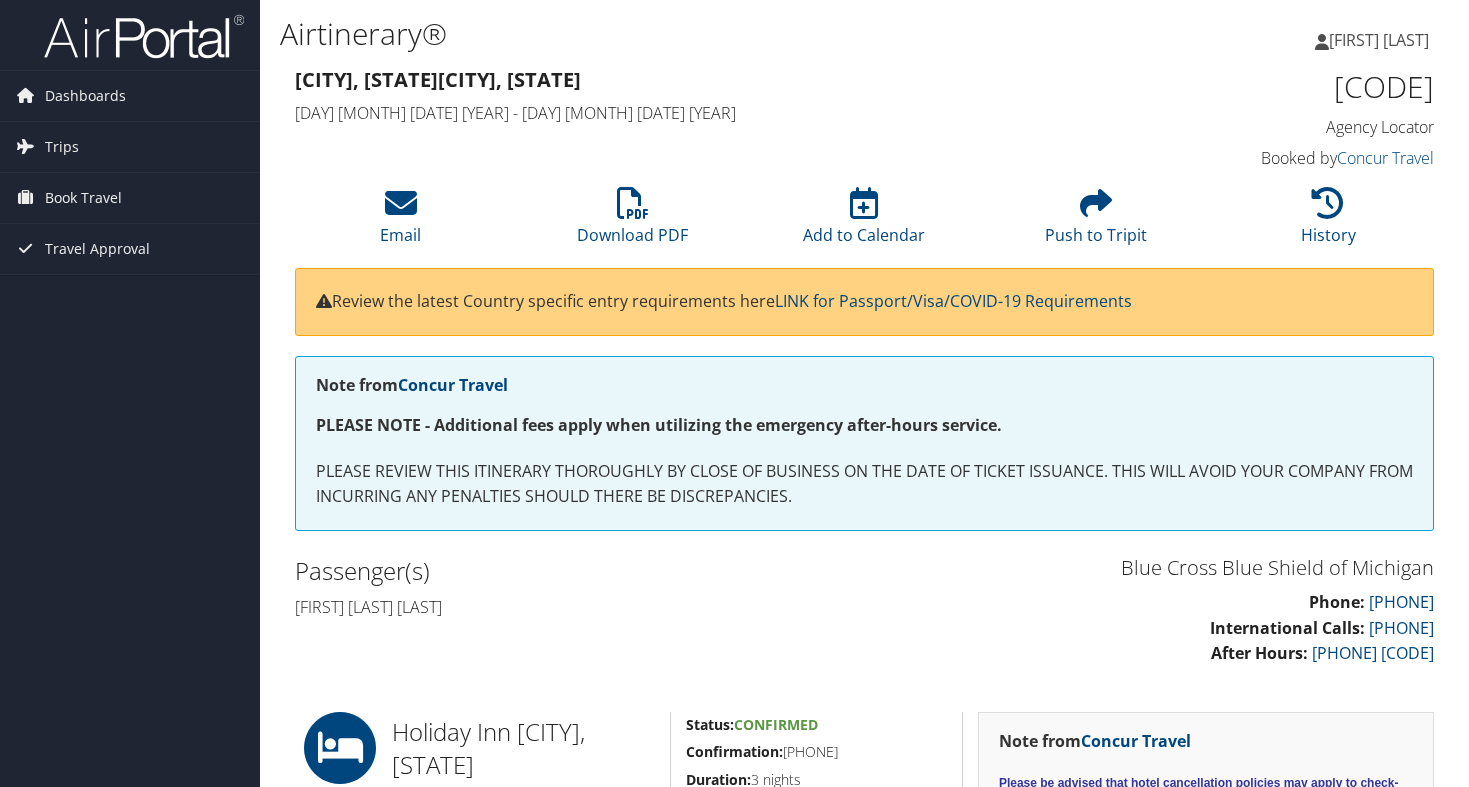 scroll, scrollTop: 0, scrollLeft: 0, axis: both 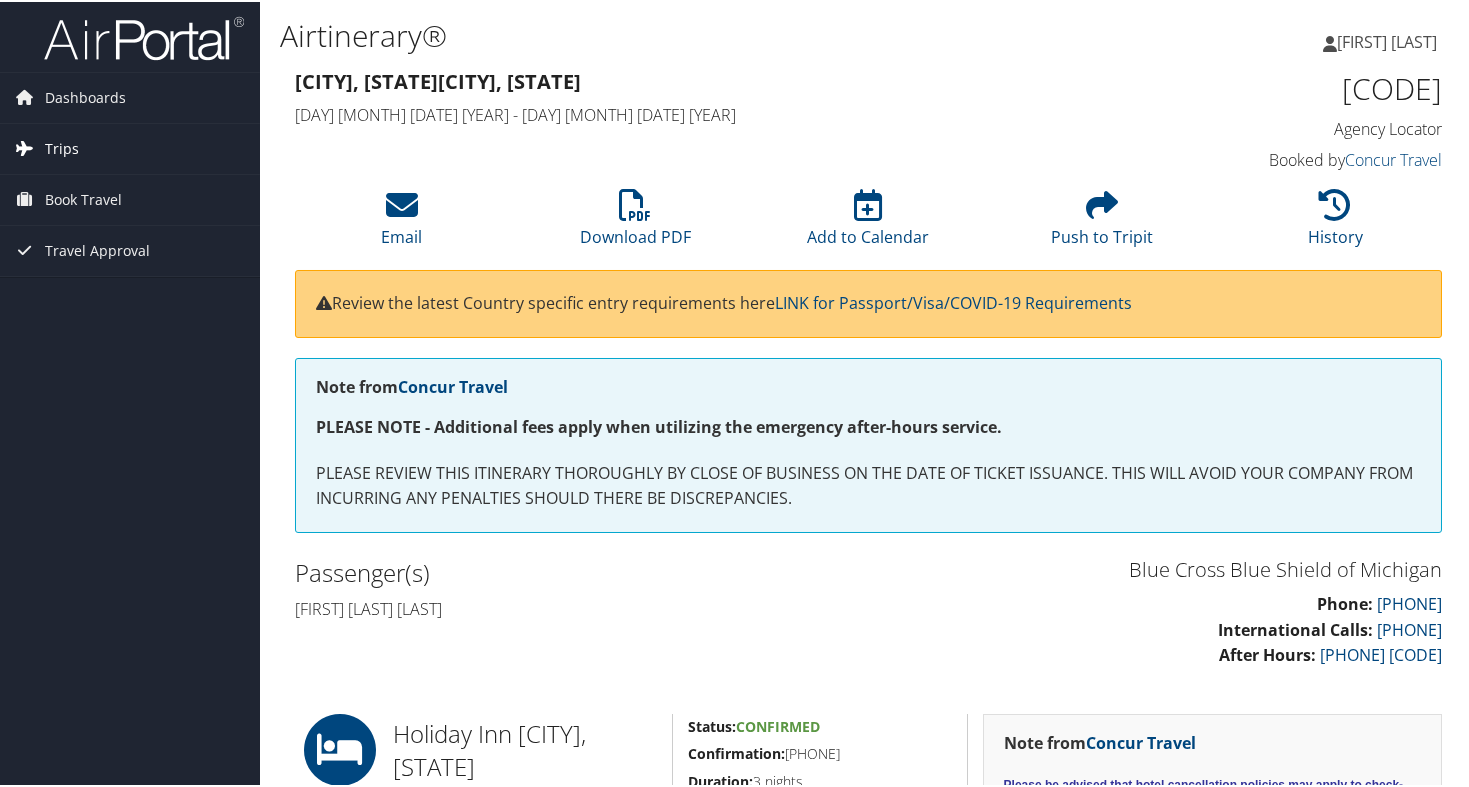 click on "Trips" at bounding box center [130, 147] 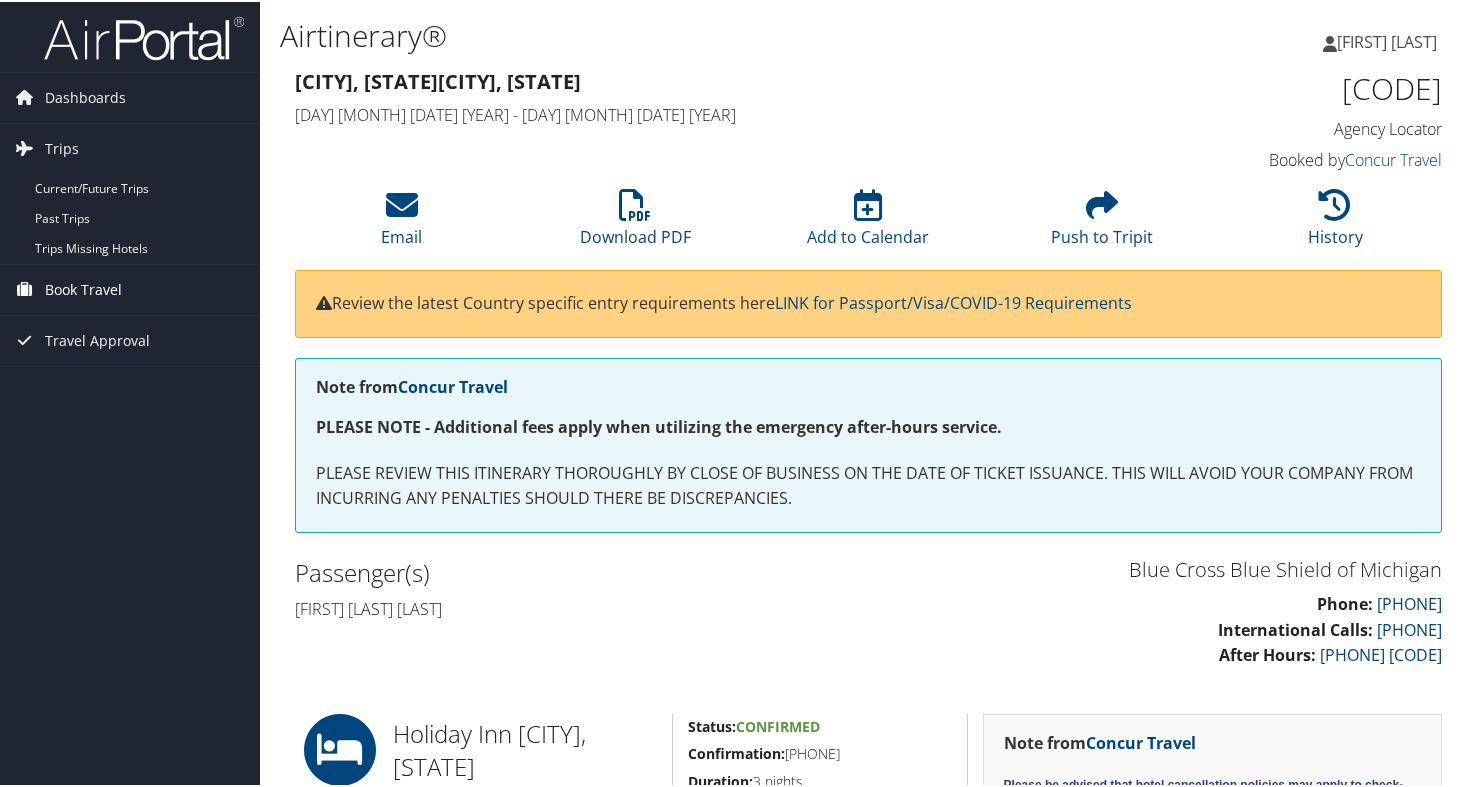 click on "Book Travel" at bounding box center [83, 288] 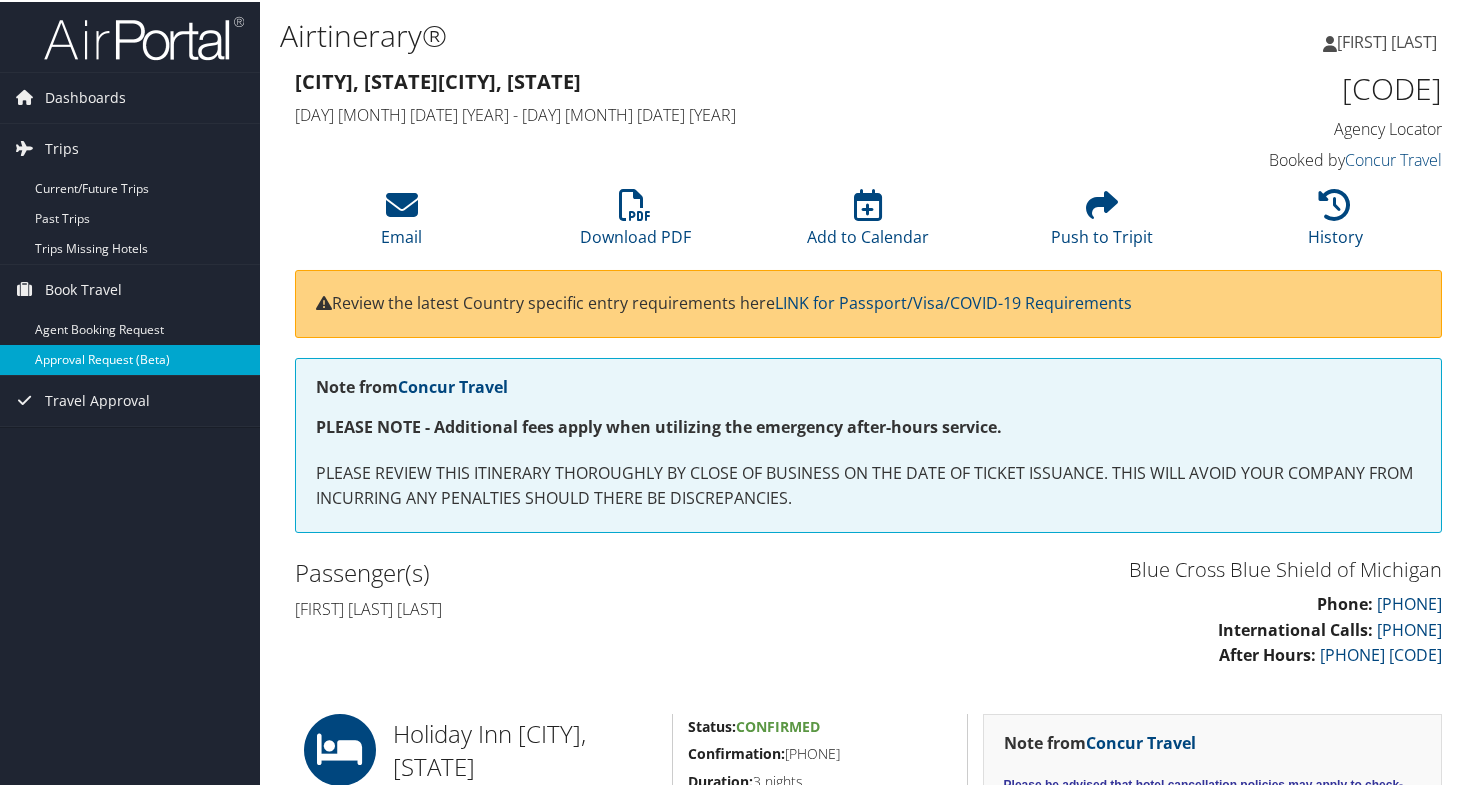 click on "Approval Request (Beta)" at bounding box center [130, 358] 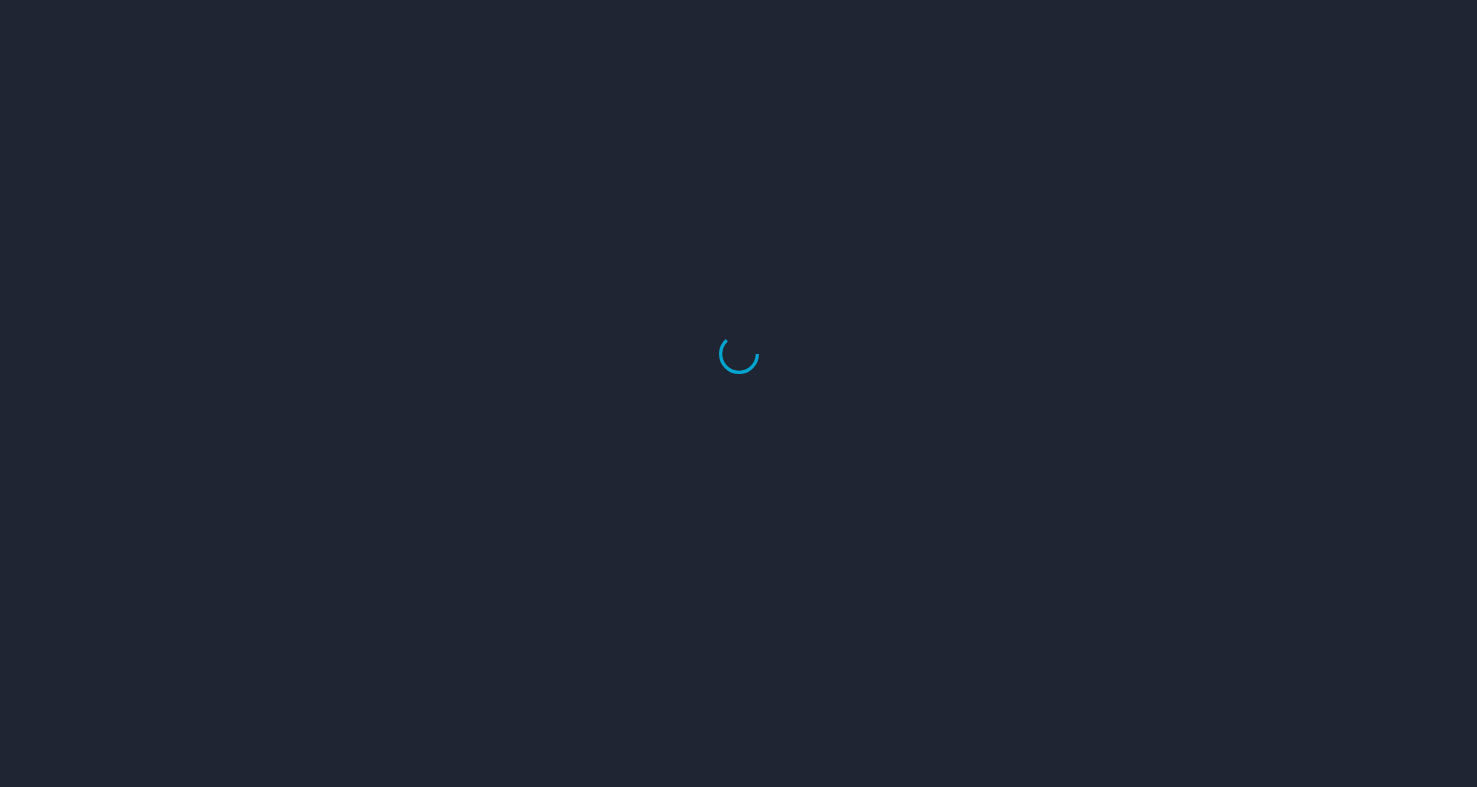scroll, scrollTop: 0, scrollLeft: 0, axis: both 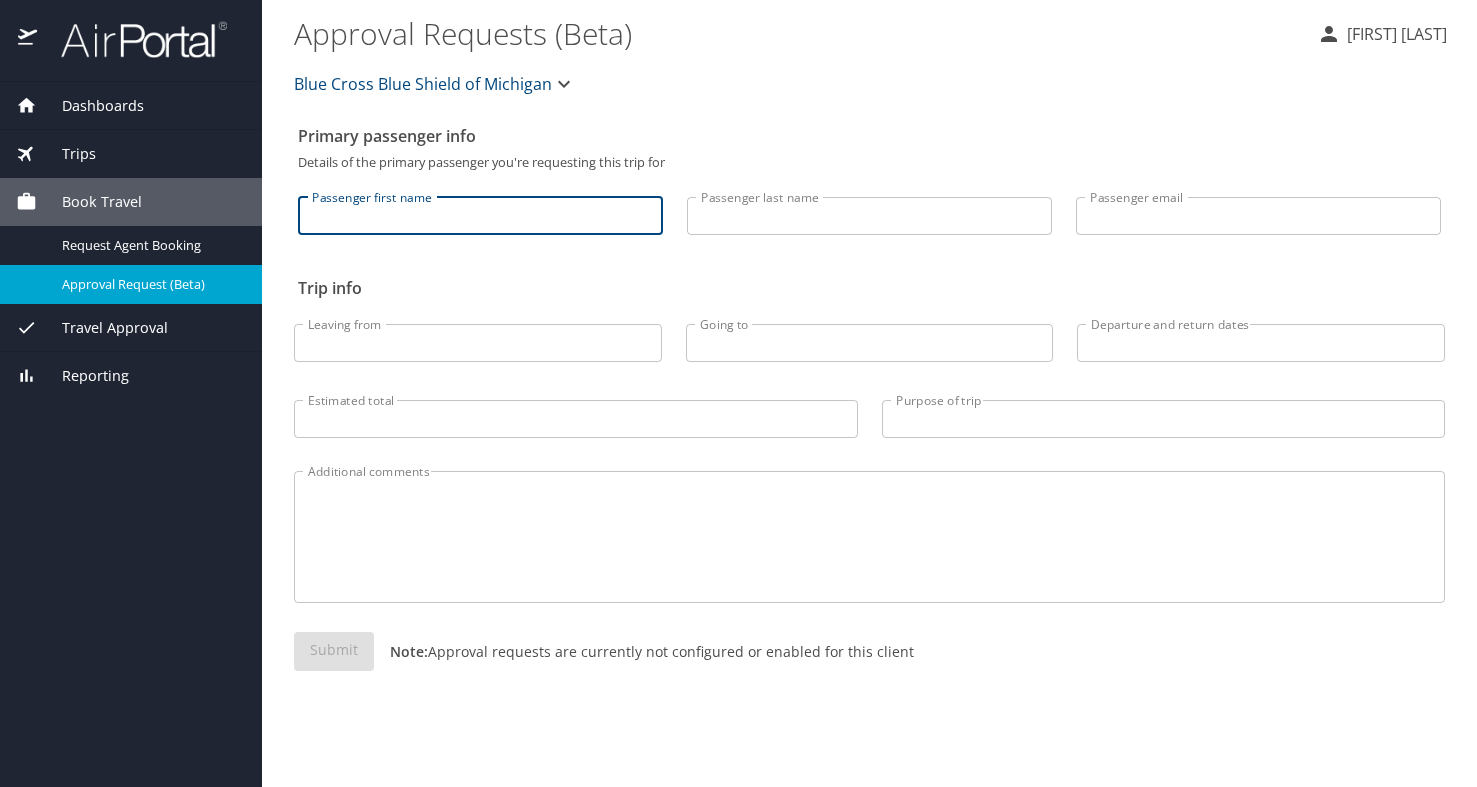 click on "Passenger first name" at bounding box center (480, 216) 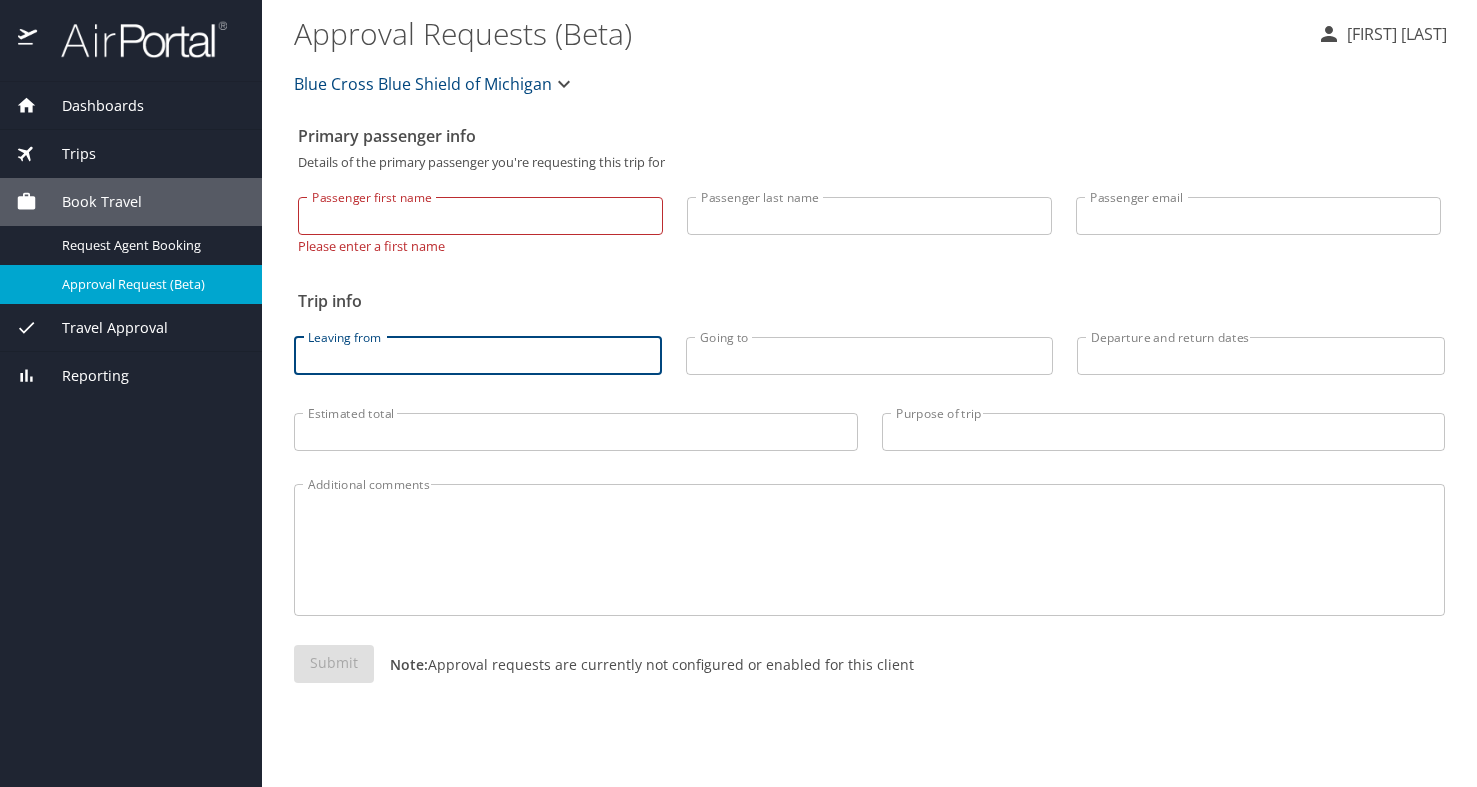 click on "Leaving from" at bounding box center (478, 356) 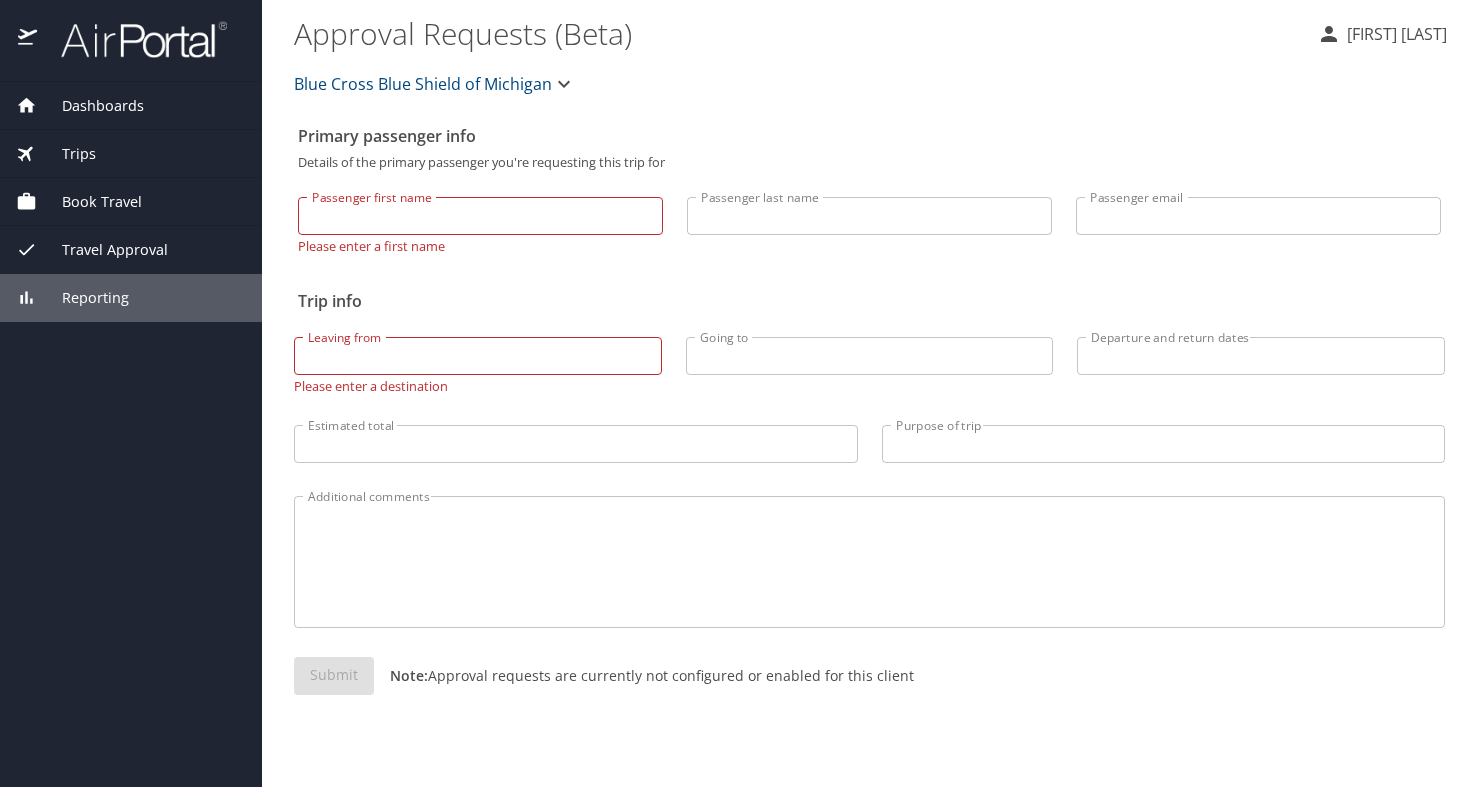 click on "Book Travel" at bounding box center [89, 202] 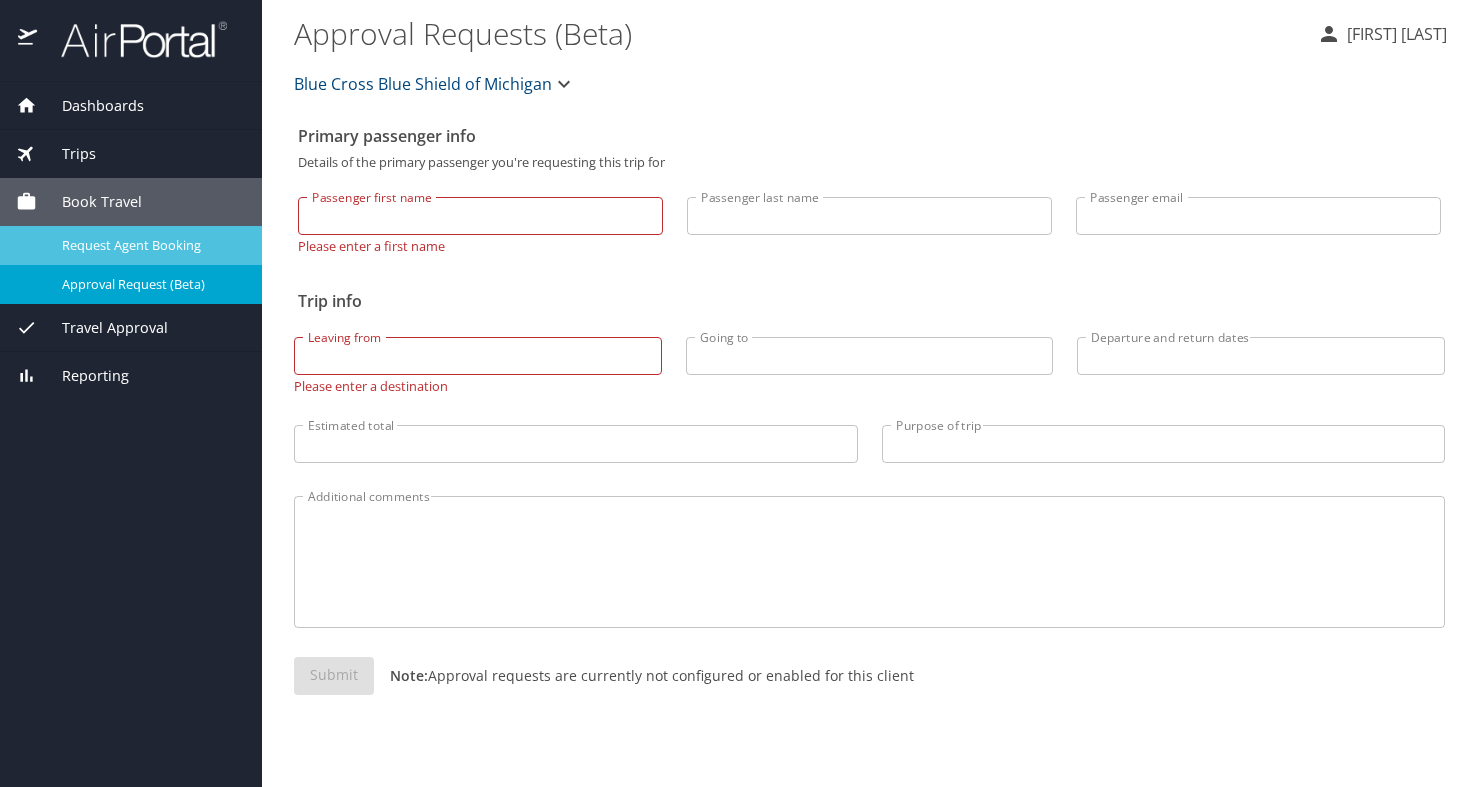 click on "Request Agent Booking" at bounding box center (131, 245) 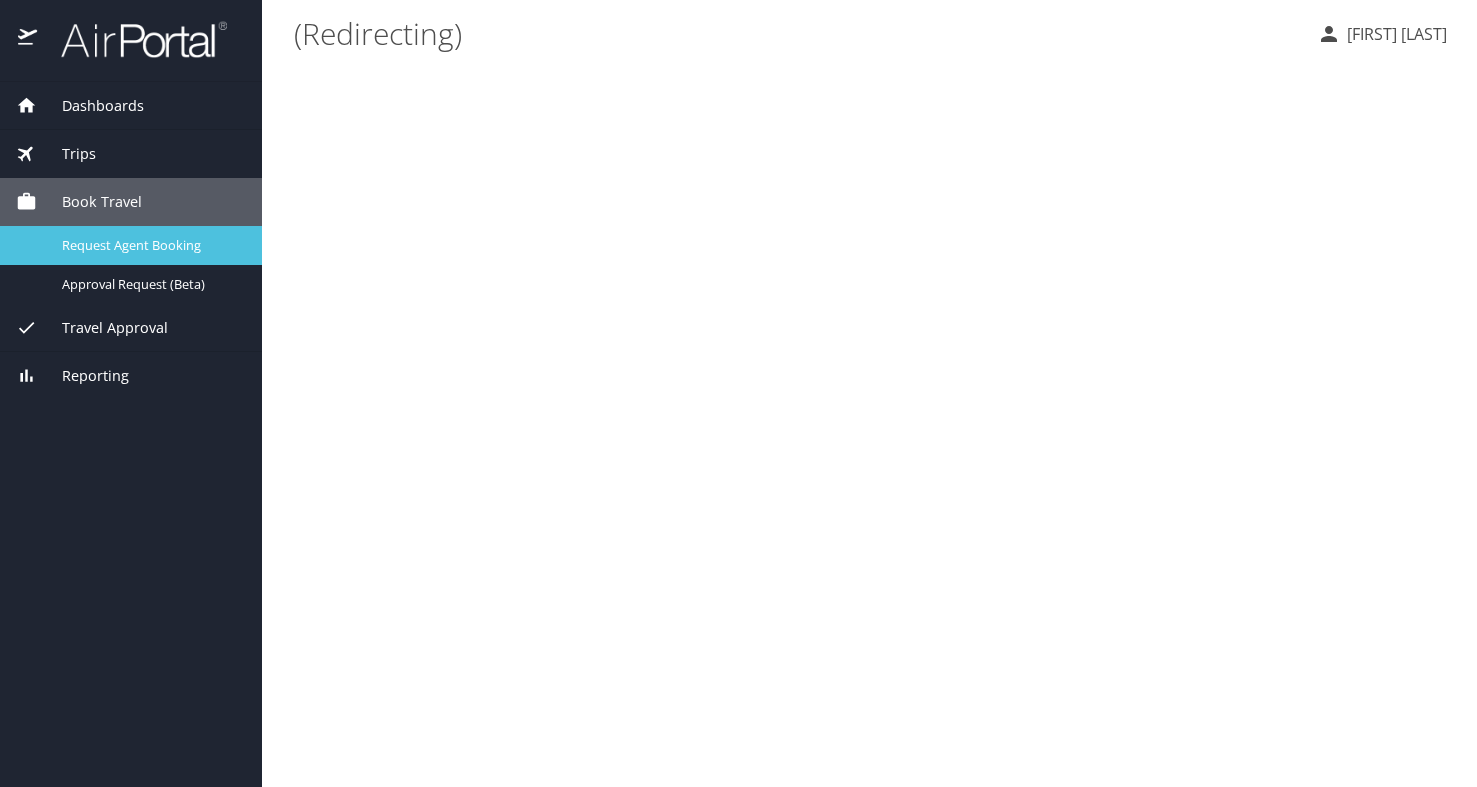 click on "Request Agent Booking" at bounding box center [150, 245] 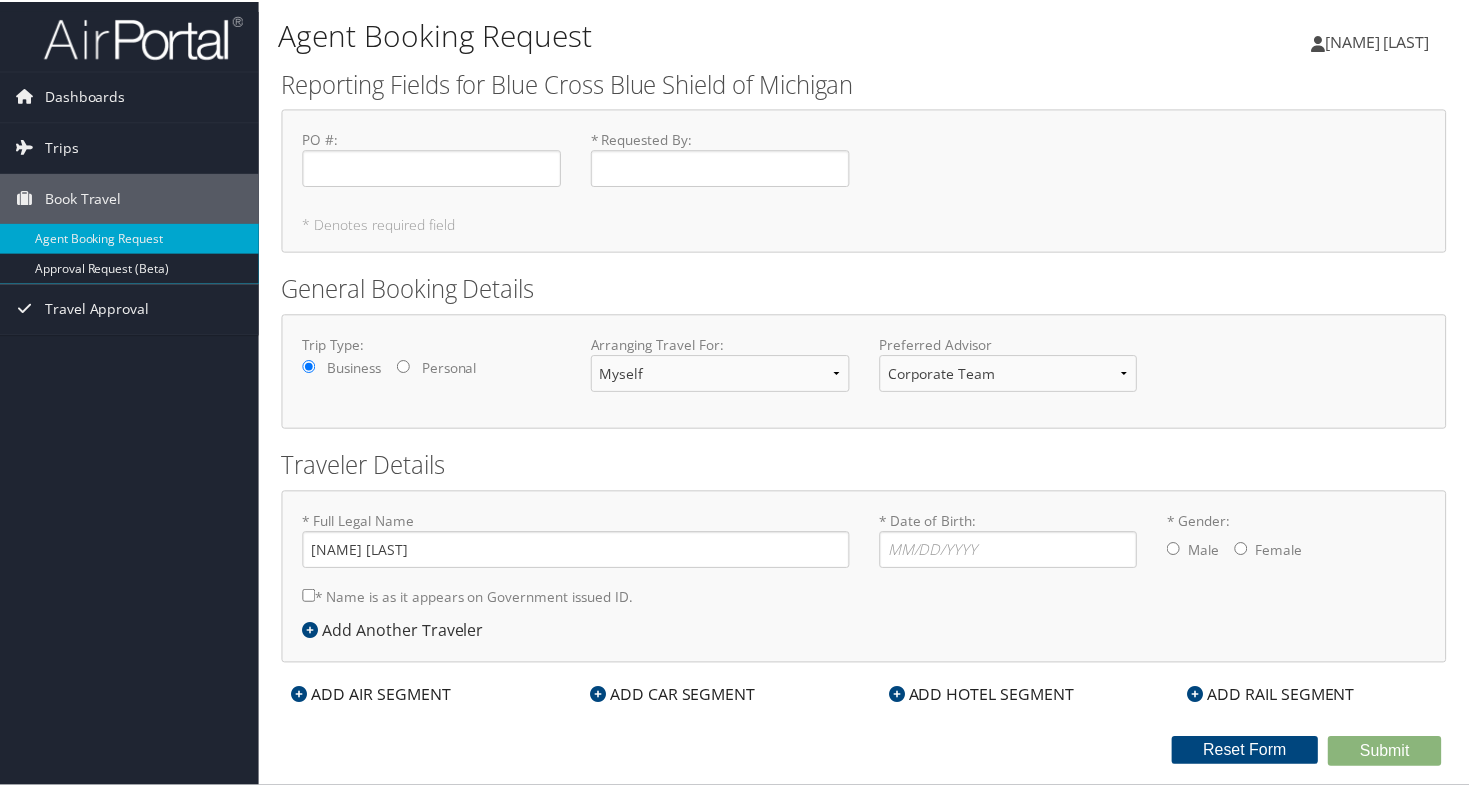 scroll, scrollTop: 0, scrollLeft: 0, axis: both 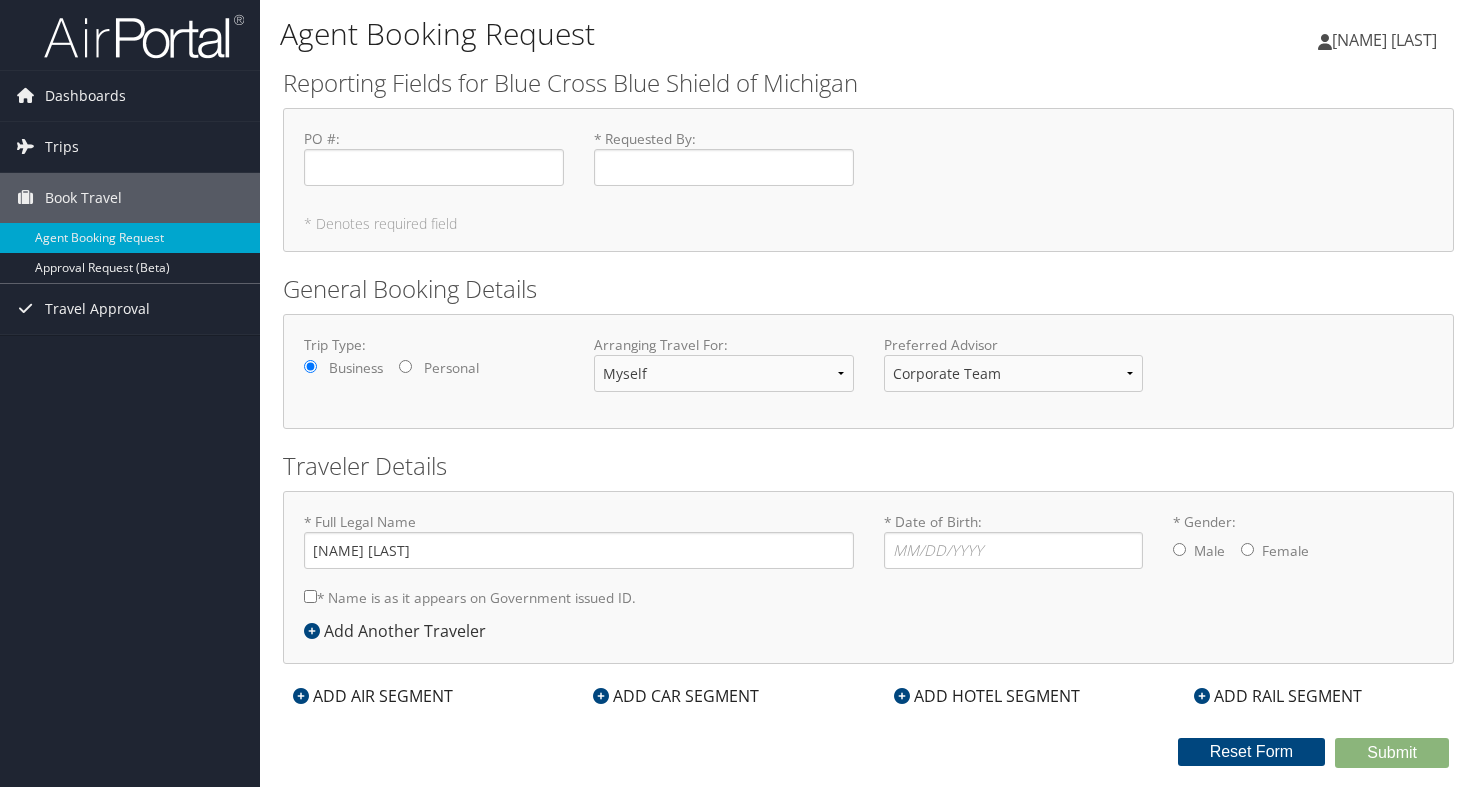 click on "ADD CAR SEGMENT" at bounding box center (676, 696) 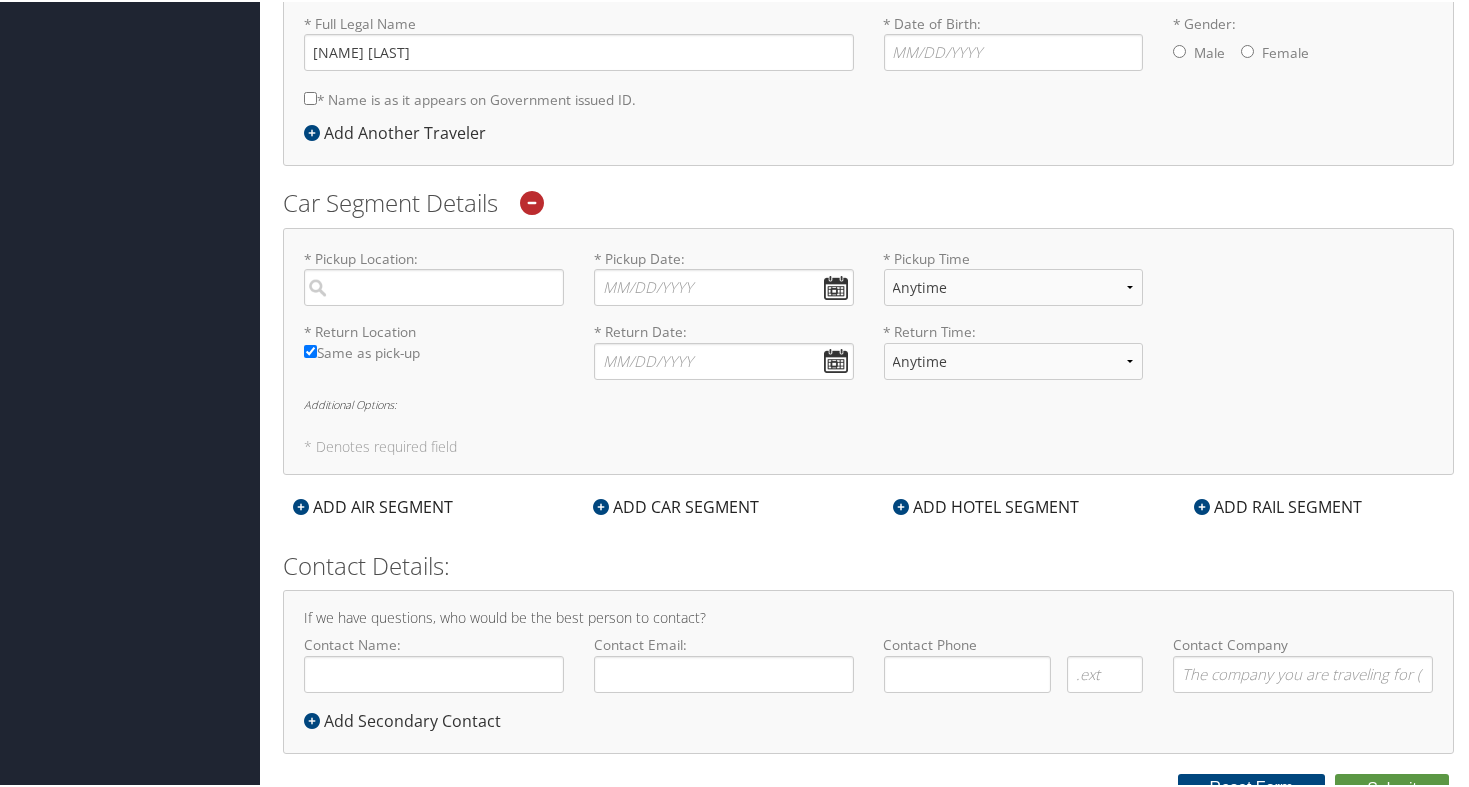 scroll, scrollTop: 515, scrollLeft: 0, axis: vertical 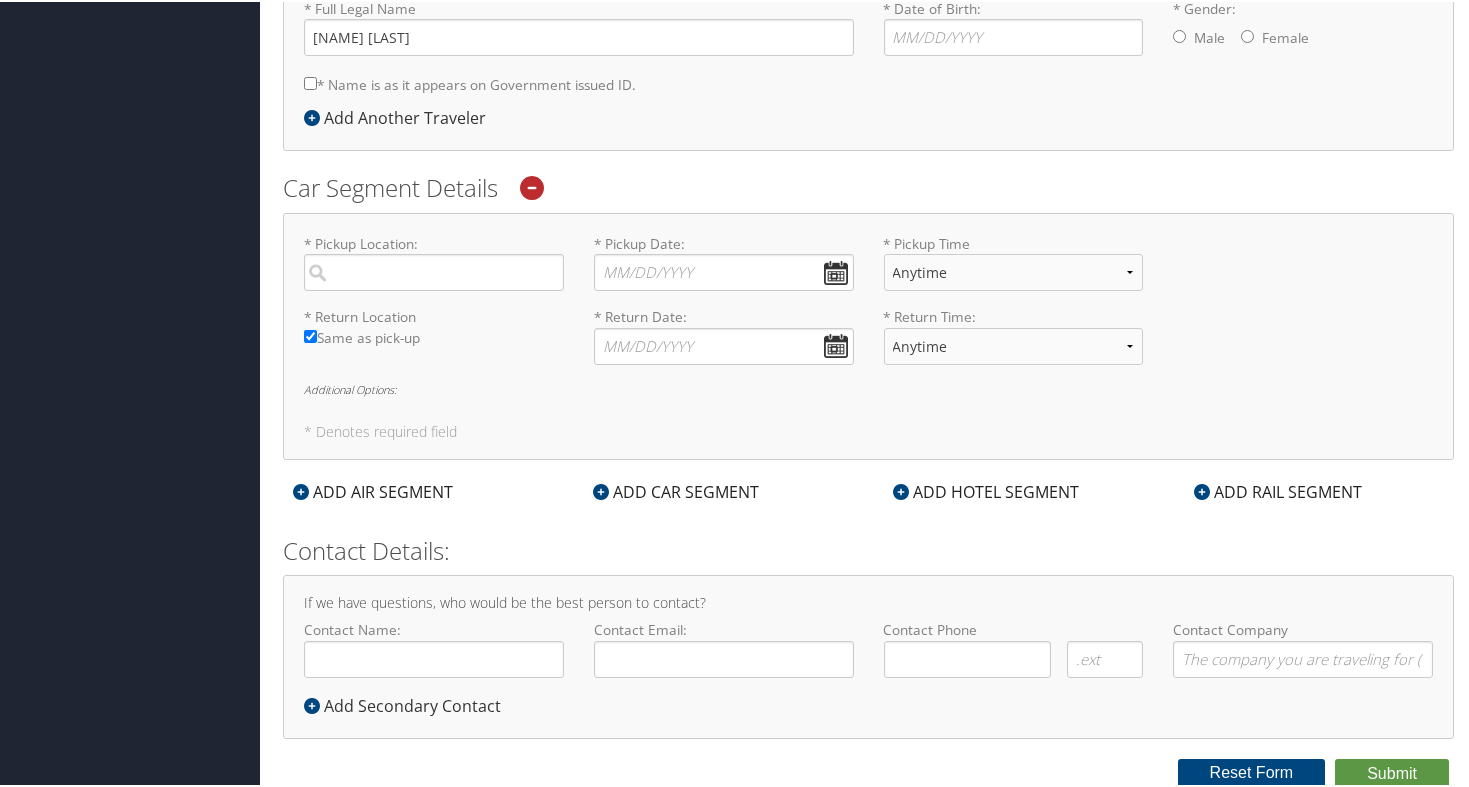 click at bounding box center [532, 186] 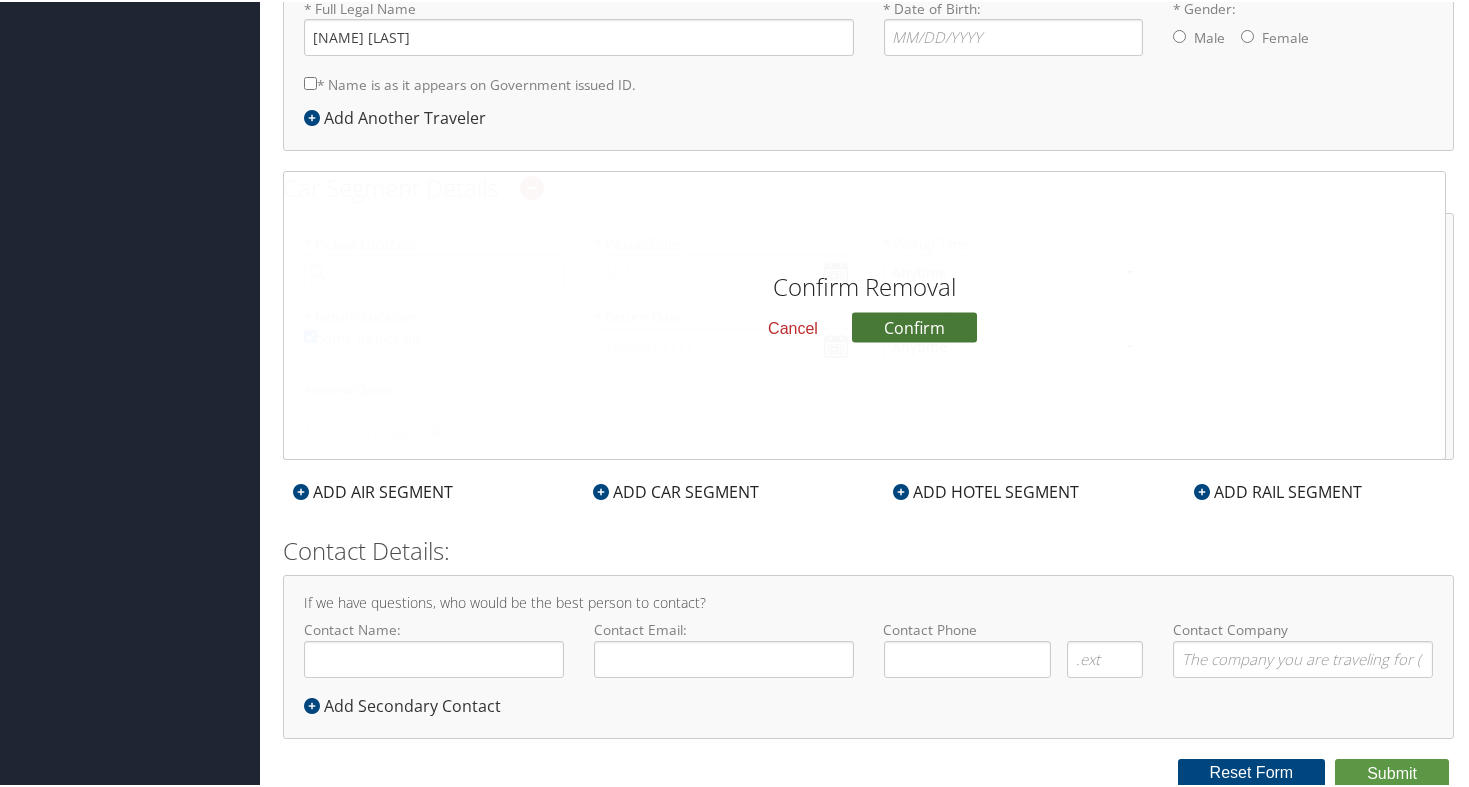 click on "Confirm" at bounding box center [914, 325] 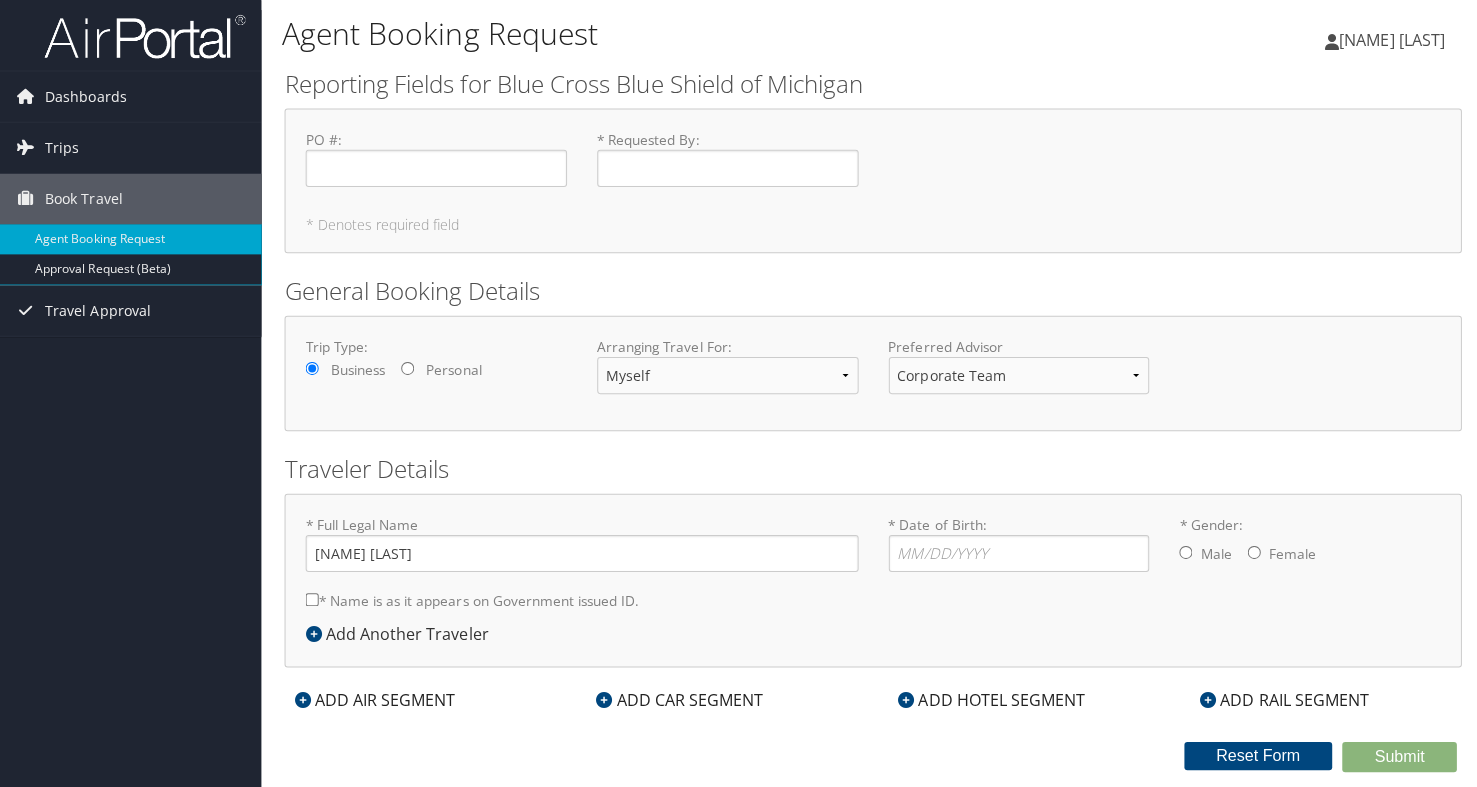 scroll, scrollTop: 0, scrollLeft: 0, axis: both 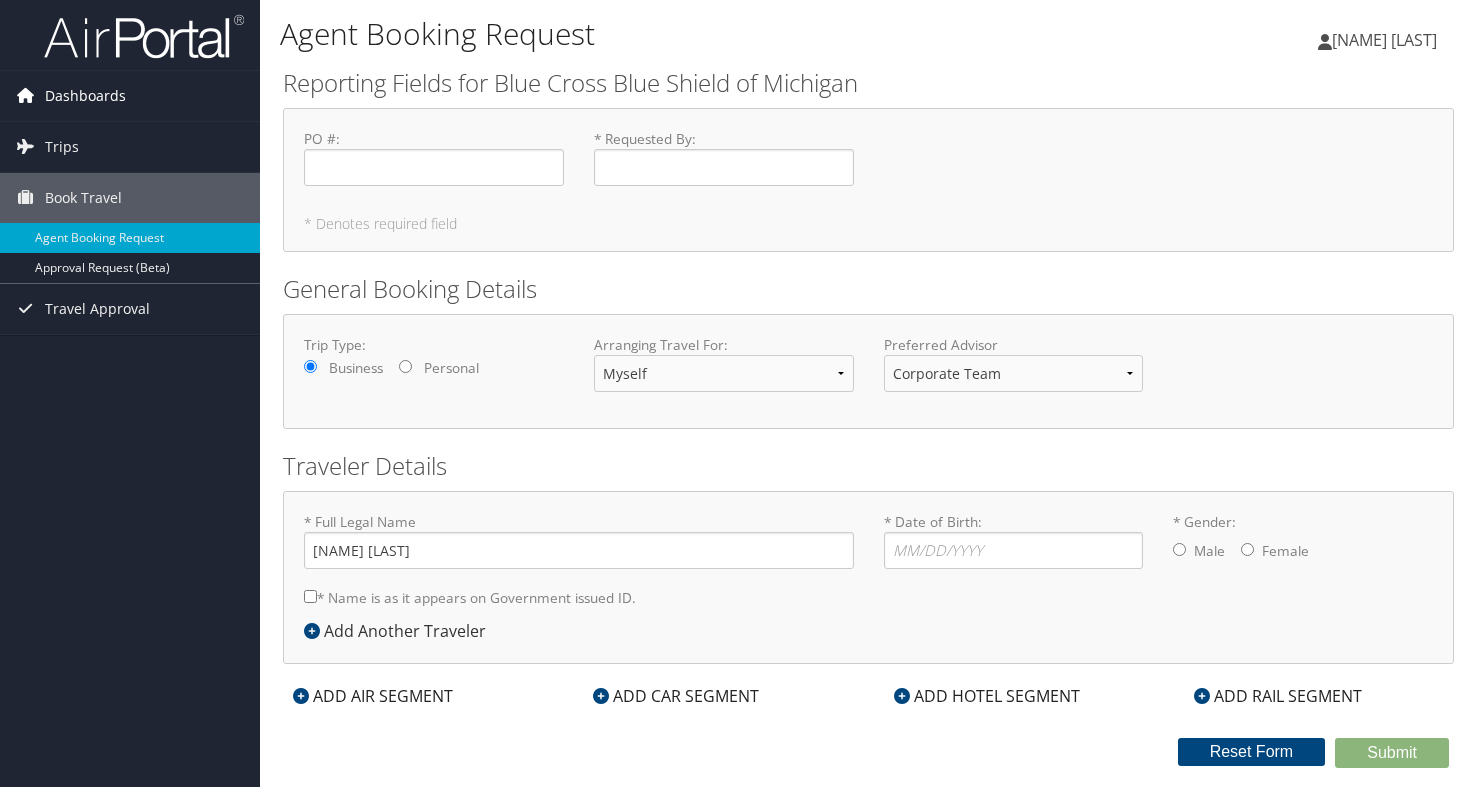 click on "Dashboards" at bounding box center (85, 96) 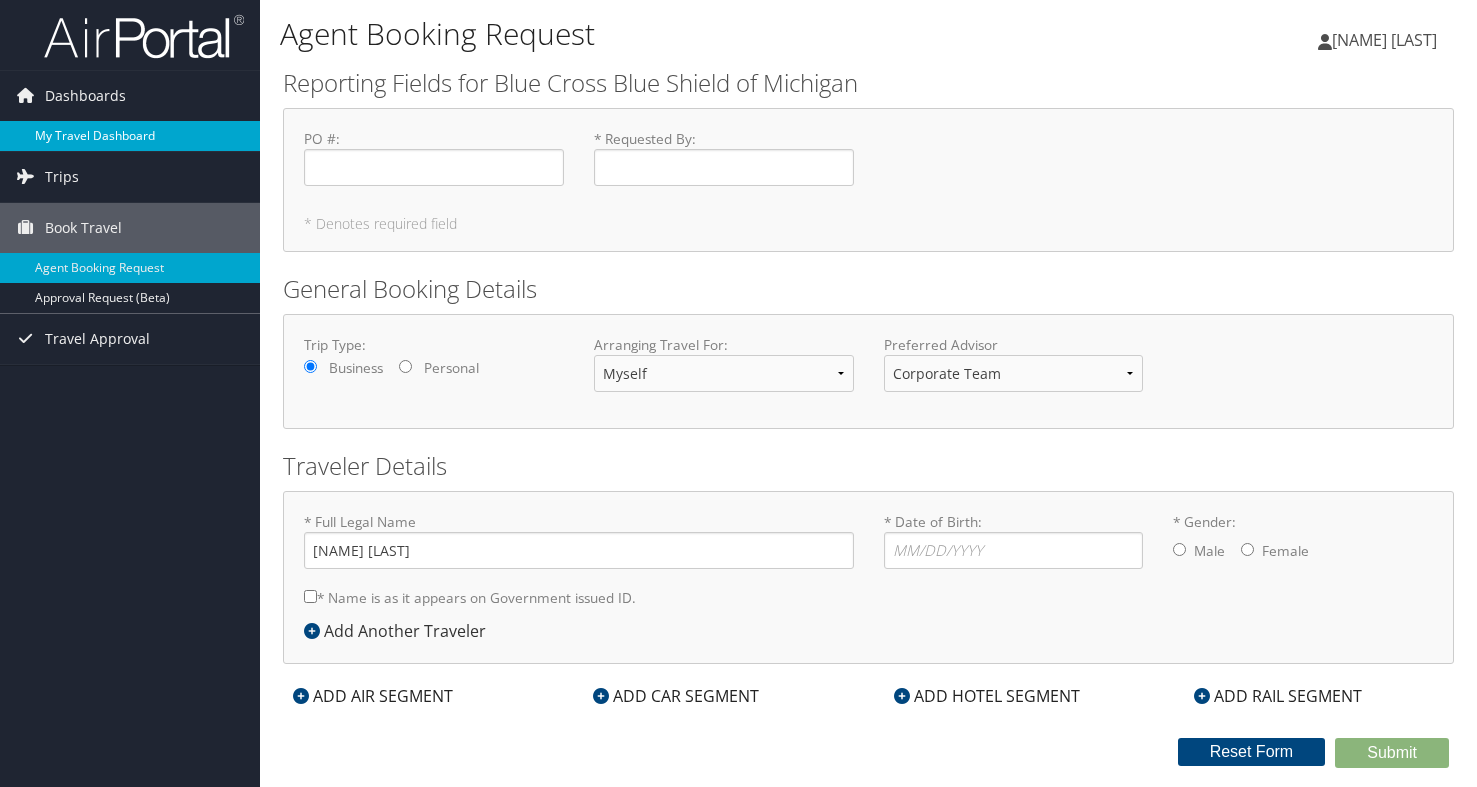 click on "My Travel Dashboard" at bounding box center (130, 136) 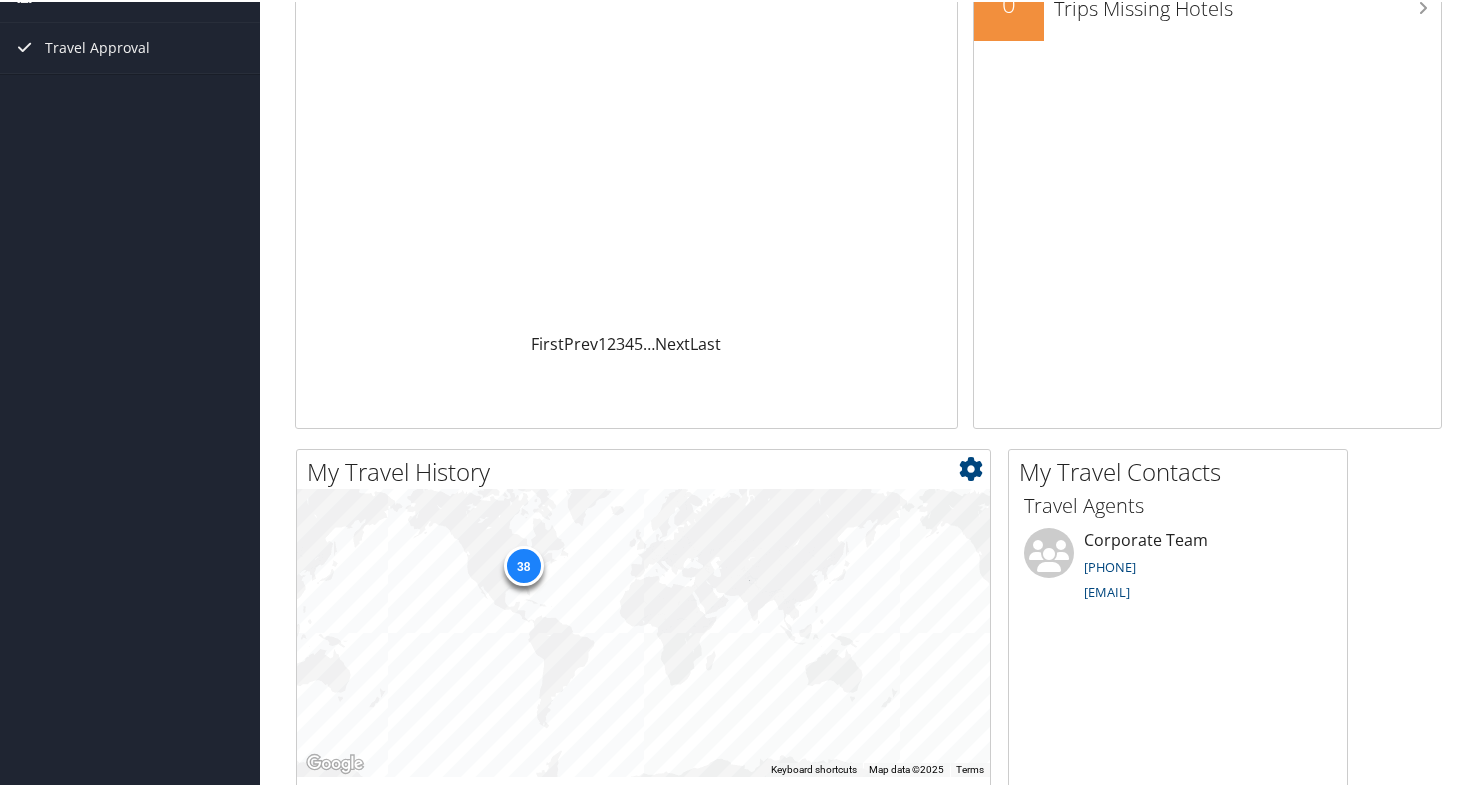 scroll, scrollTop: 0, scrollLeft: 0, axis: both 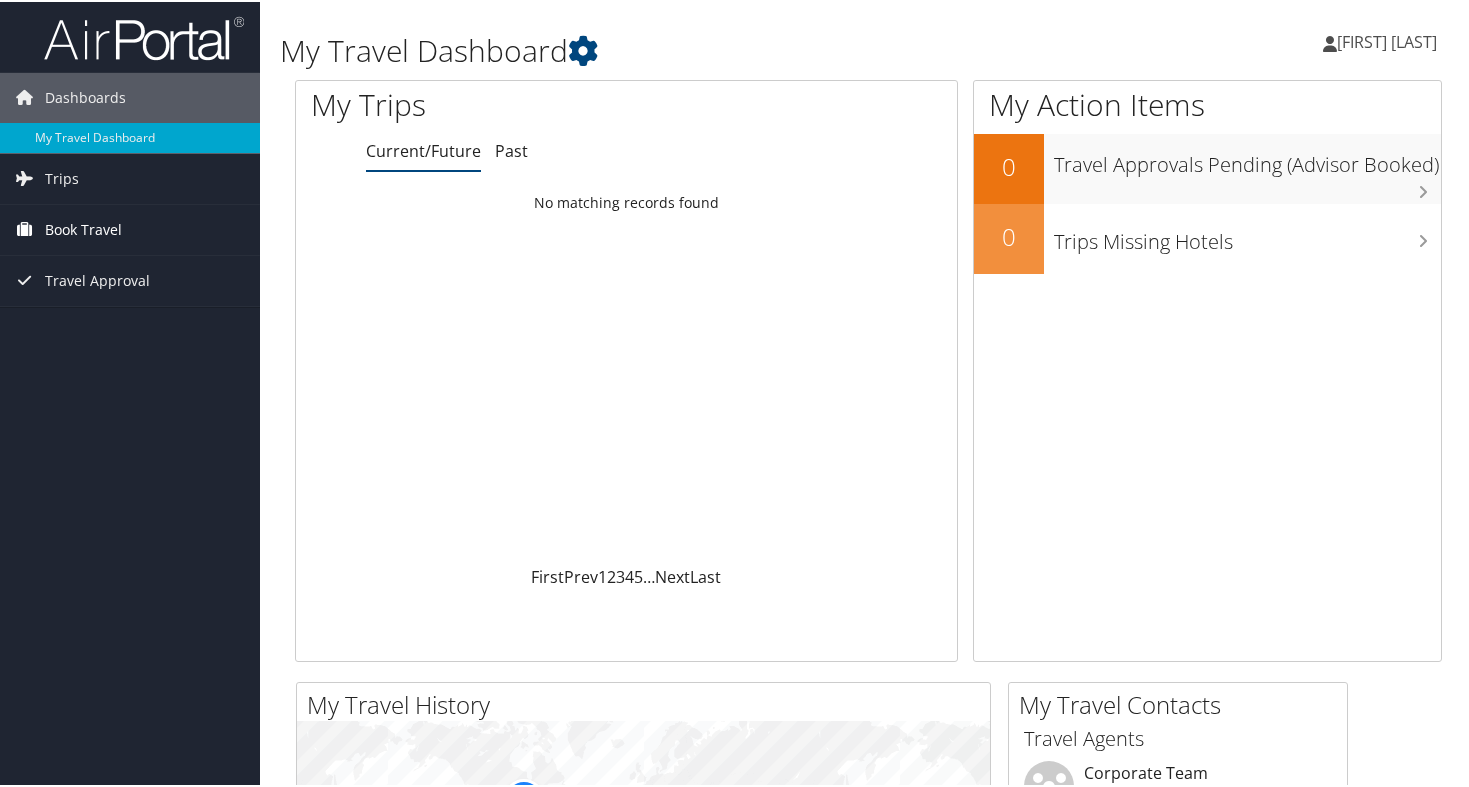 click on "Book Travel" at bounding box center [83, 228] 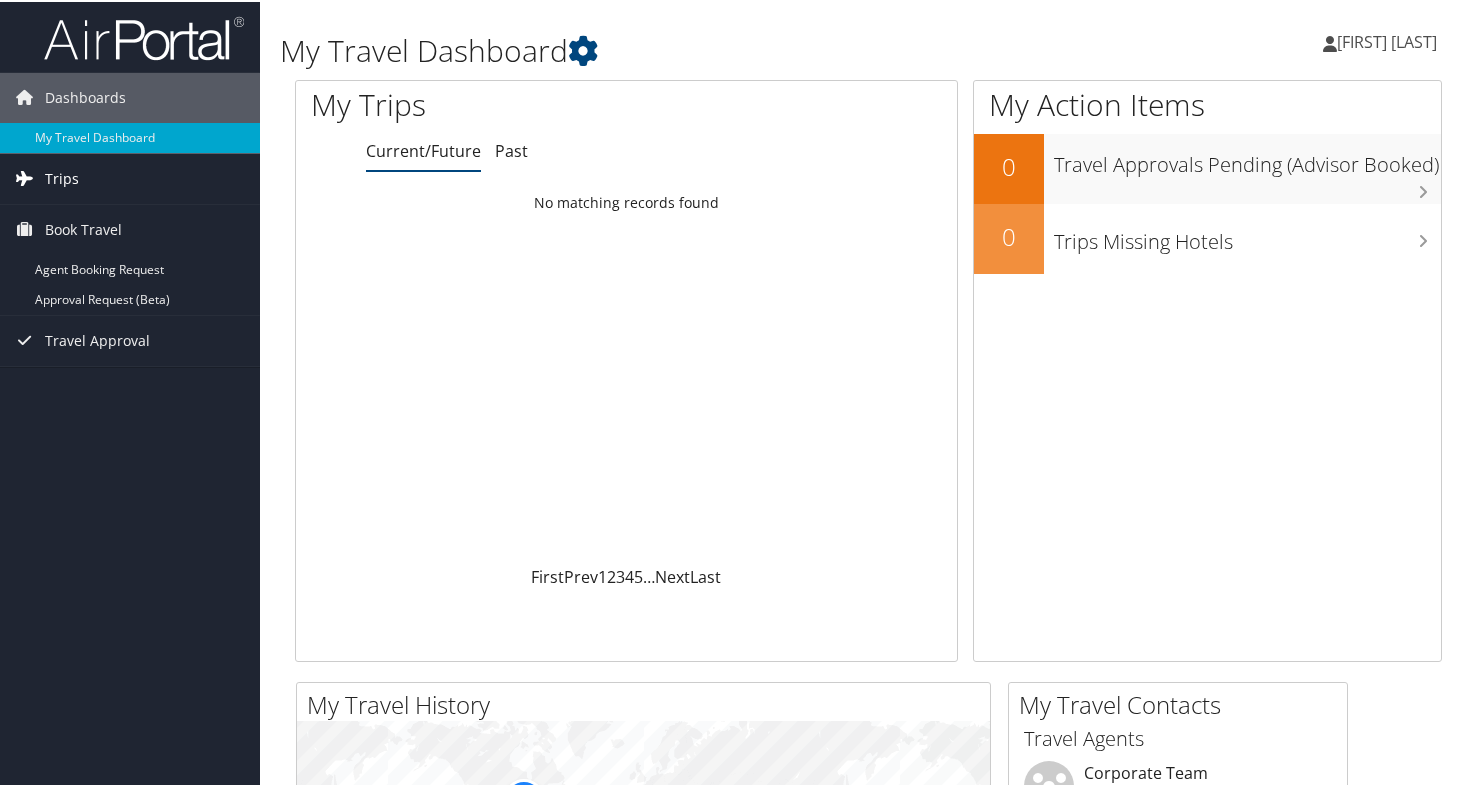 click on "Trips" at bounding box center [130, 177] 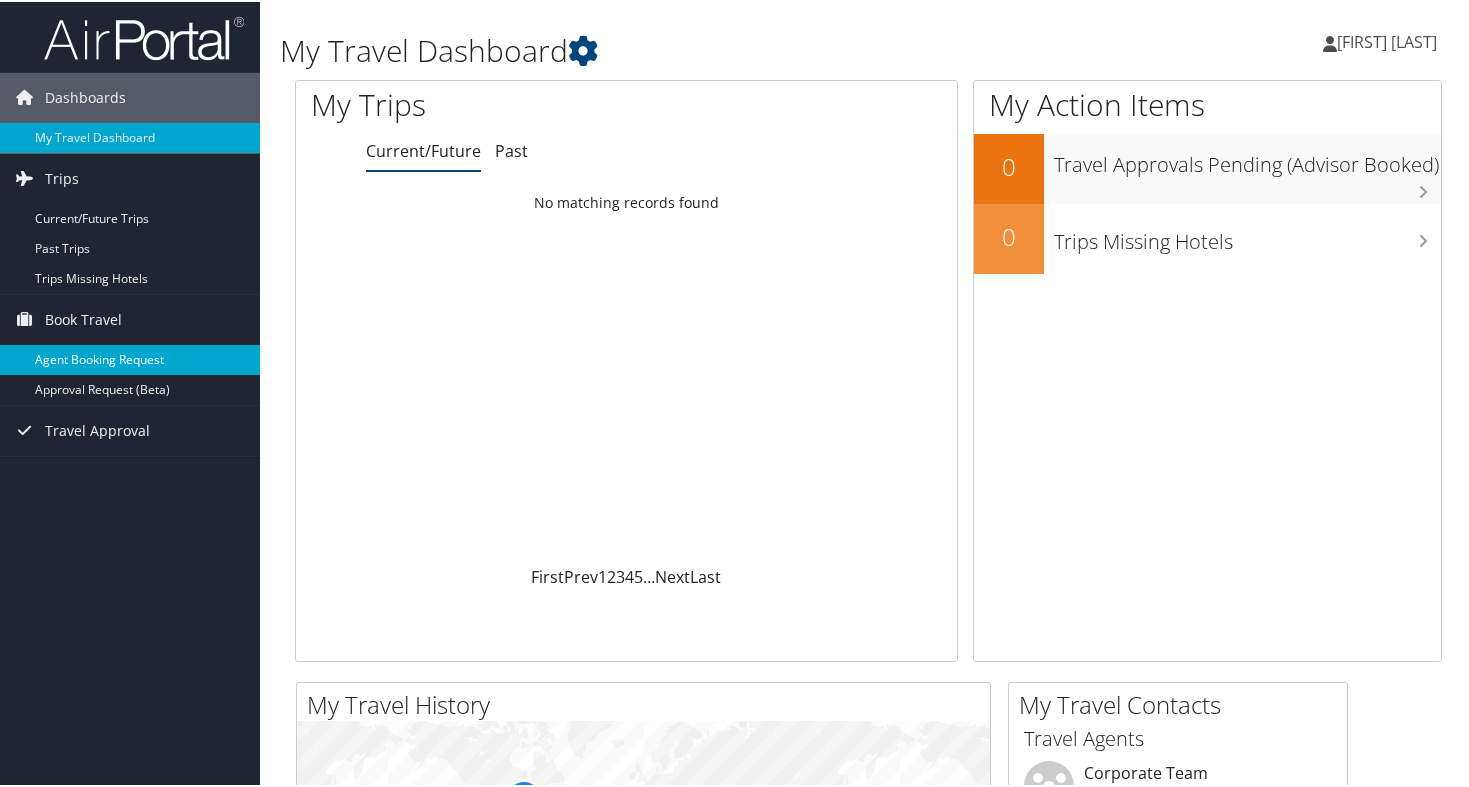 click on "Agent Booking Request" at bounding box center [130, 358] 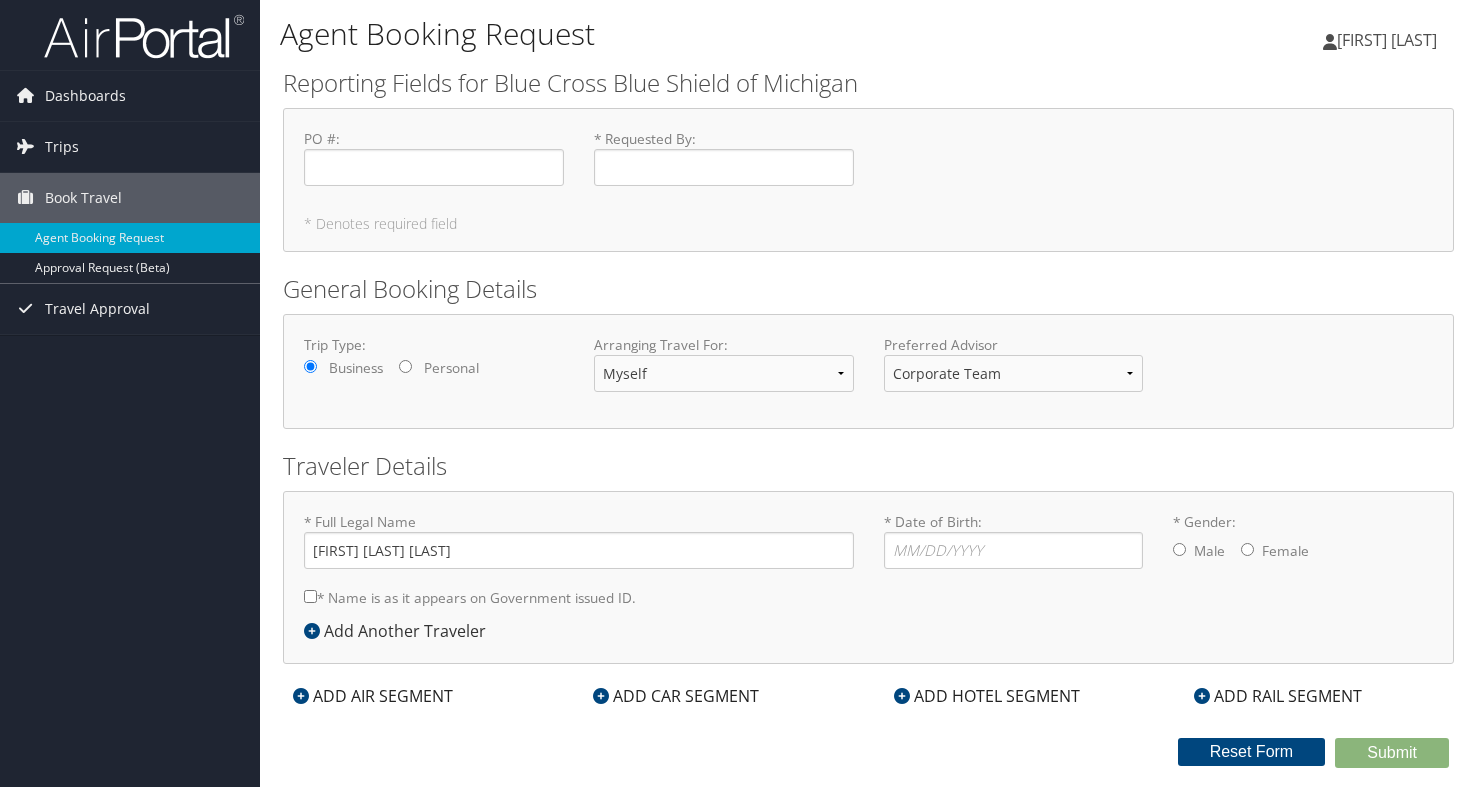 scroll, scrollTop: 0, scrollLeft: 0, axis: both 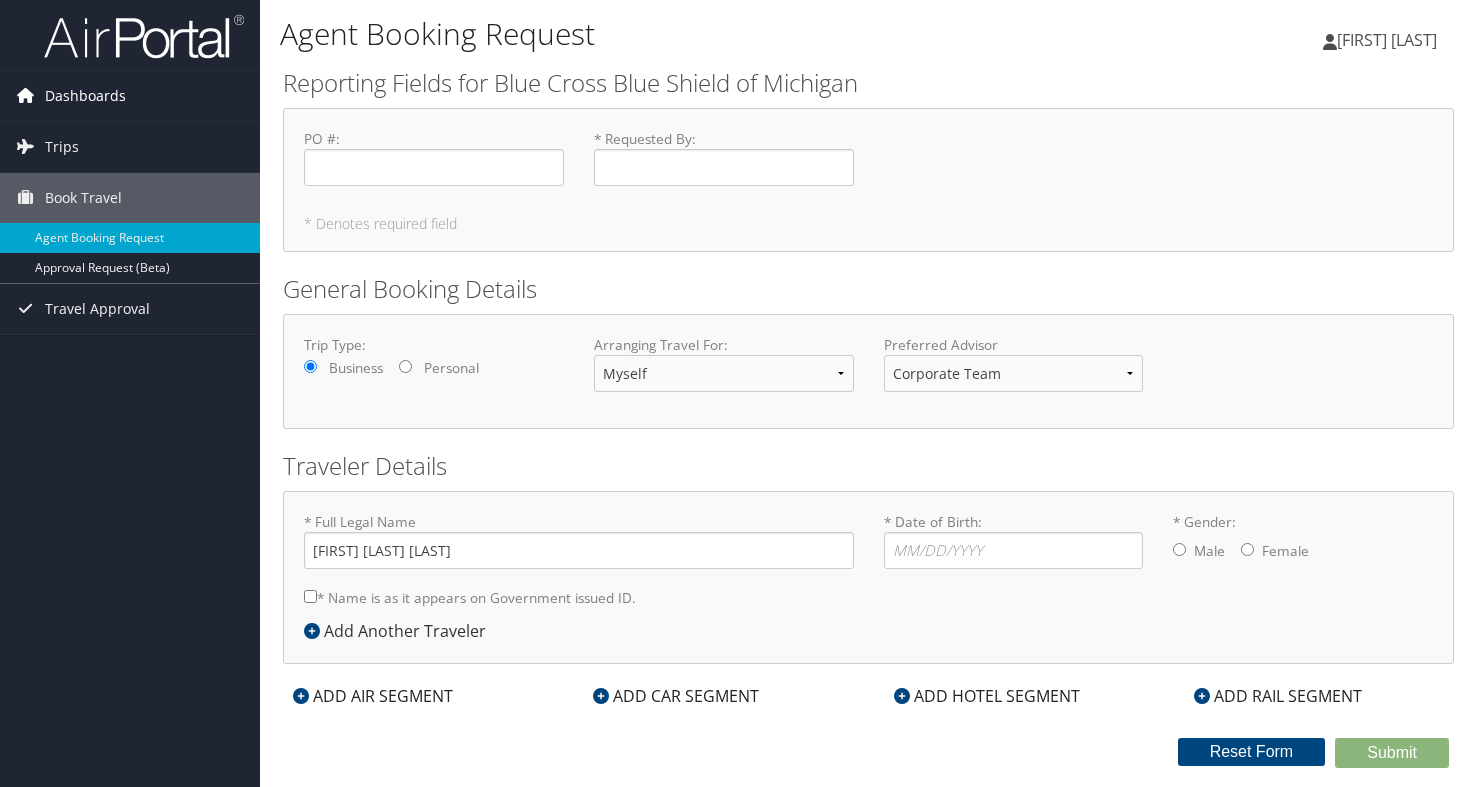 click on "Dashboards" at bounding box center [85, 96] 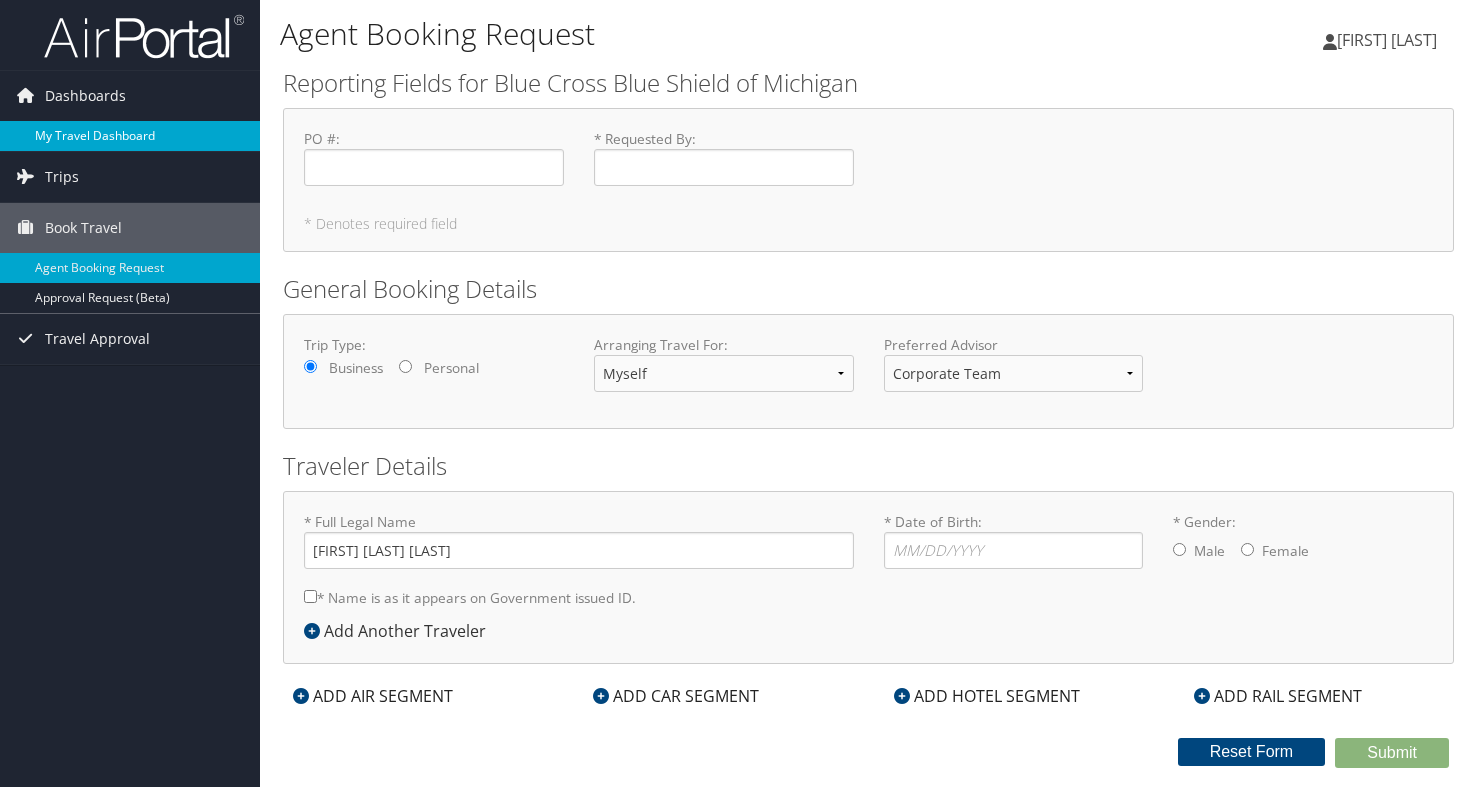click on "My Travel Dashboard" at bounding box center (130, 136) 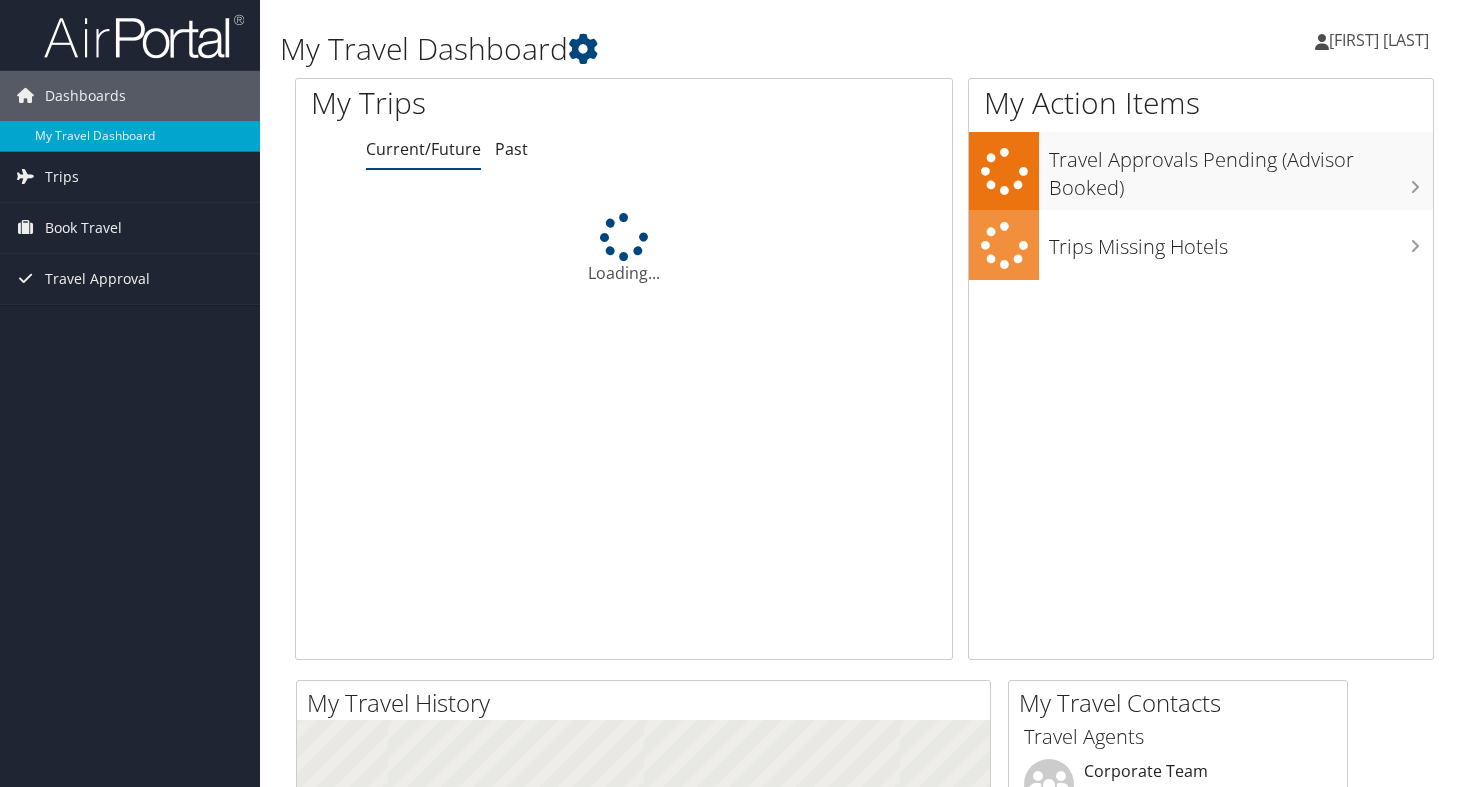 scroll, scrollTop: 0, scrollLeft: 0, axis: both 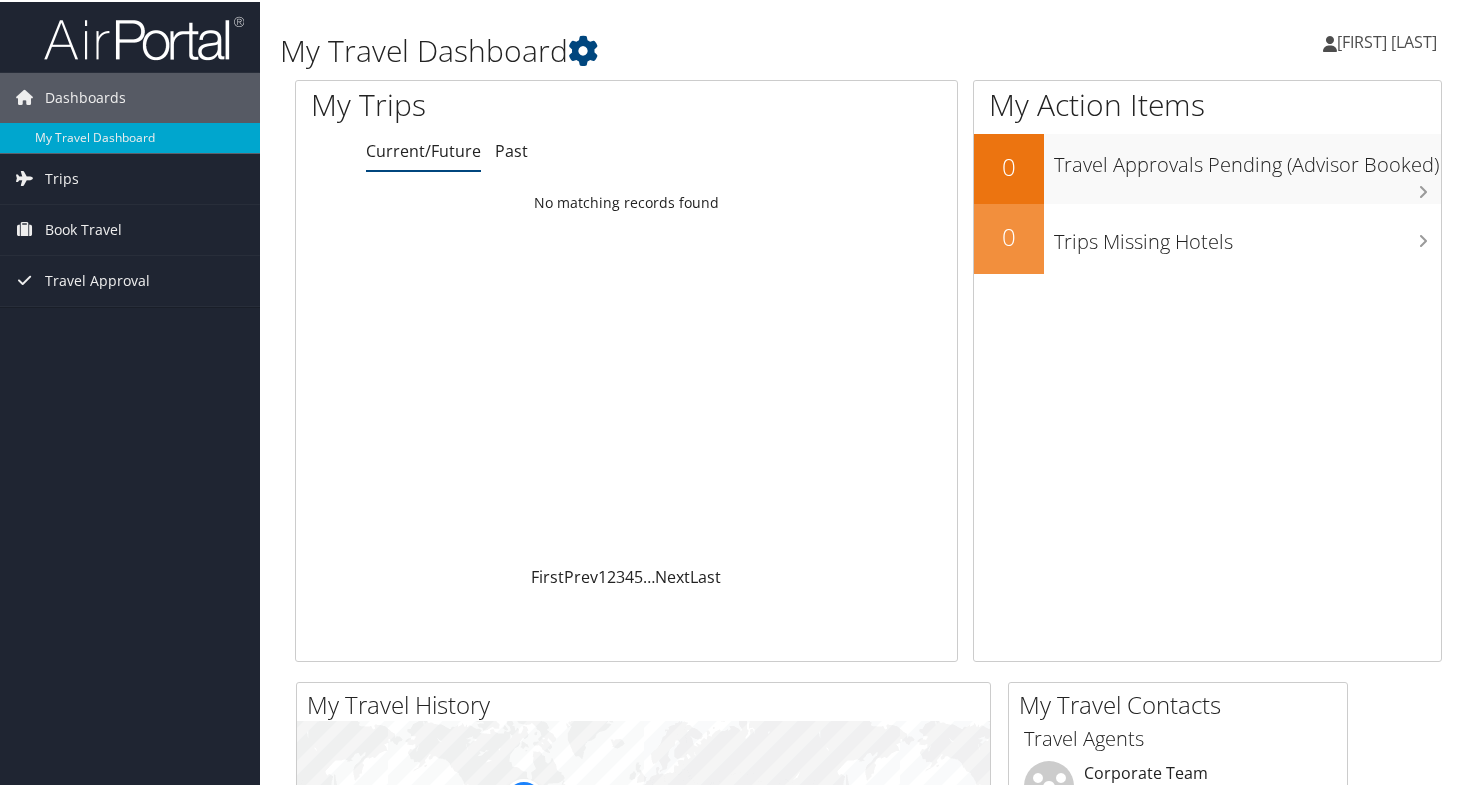 click on "My Travel Dashboard" at bounding box center [672, 49] 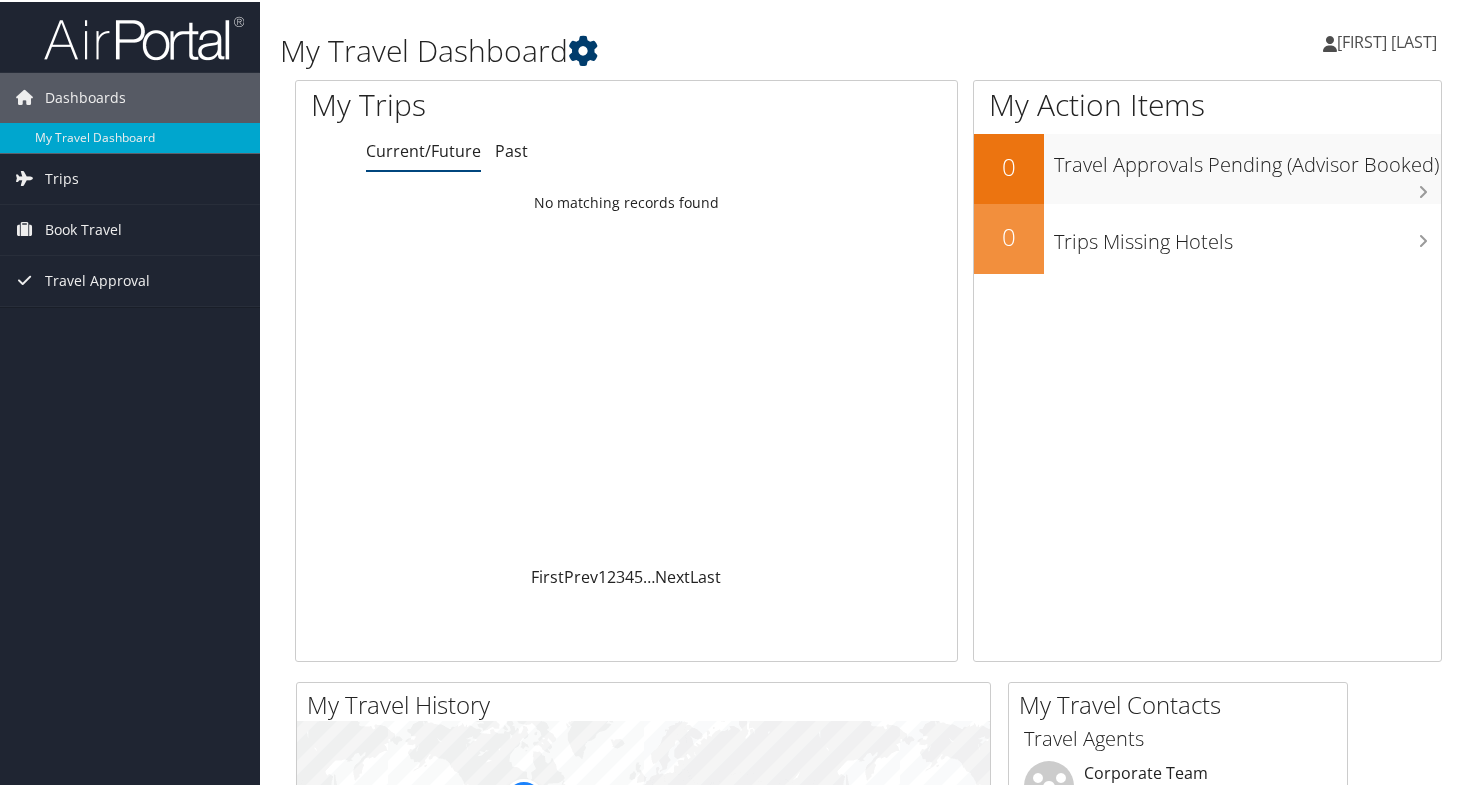 click at bounding box center [583, 49] 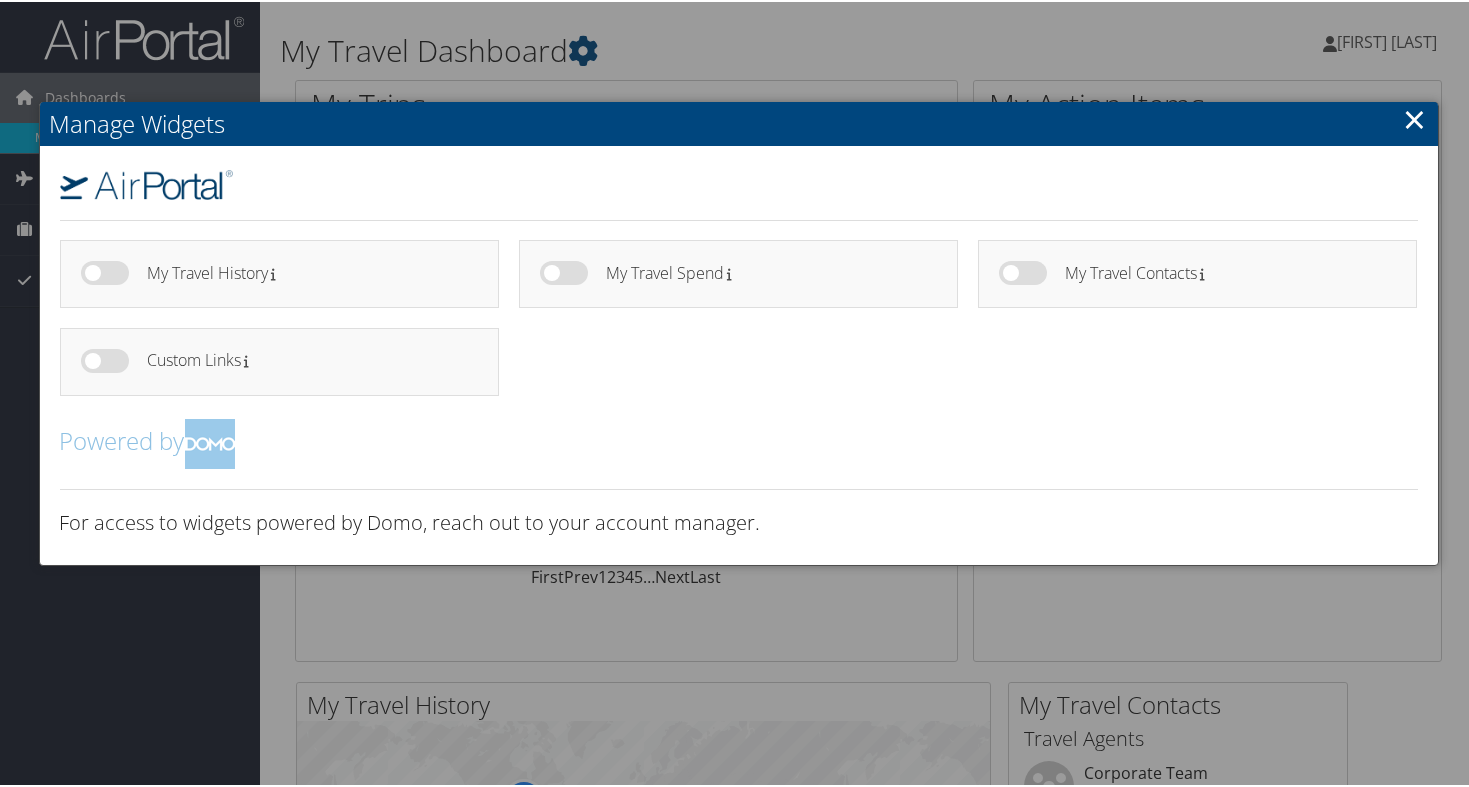 click at bounding box center [738, 393] 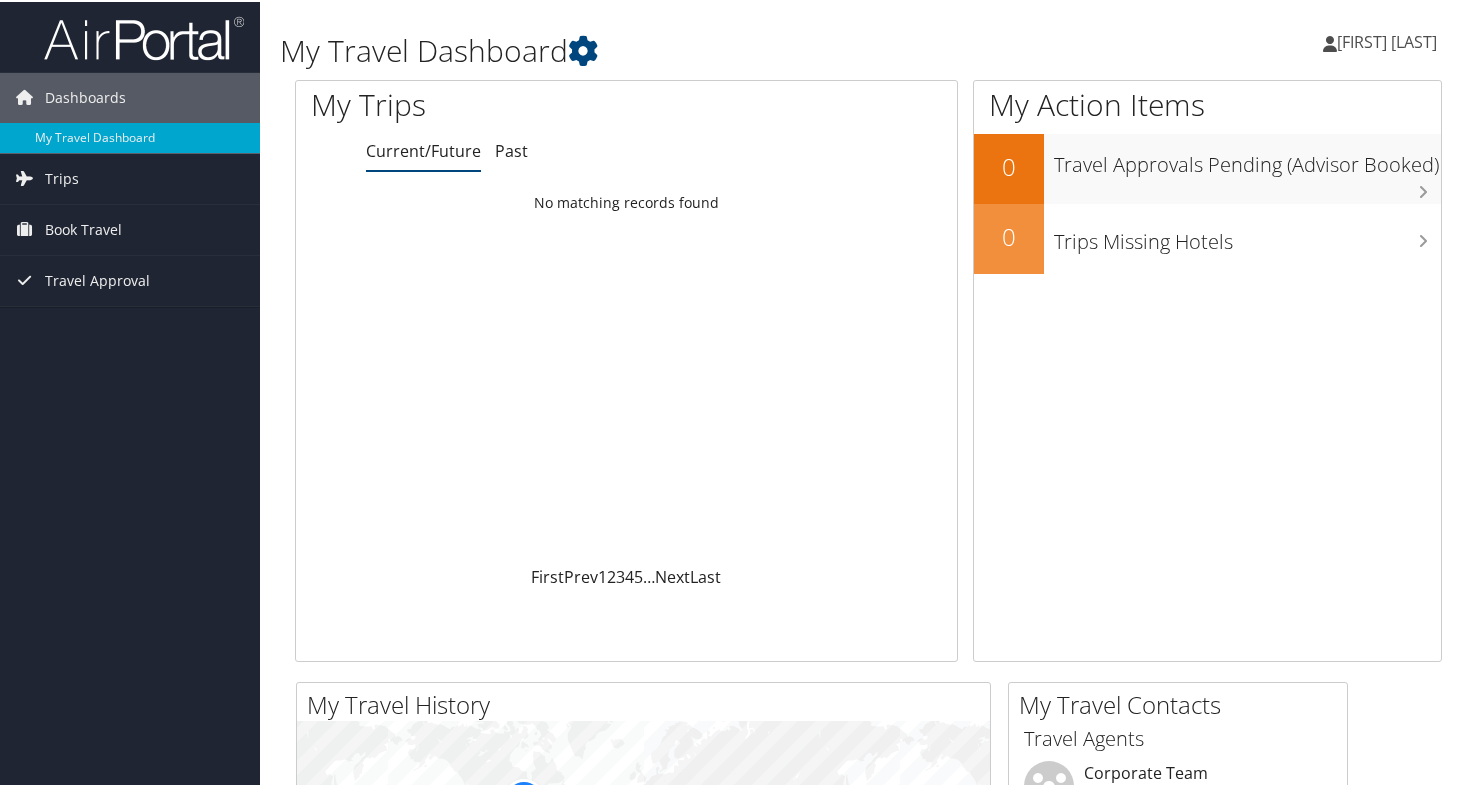 click on "[FIRST] [FIRST]" at bounding box center (1387, 40) 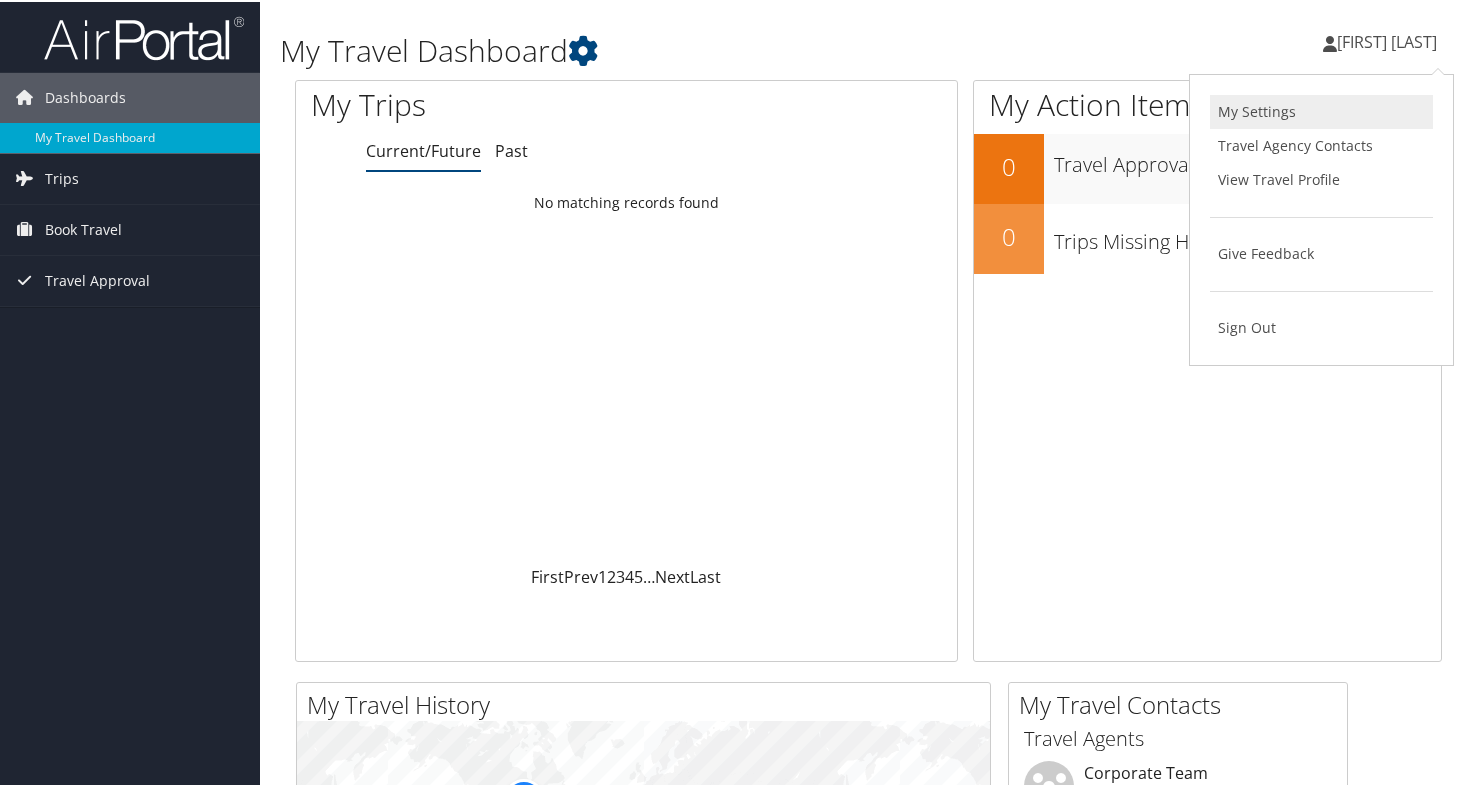 click on "My Settings" at bounding box center (1321, 110) 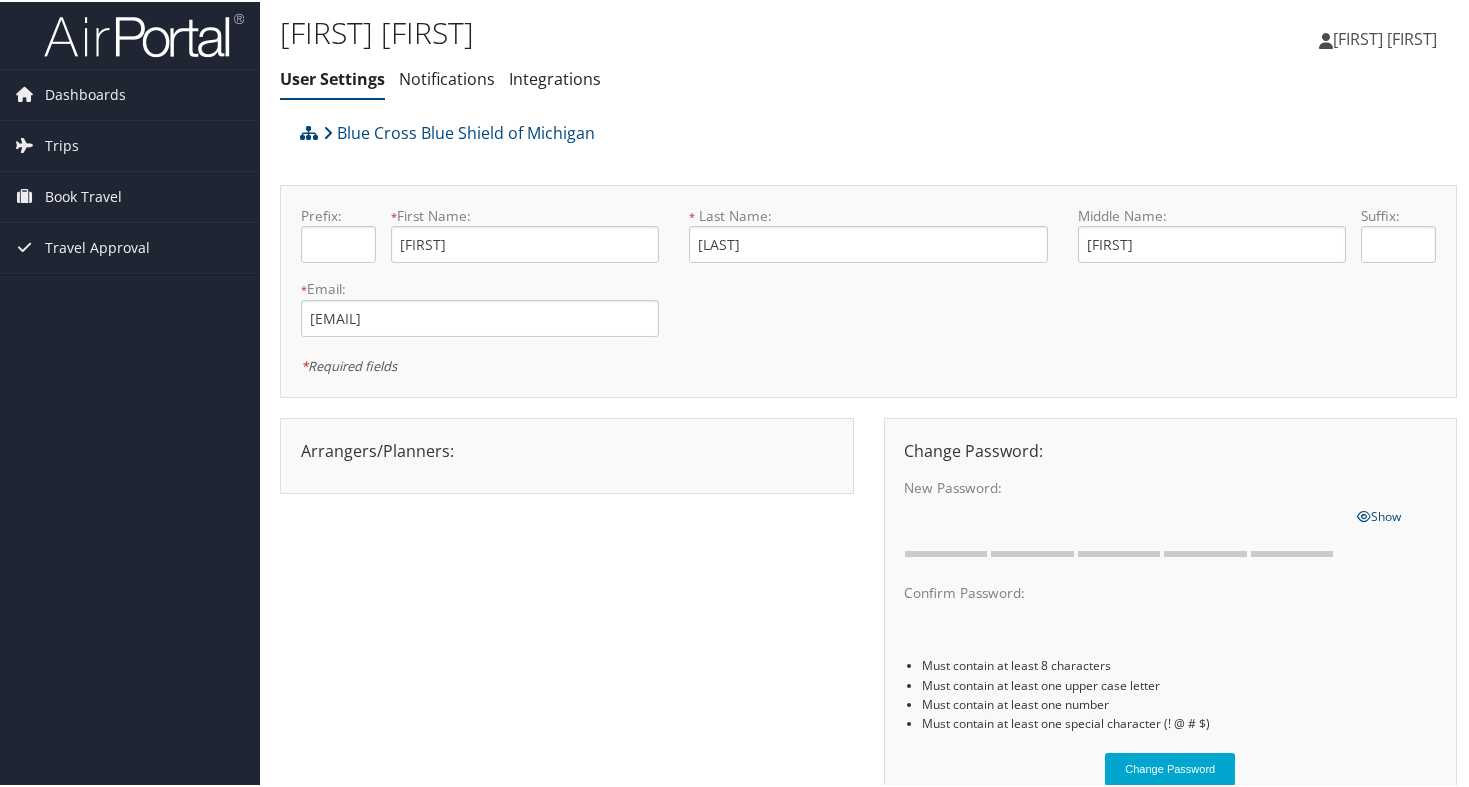 scroll, scrollTop: 0, scrollLeft: 0, axis: both 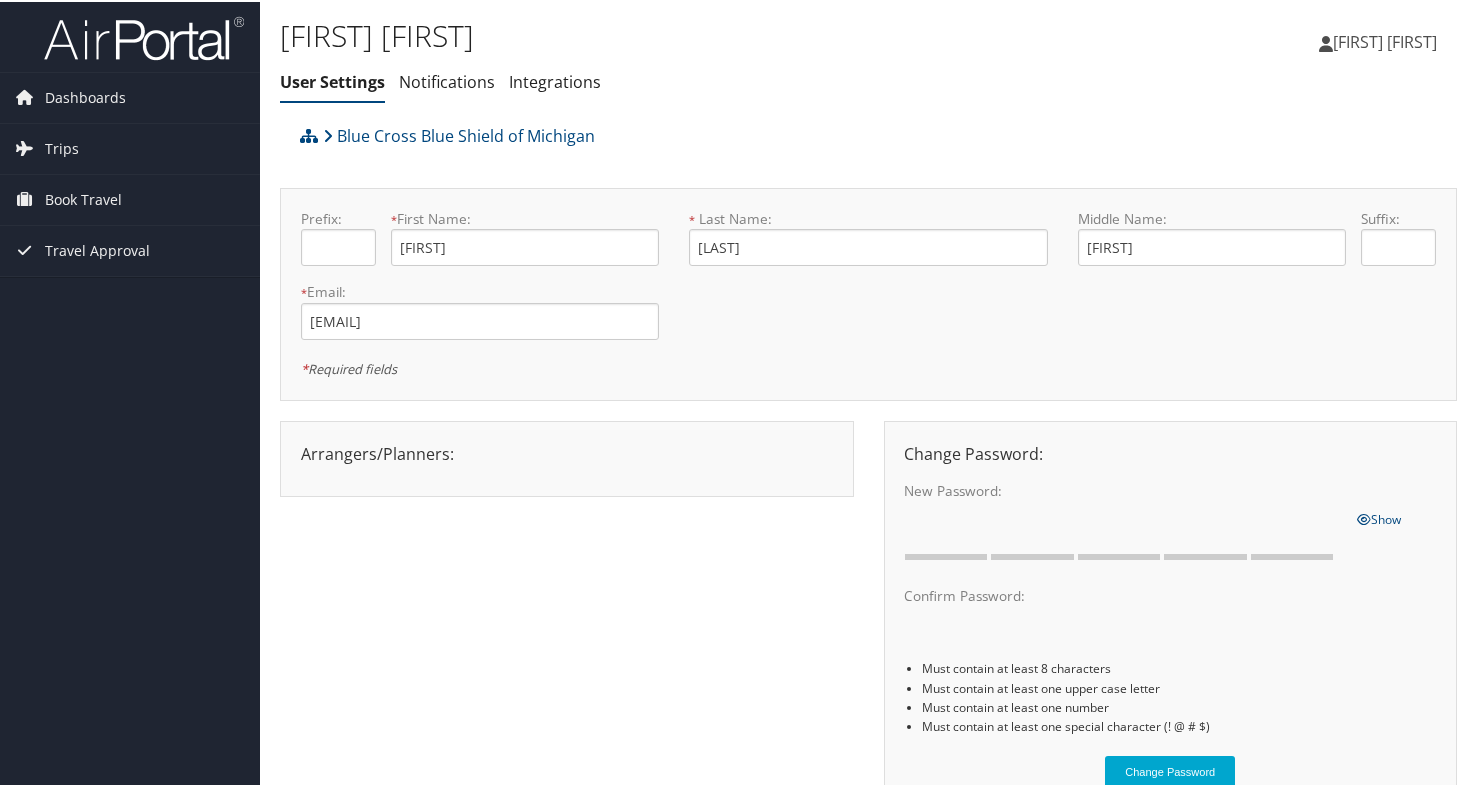 click on "[FIRST] [FIRST]" at bounding box center (1388, 40) 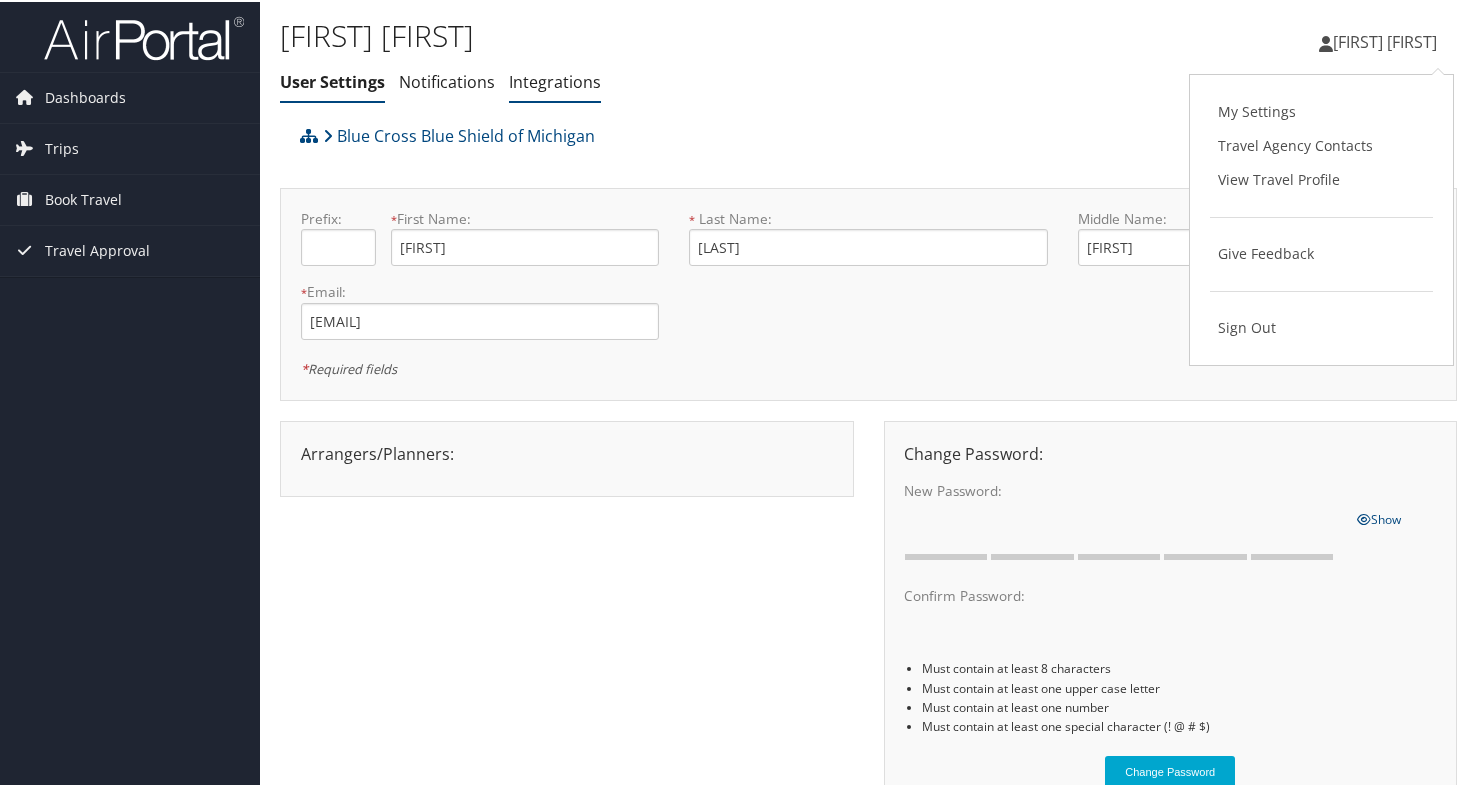 click on "Integrations" at bounding box center (555, 80) 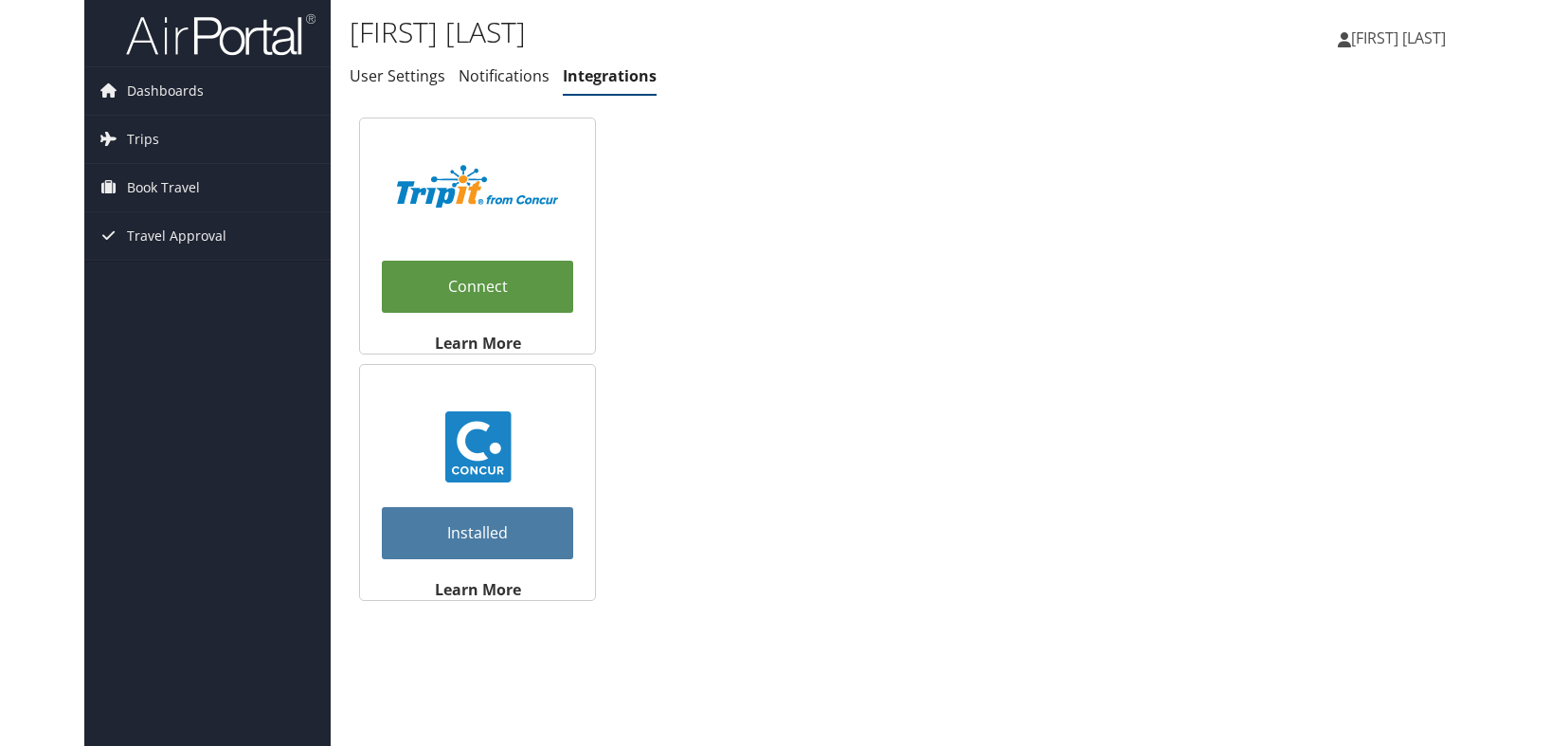 scroll, scrollTop: 0, scrollLeft: 0, axis: both 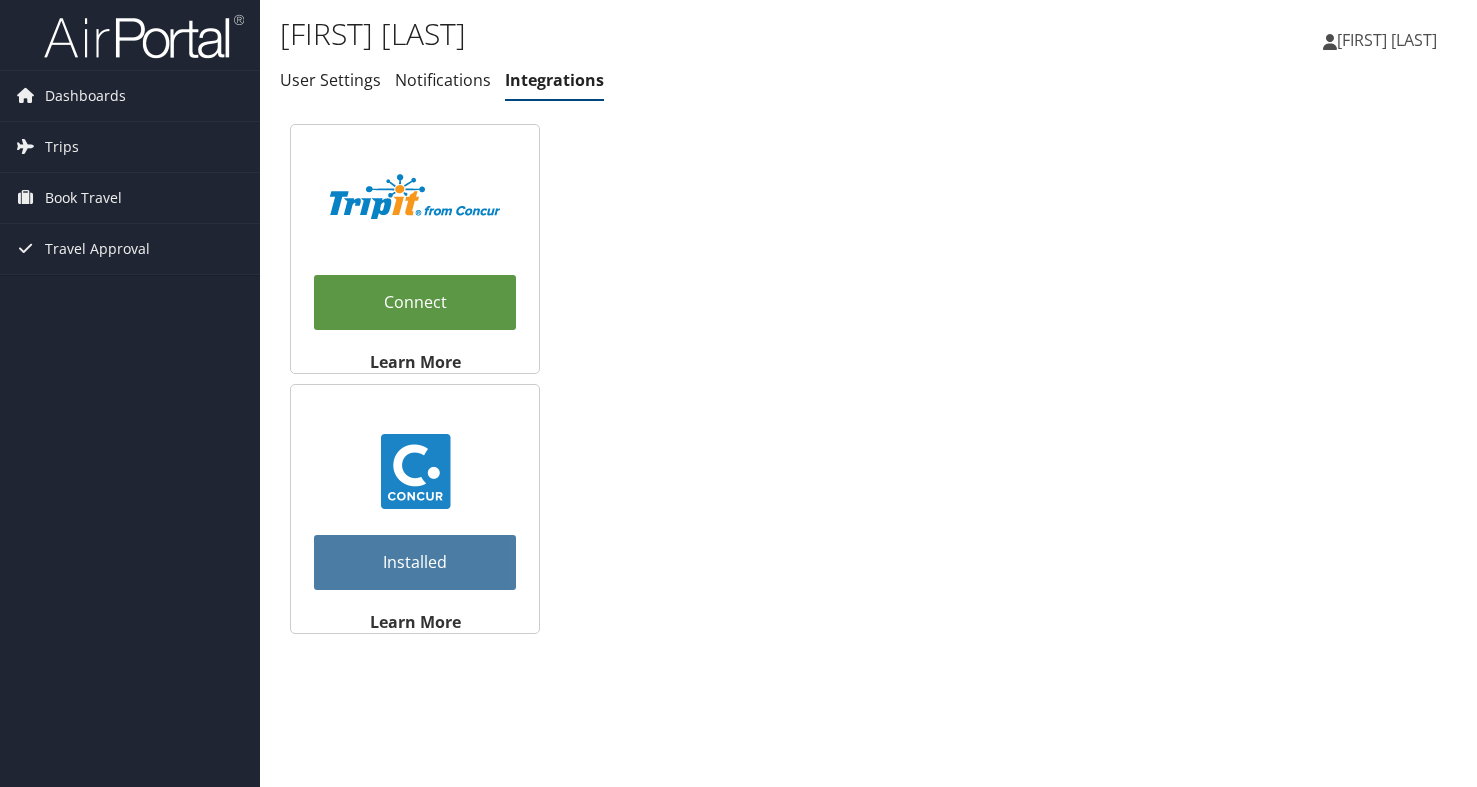 click on "[FIRST] [LAST]" at bounding box center (1387, 40) 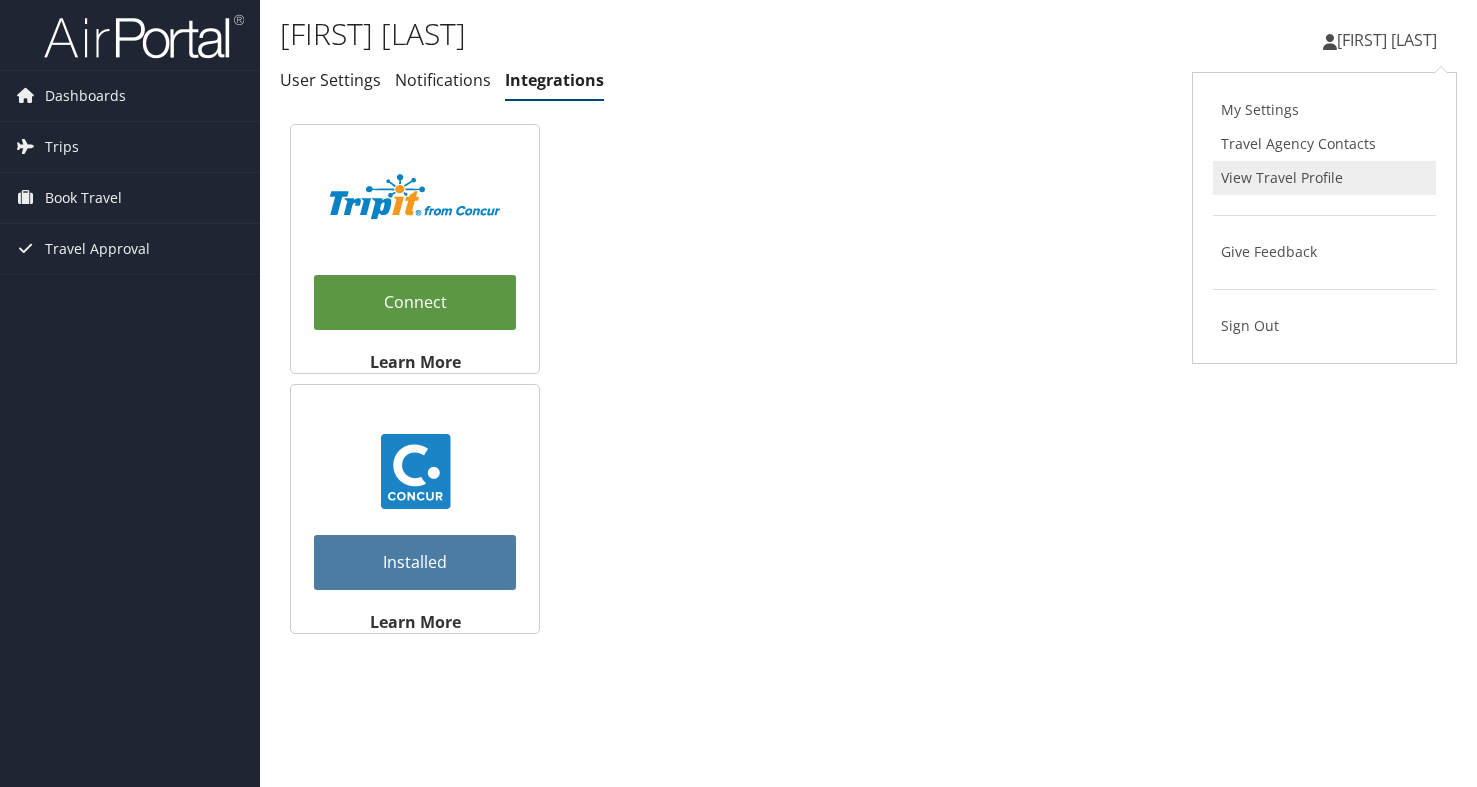 click on "View Travel Profile" at bounding box center (1324, 178) 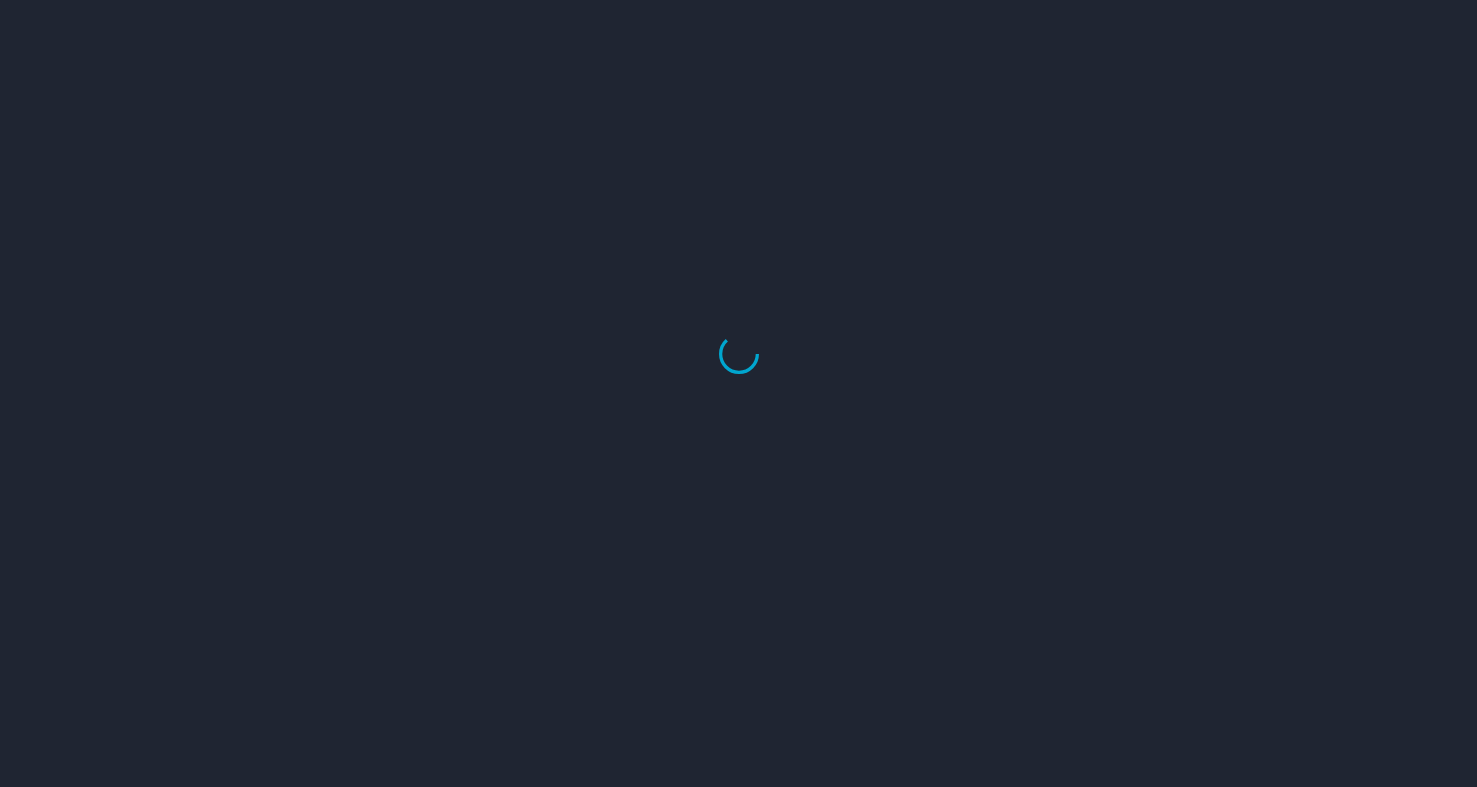 scroll, scrollTop: 0, scrollLeft: 0, axis: both 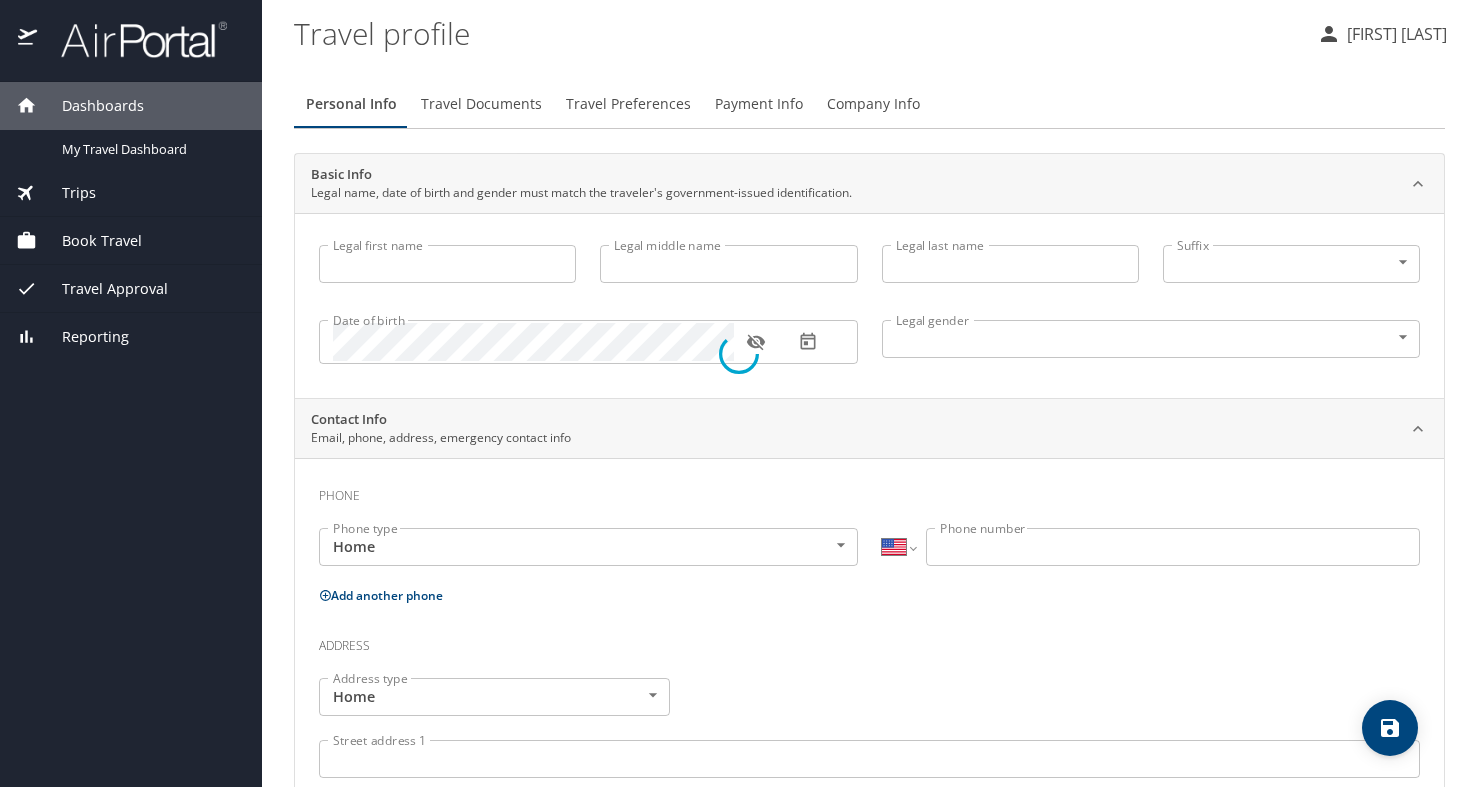 type on "[FIRST]" 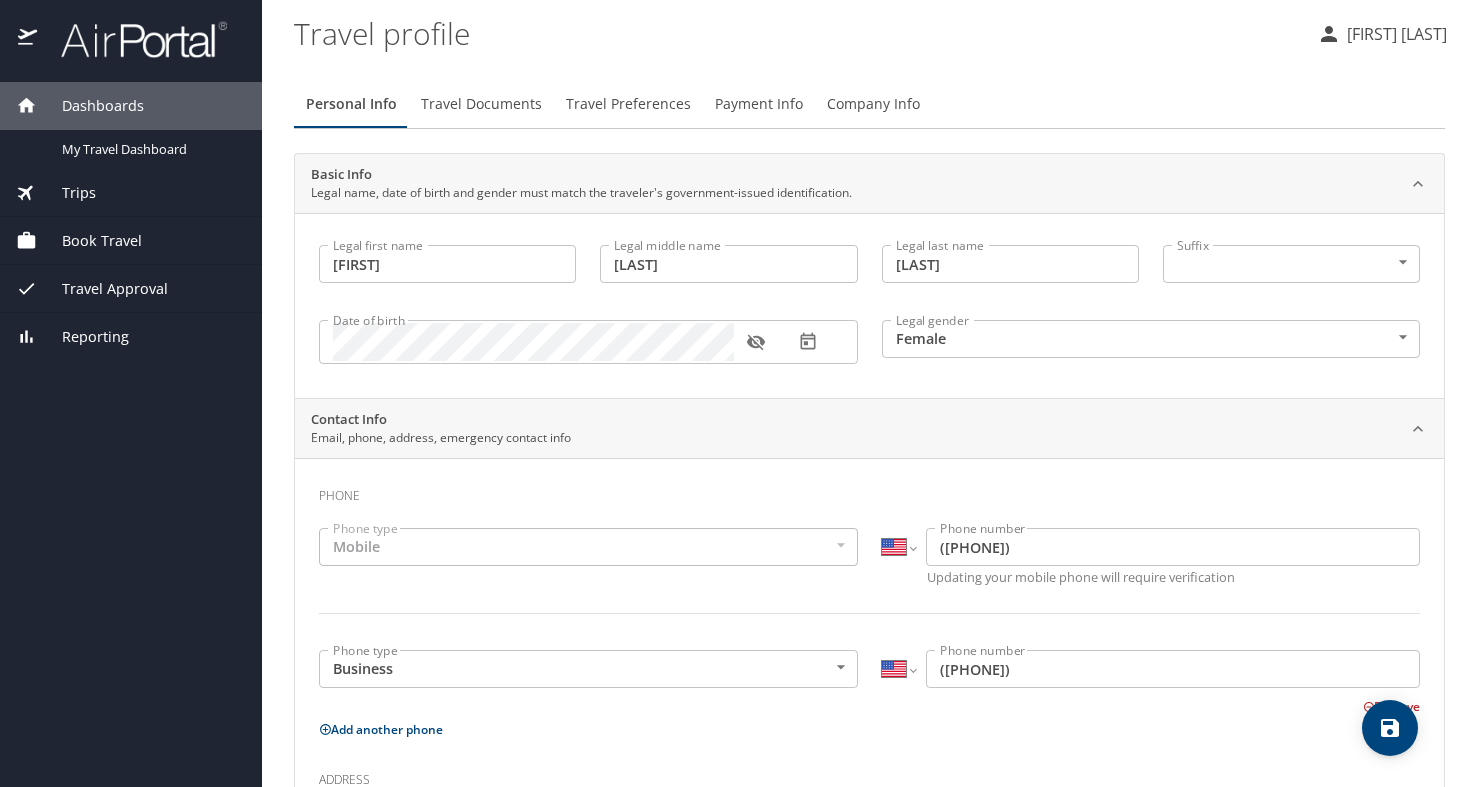click on "Travel profile" at bounding box center [797, 33] 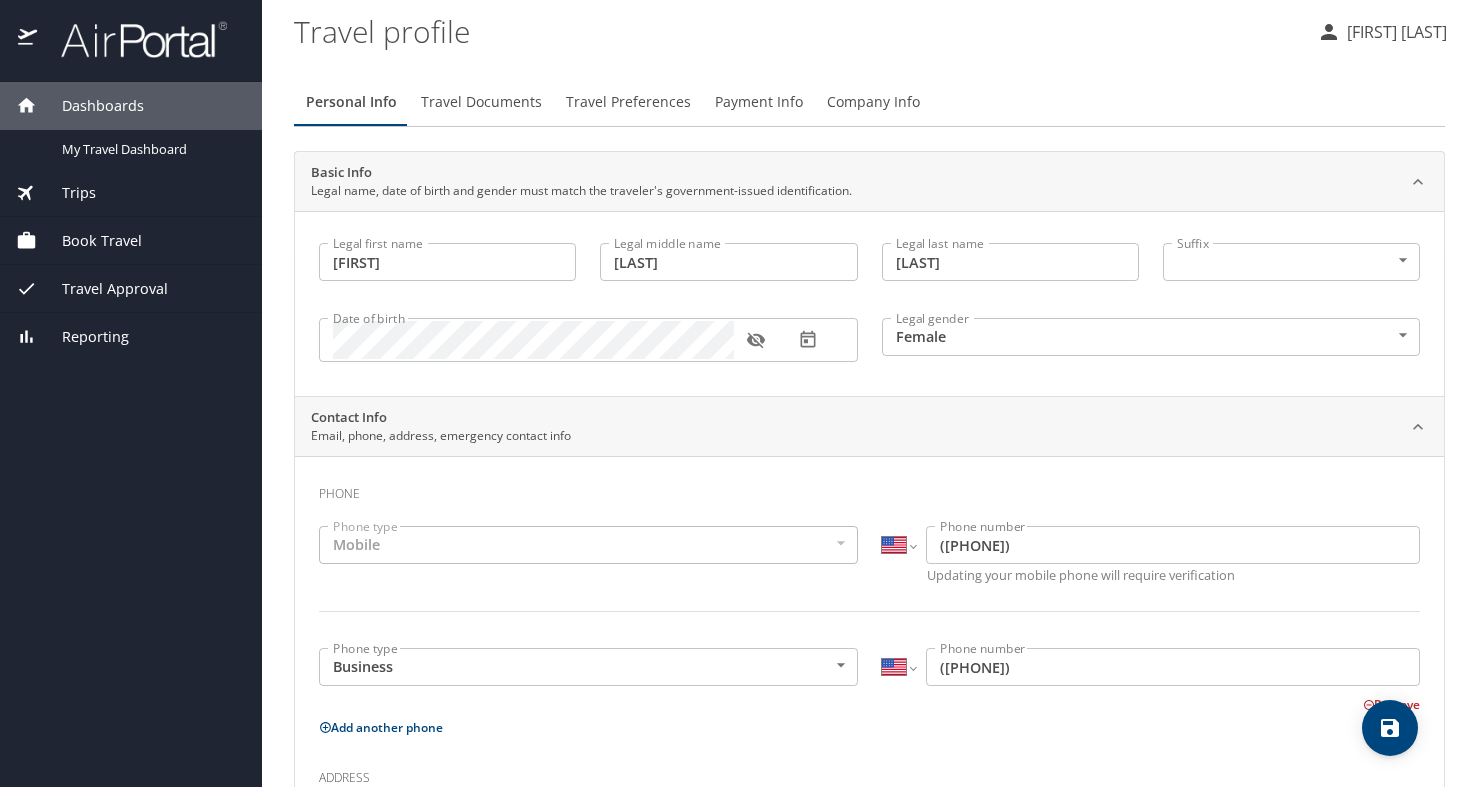 scroll, scrollTop: 0, scrollLeft: 0, axis: both 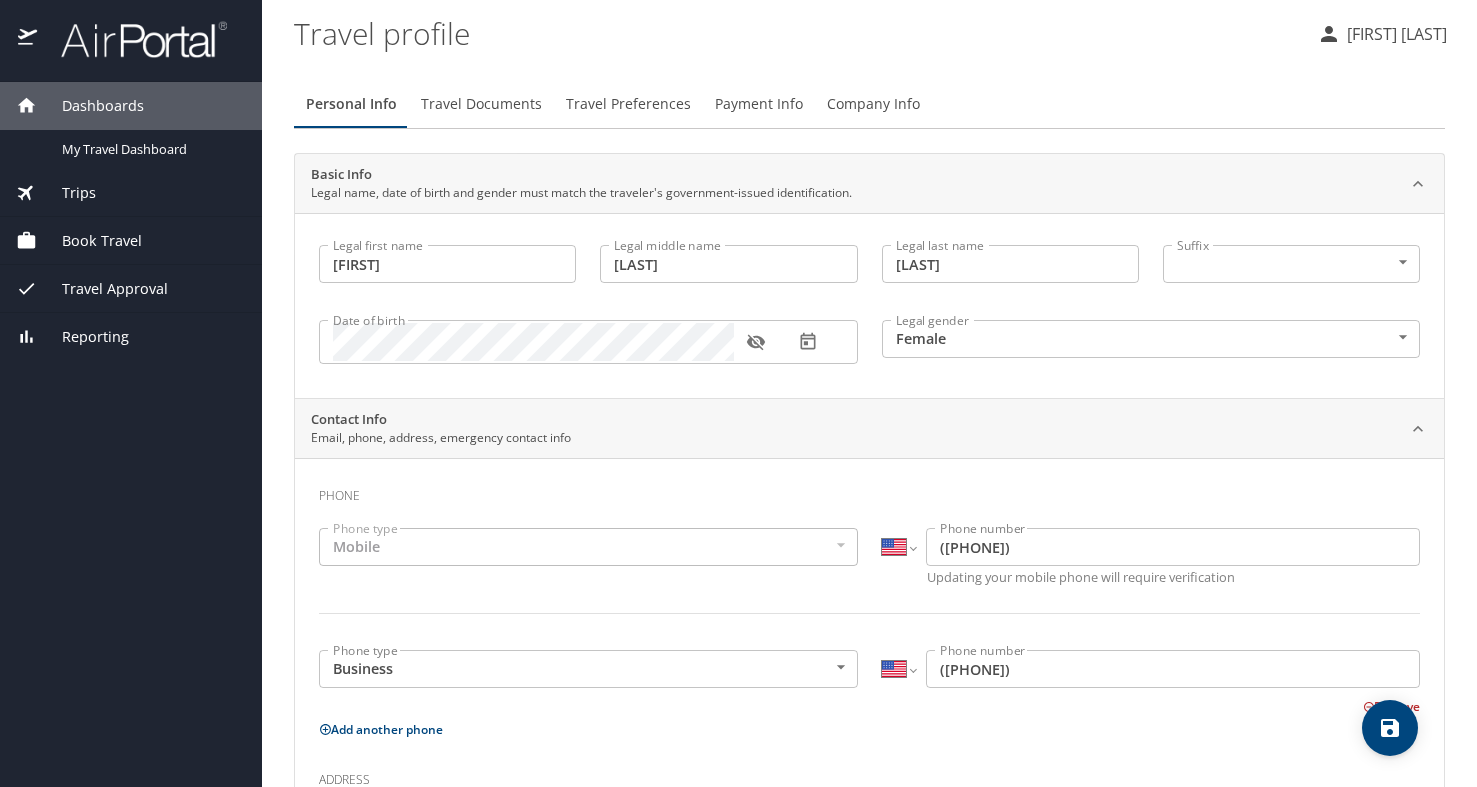 click on "Travel Documents" at bounding box center [481, 104] 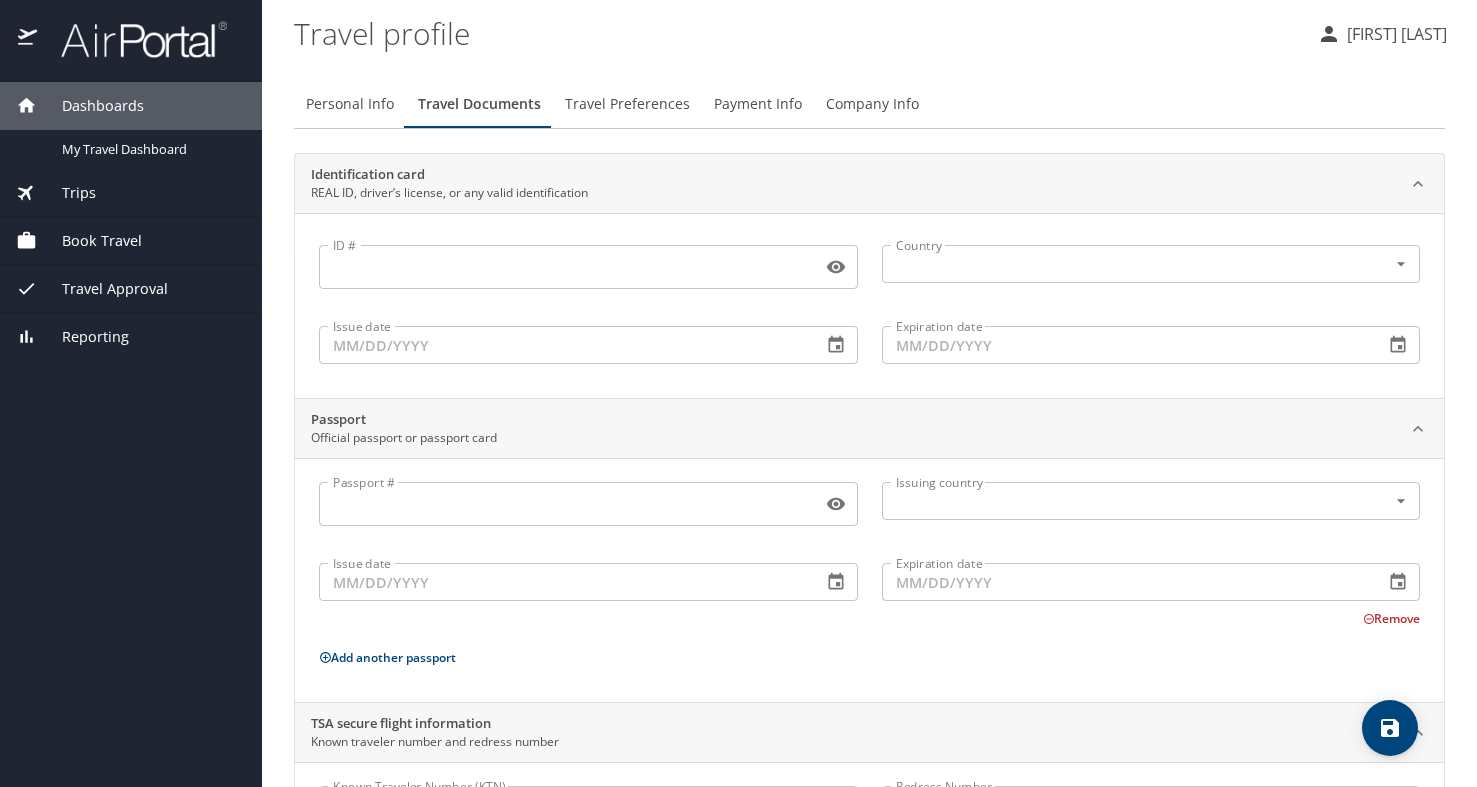 click on "Travel Preferences" at bounding box center [627, 104] 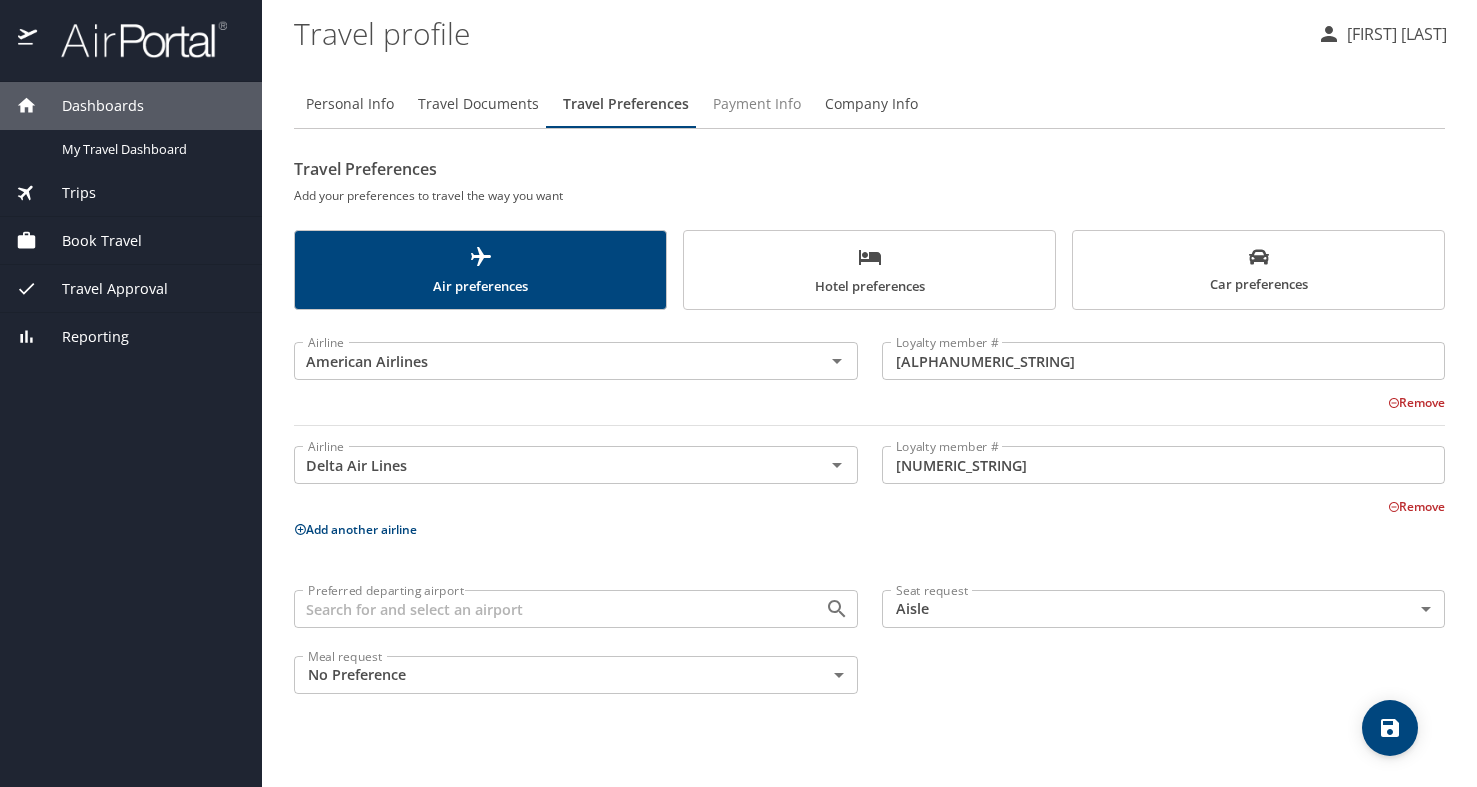 click on "Payment Info" at bounding box center [757, 104] 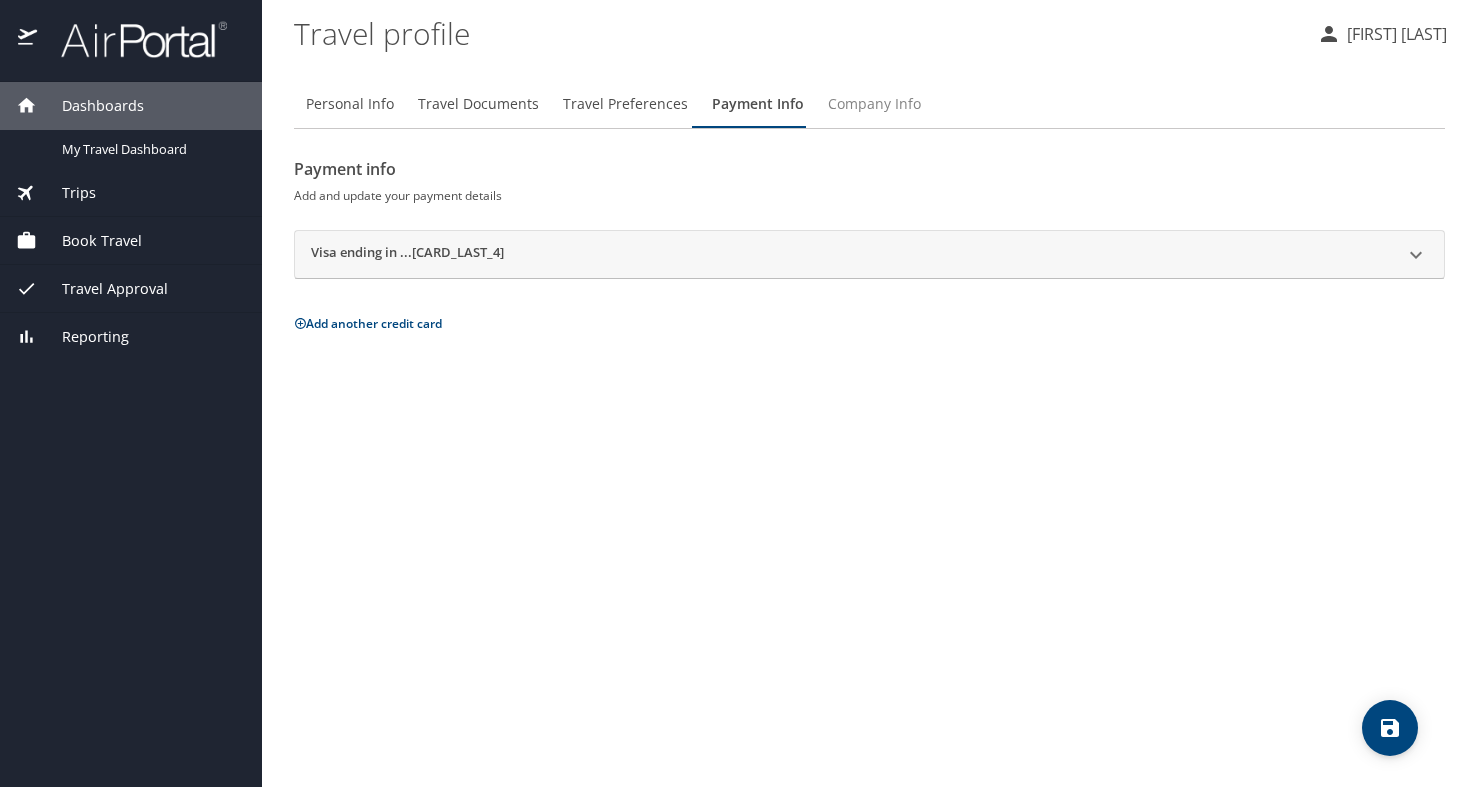 click on "Company Info" at bounding box center (874, 104) 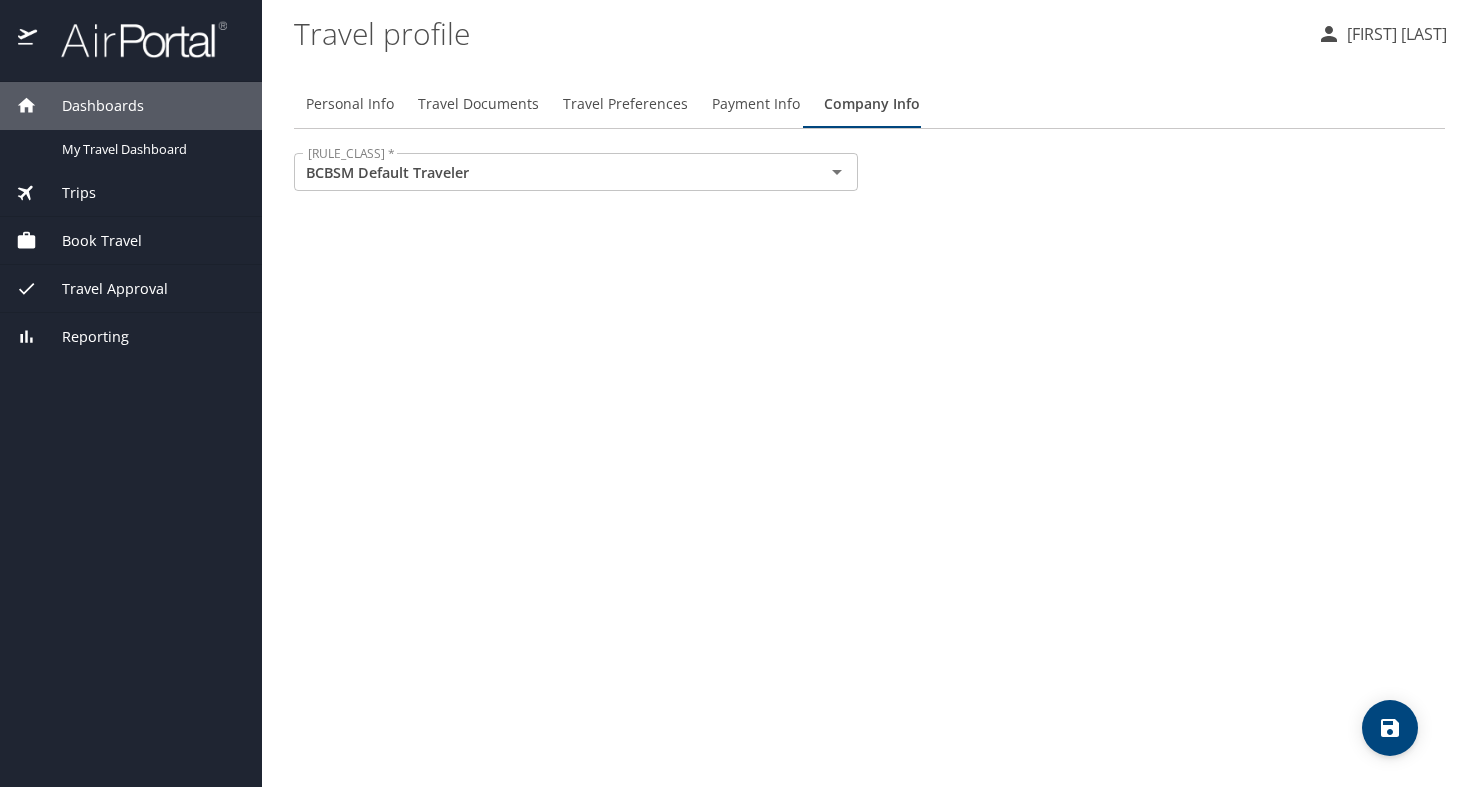 click on "Payment Info" at bounding box center (756, 104) 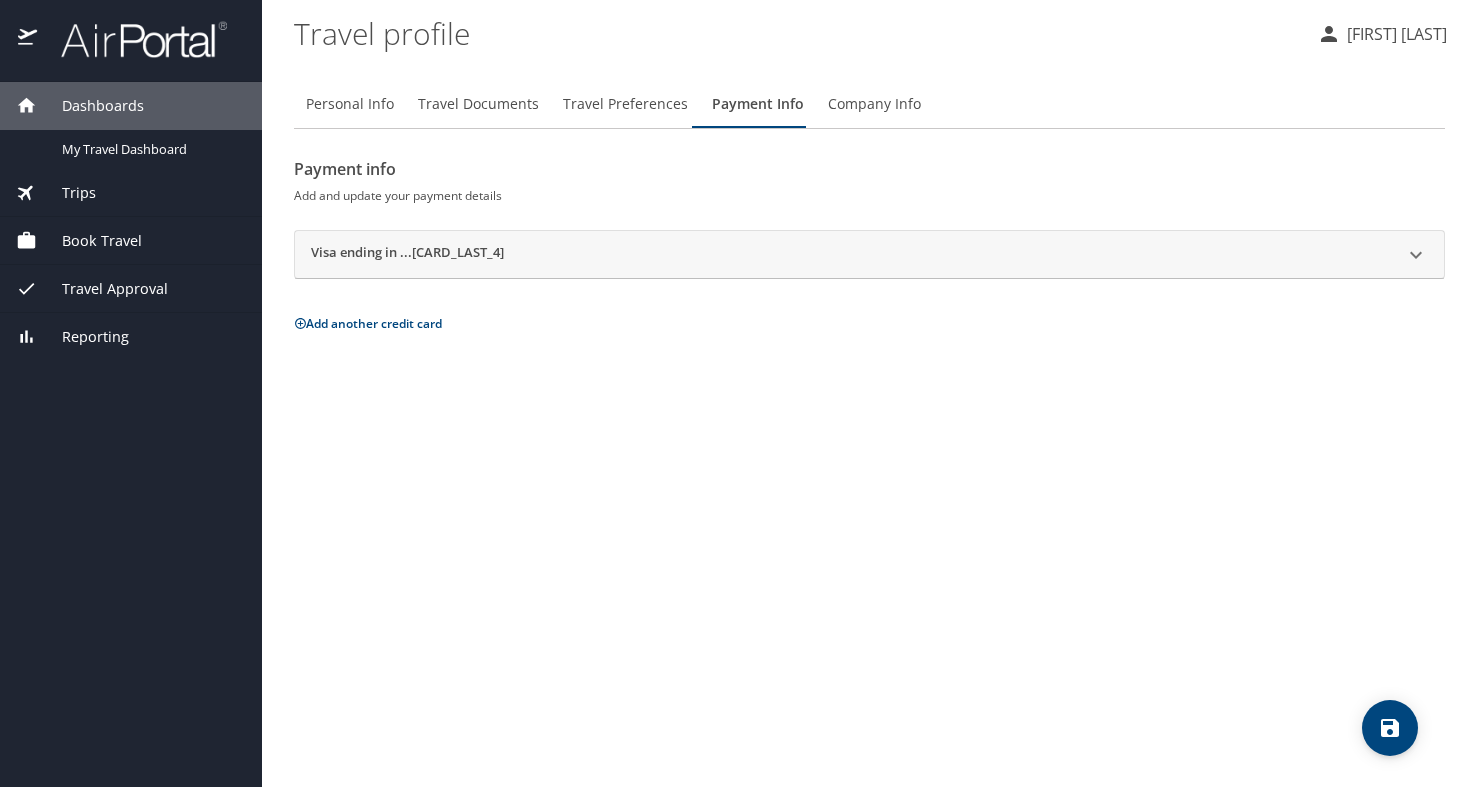 click on "Payment info Add and update your payment details Visa ending in ...7324   Name on card AGATHA L LEE Name on card   Display name Personal card Display name   Card type Visa VI Card type   Card number 4147XXXXXXXX7324 Card number Expiration date 10/27 Expiration date Default card for: Plane tickets Car rentals Rail tickets Hotel reservations  Remove  Add another credit card" at bounding box center (869, 244) 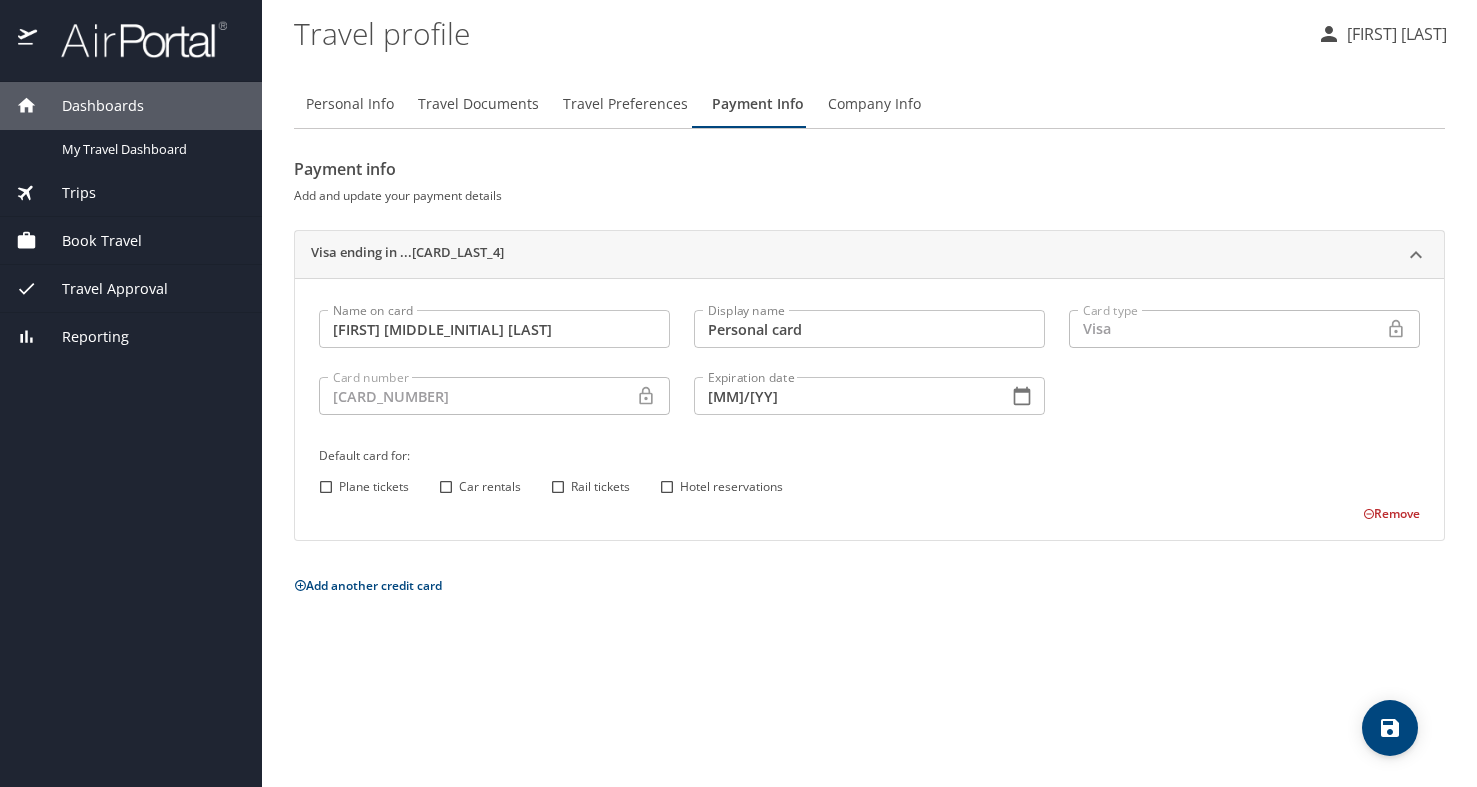click on "Add another credit card" at bounding box center (368, 585) 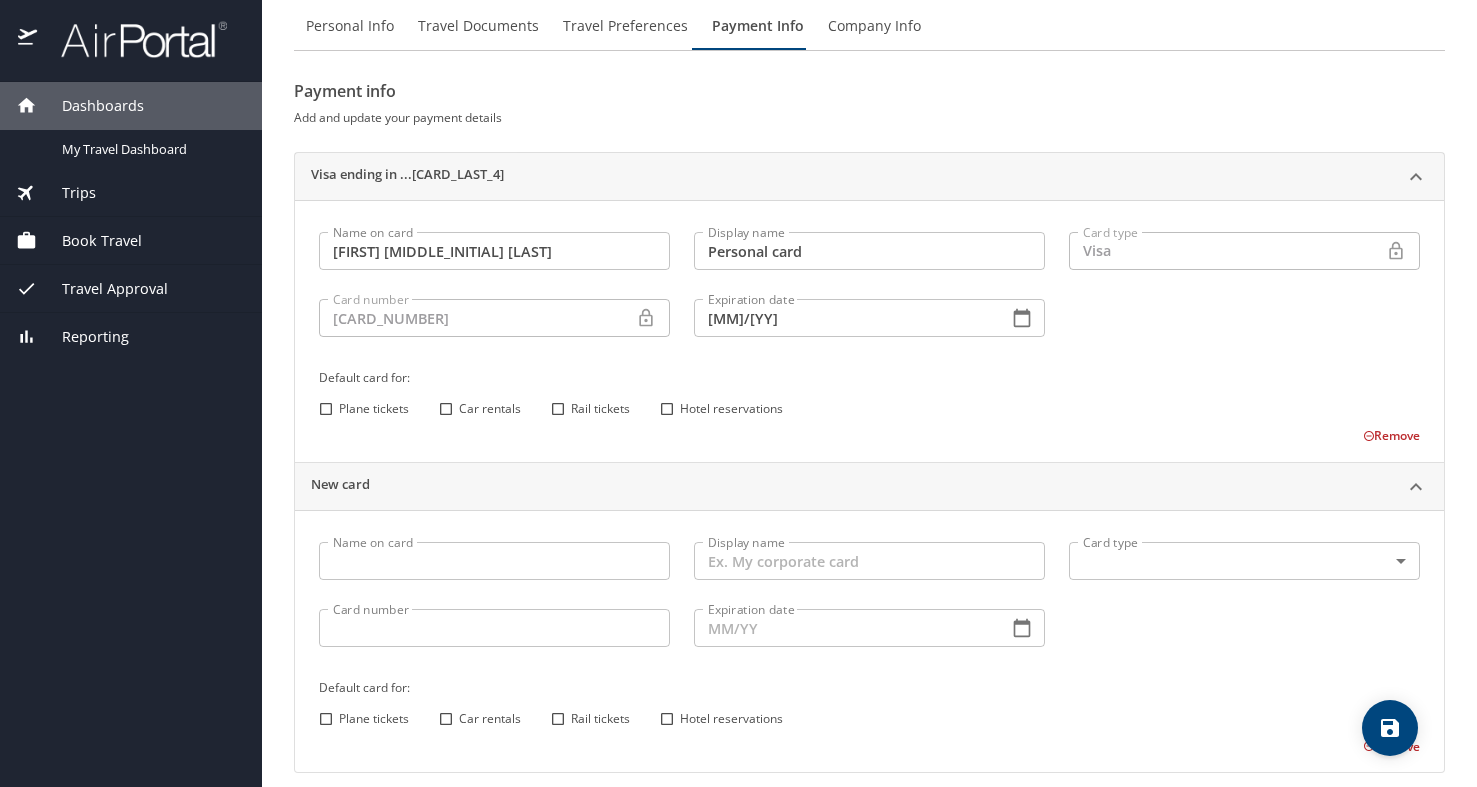 scroll, scrollTop: 100, scrollLeft: 0, axis: vertical 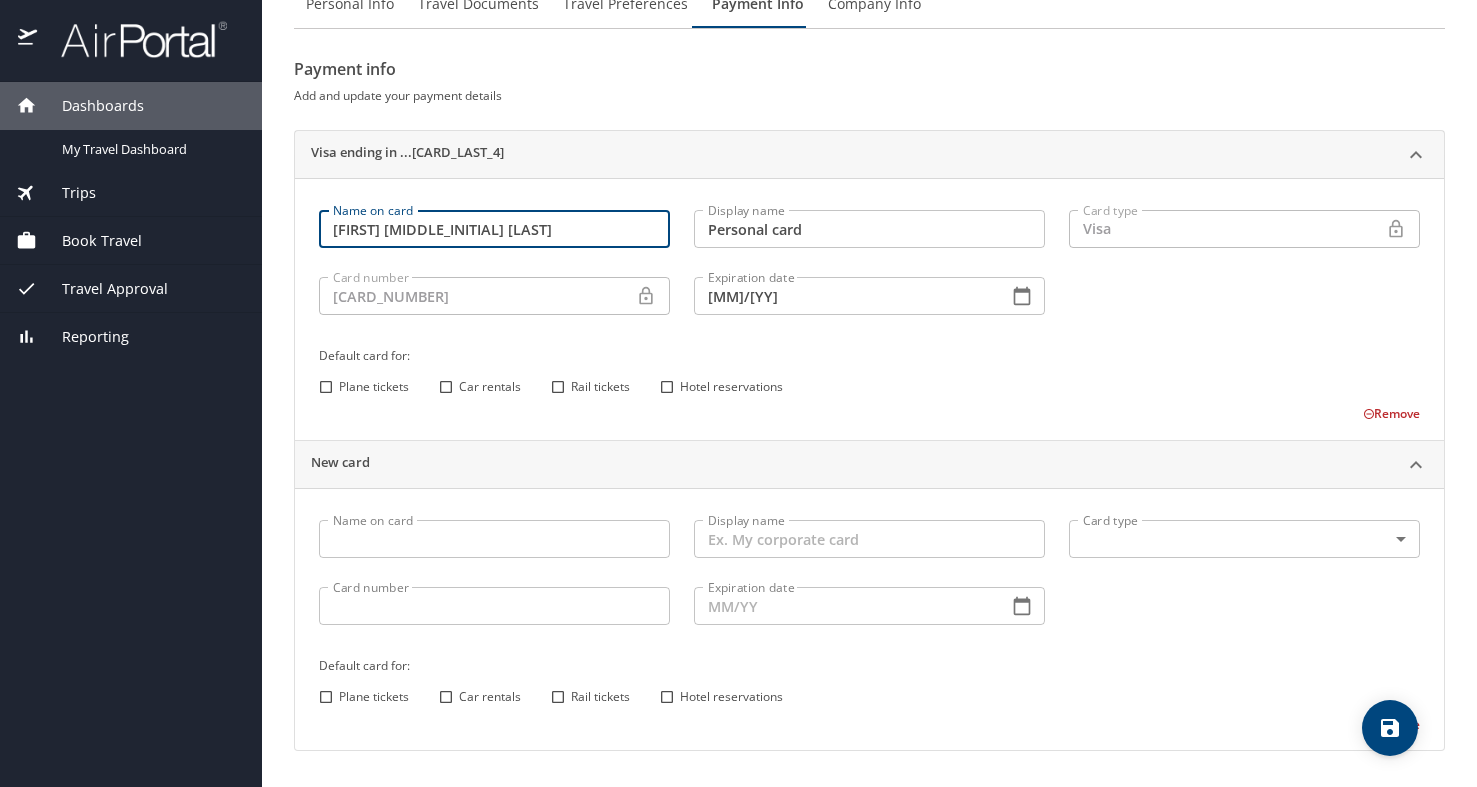 drag, startPoint x: 419, startPoint y: 238, endPoint x: 440, endPoint y: 238, distance: 21 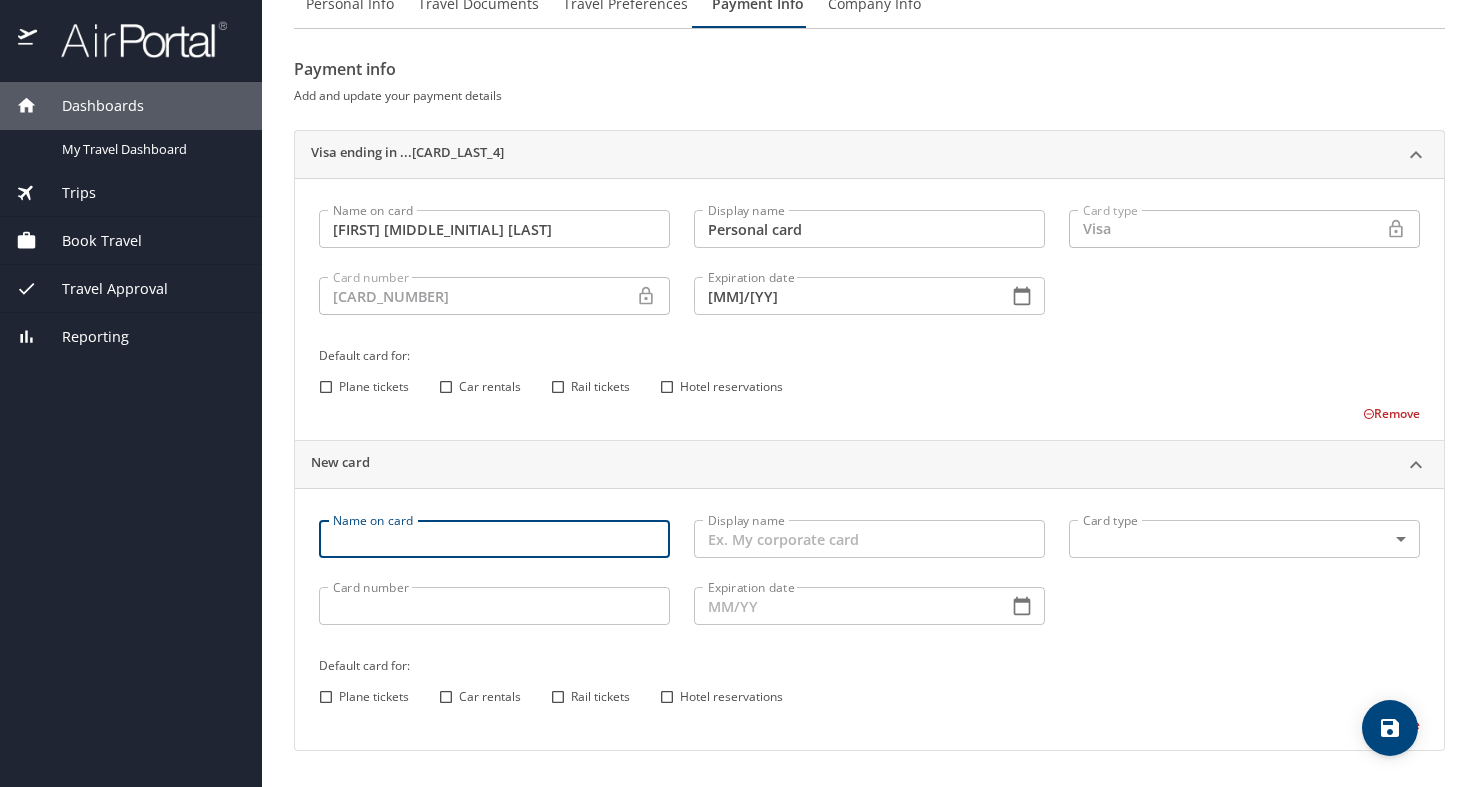 paste on "AGATHA L LEE" 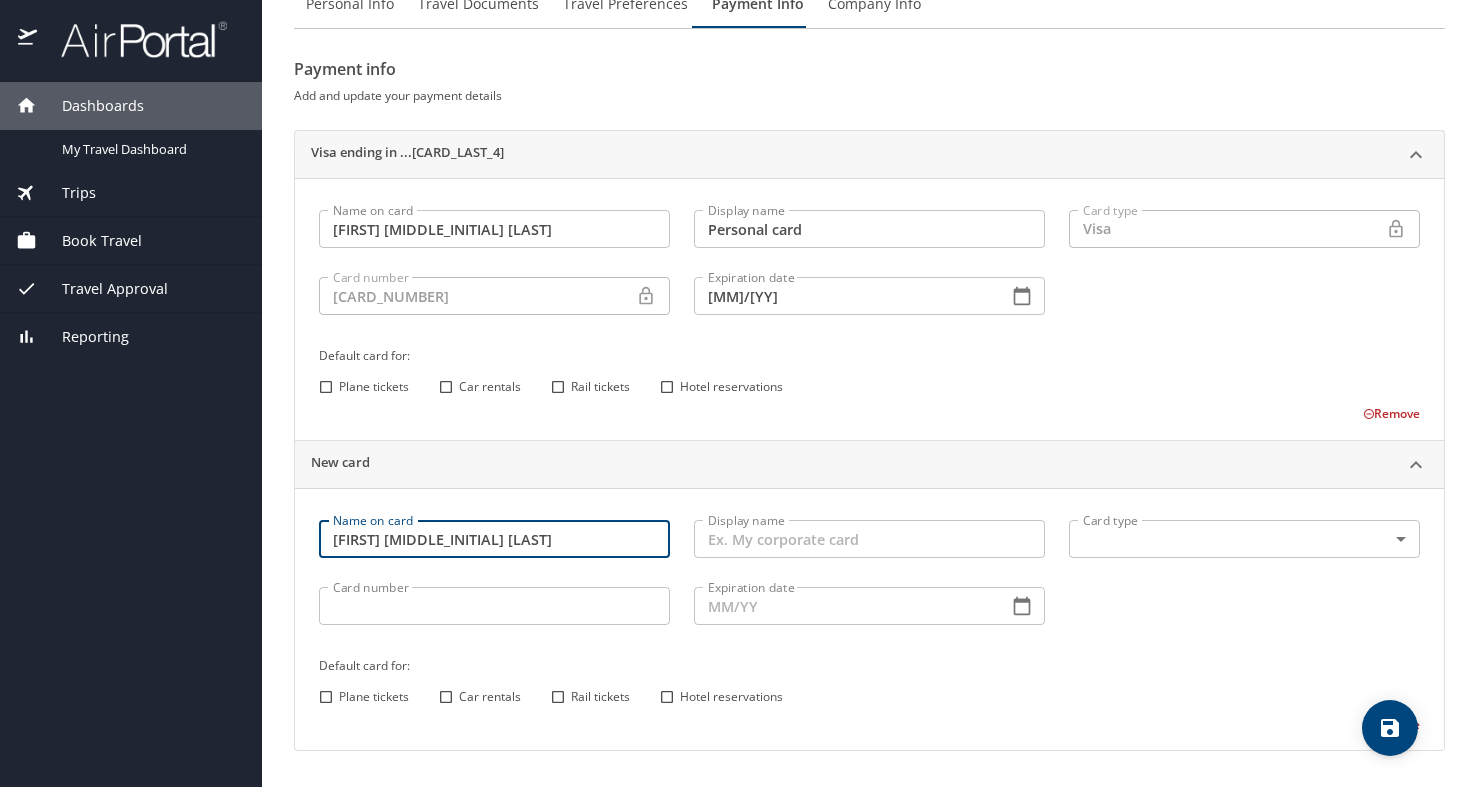 type on "AGATHA L LEE" 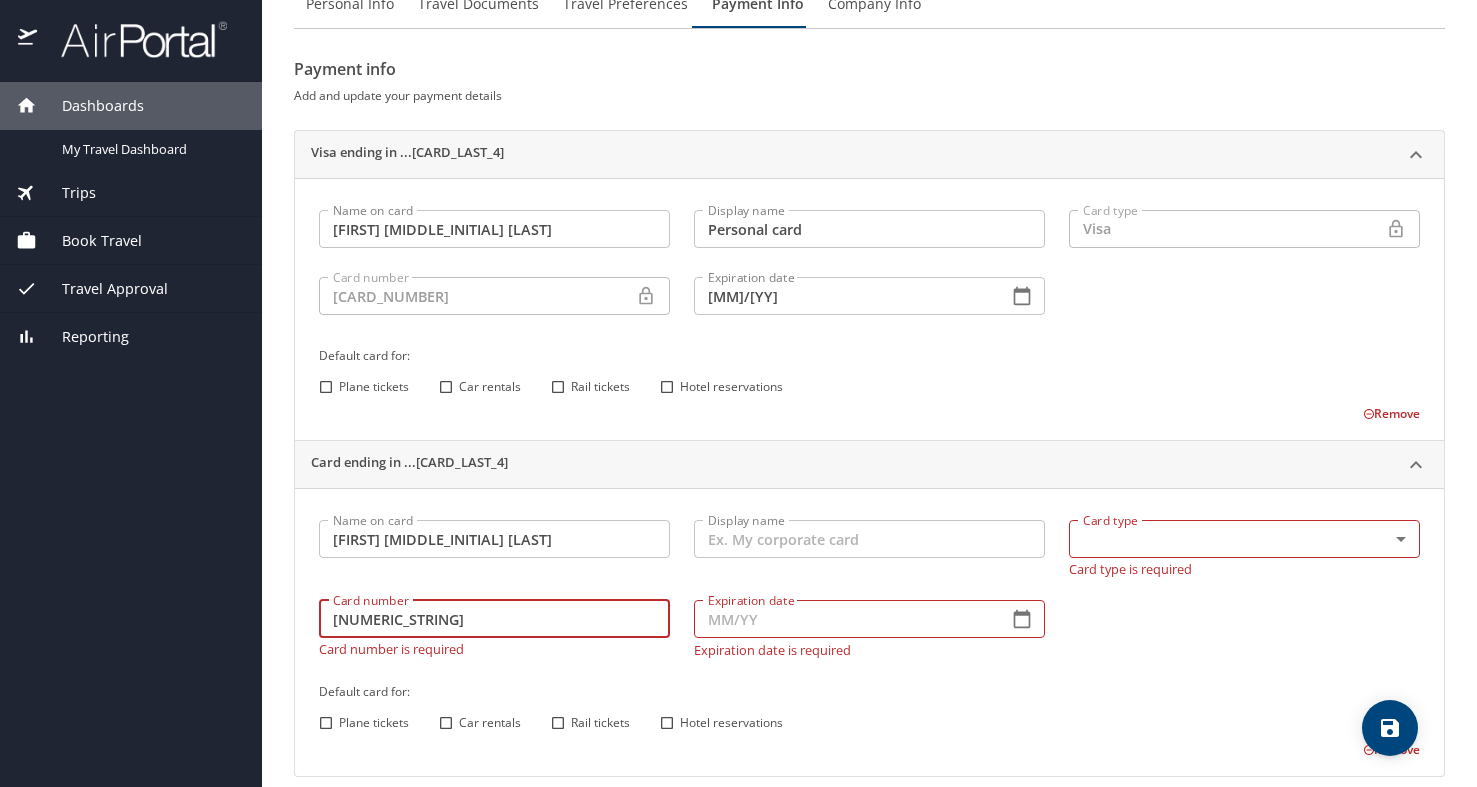 type on "4147202744047281" 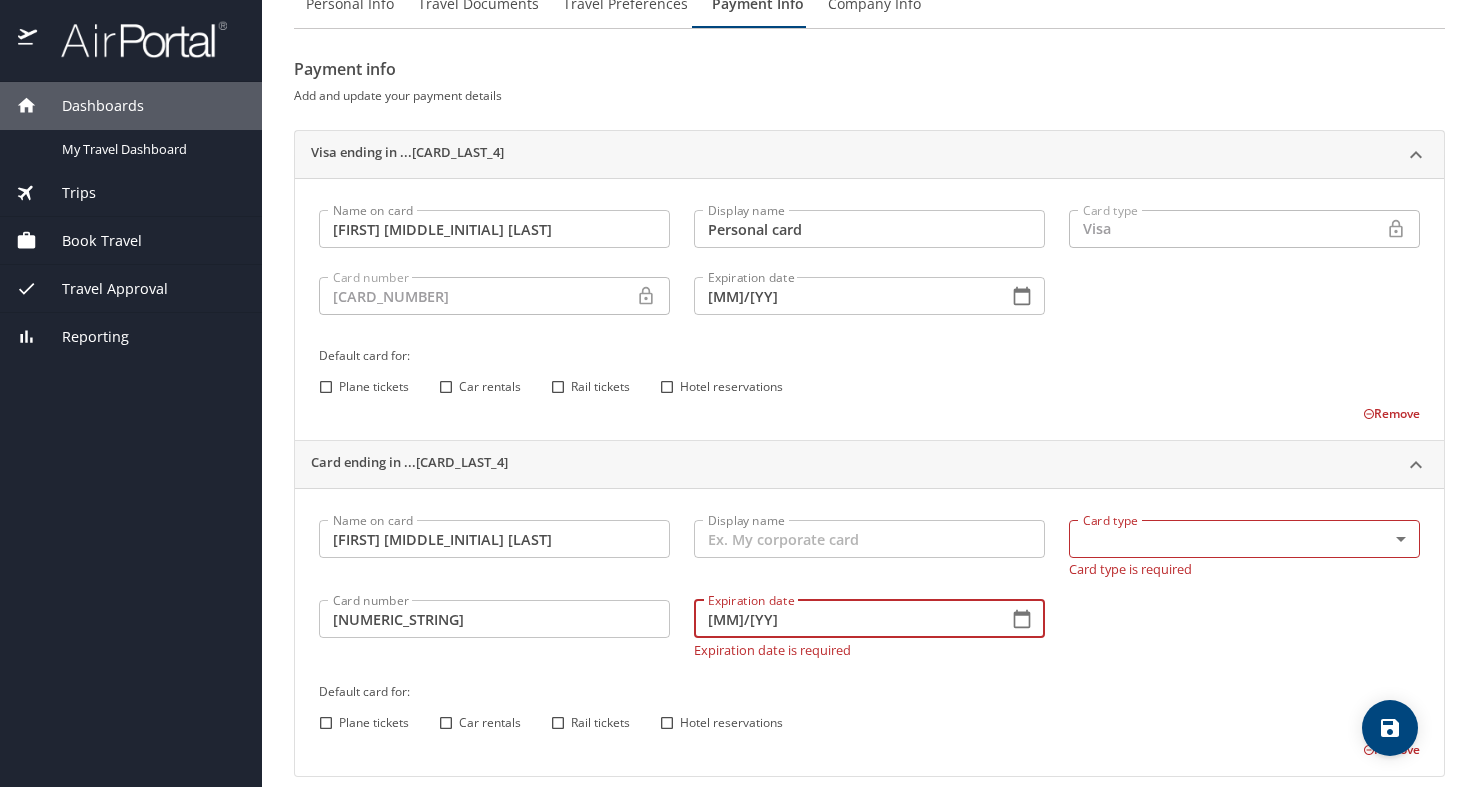 type on "04/30" 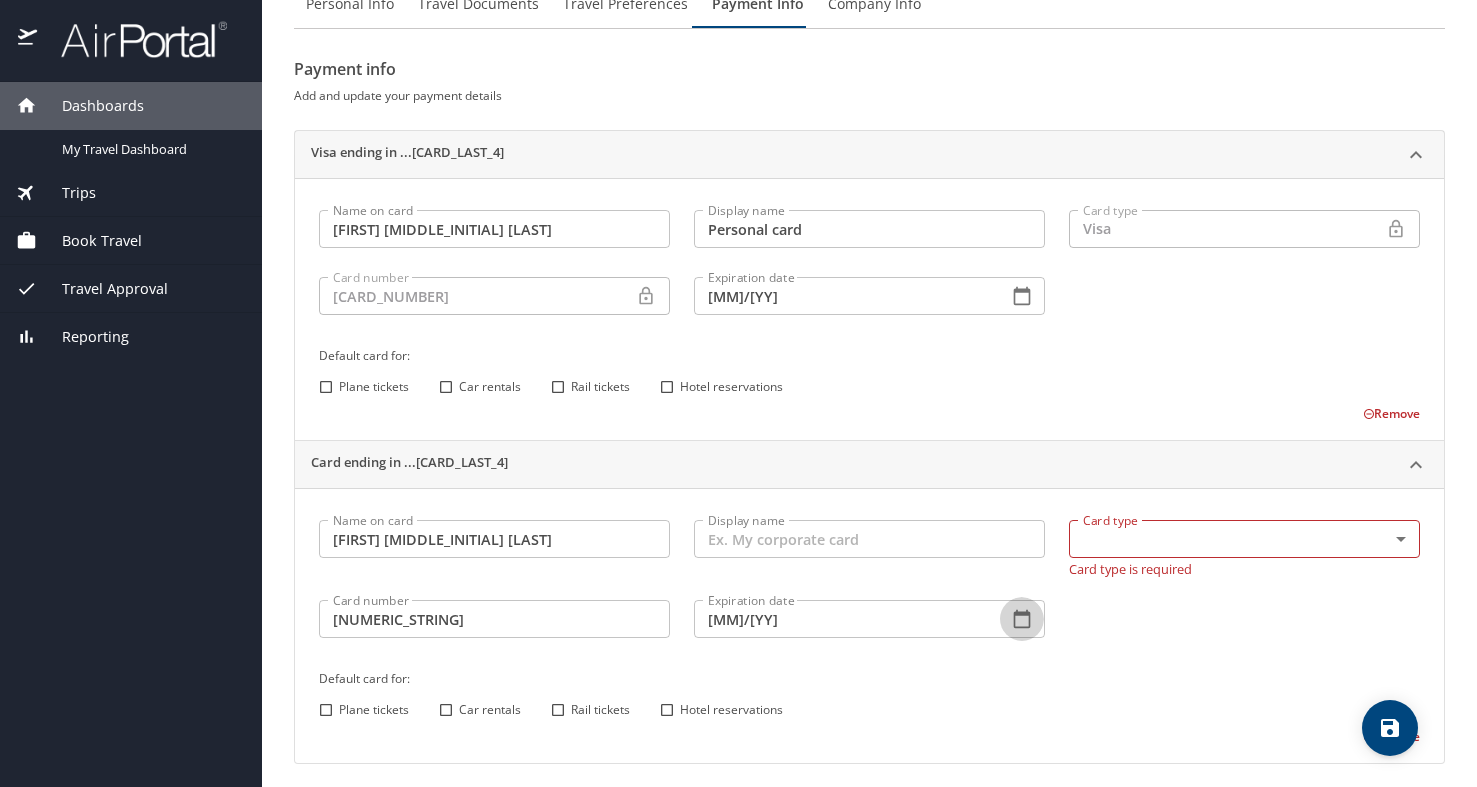 type 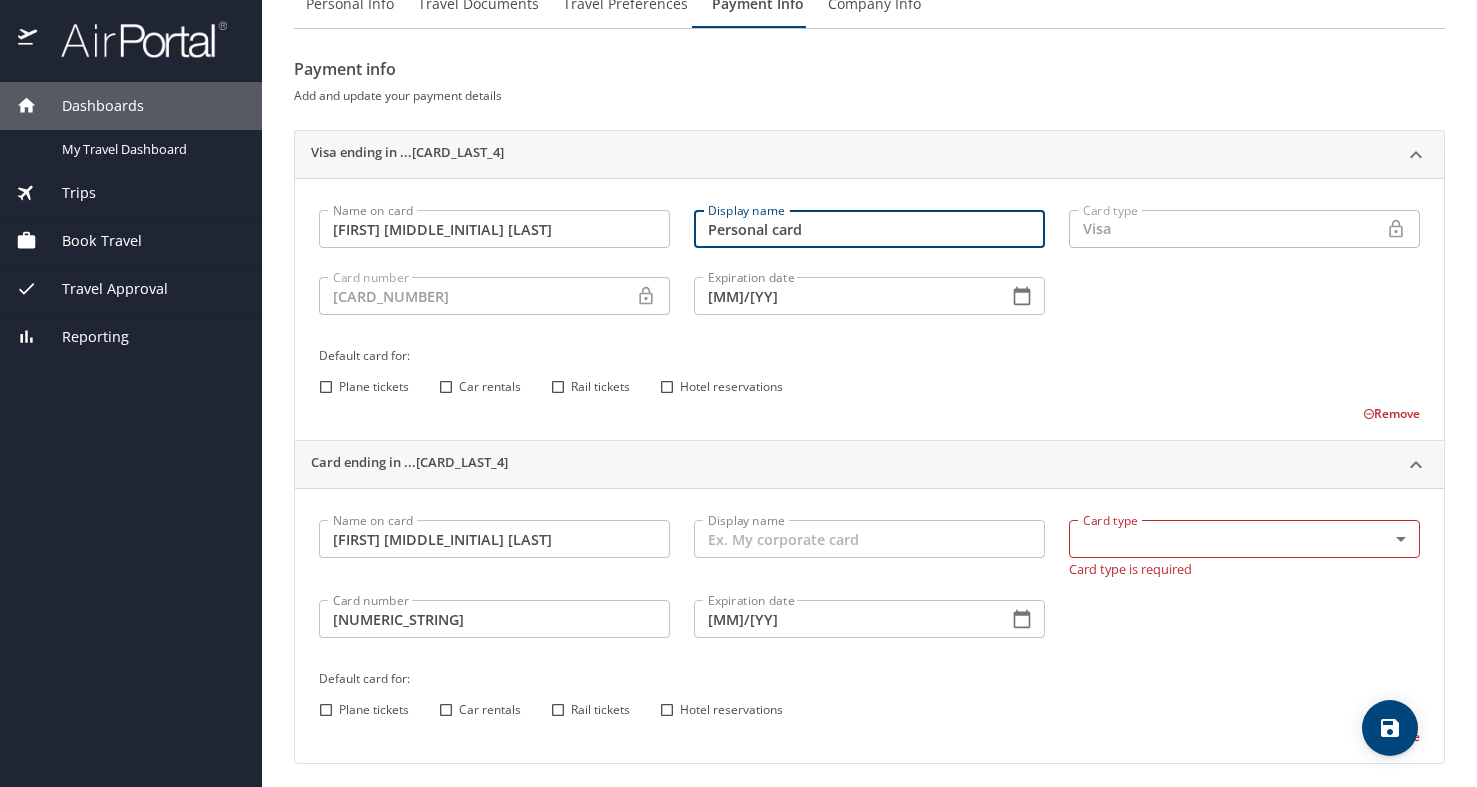 drag, startPoint x: 719, startPoint y: 217, endPoint x: 543, endPoint y: 185, distance: 178.88544 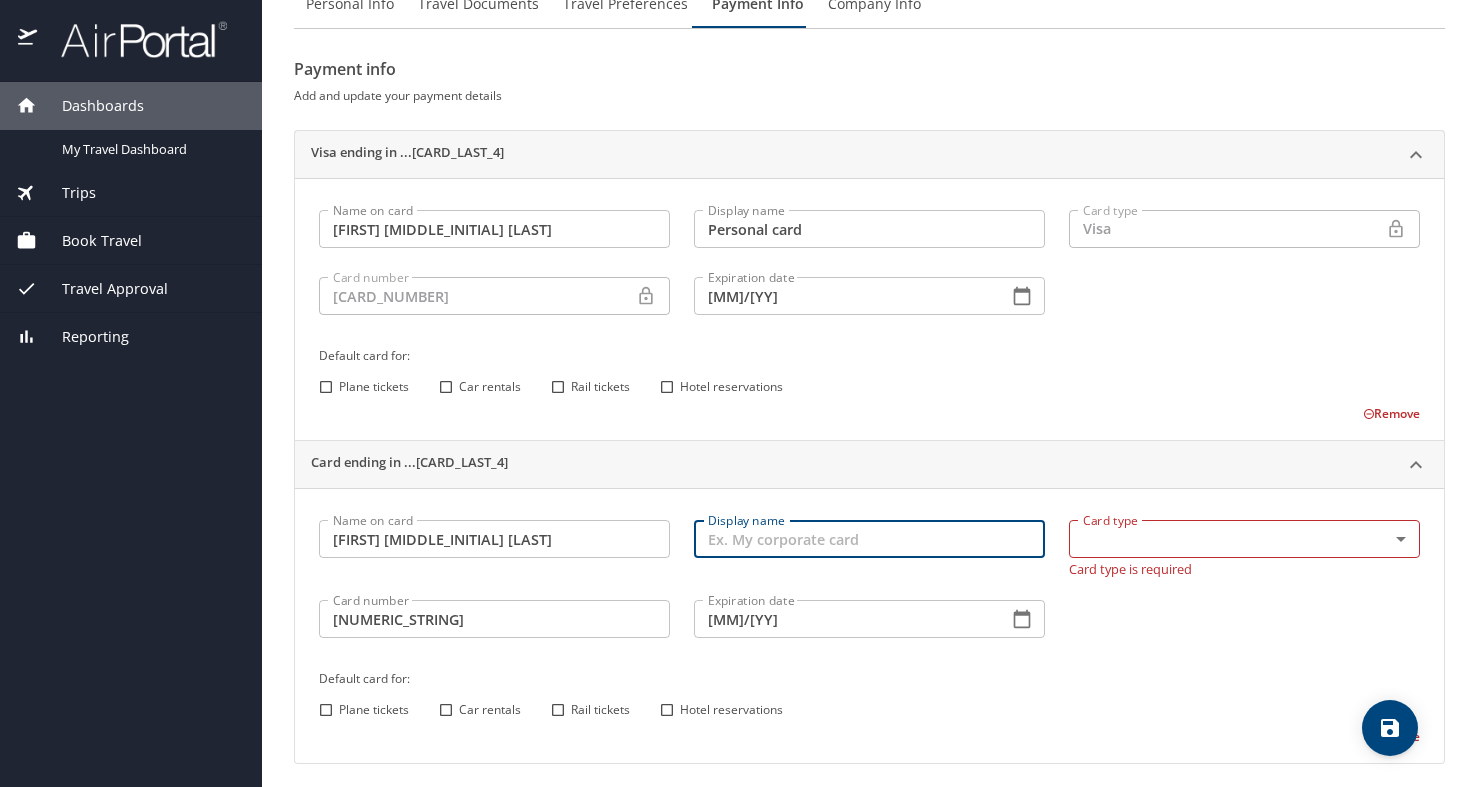 click on "Display name" at bounding box center [869, 539] 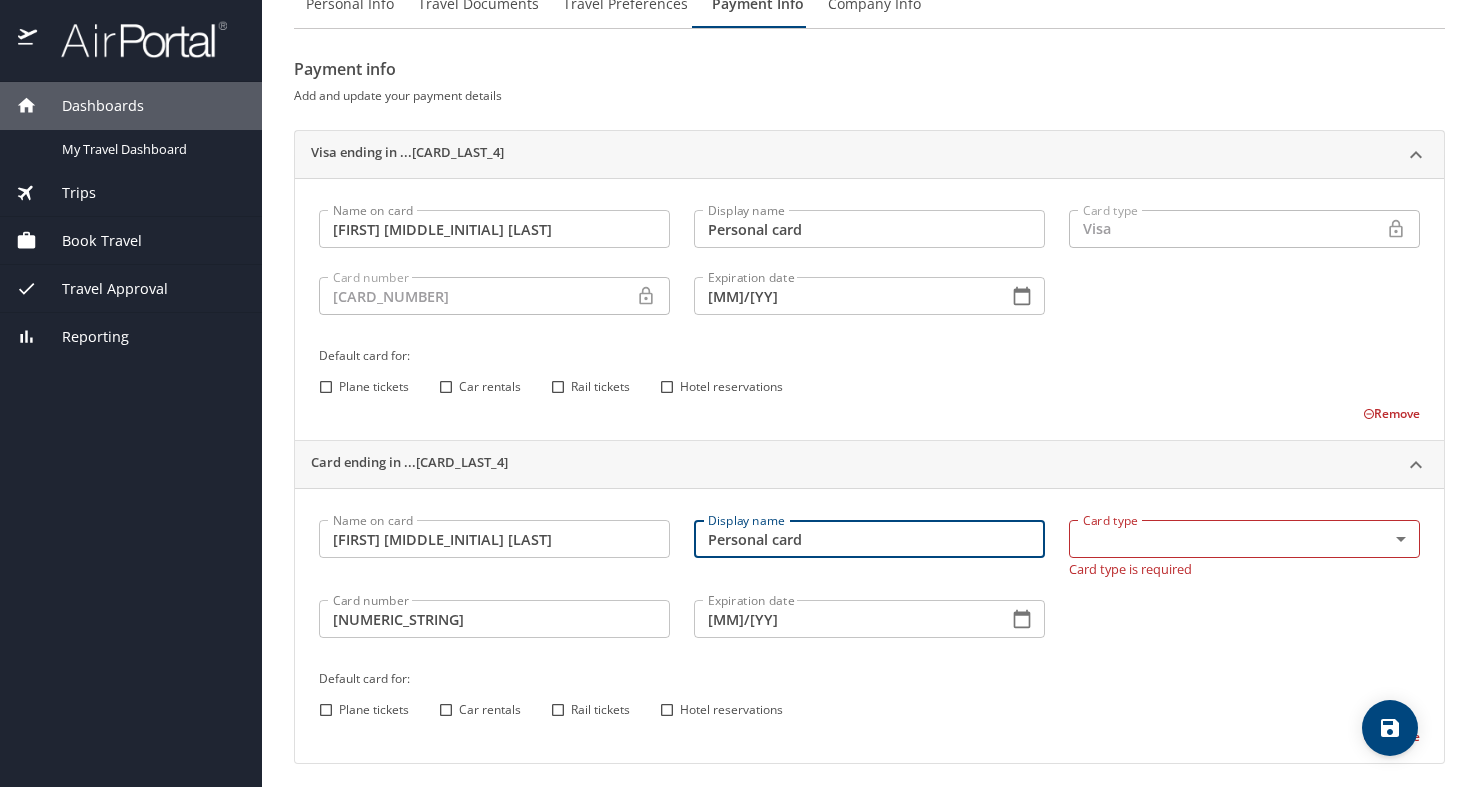 type on "Personal card" 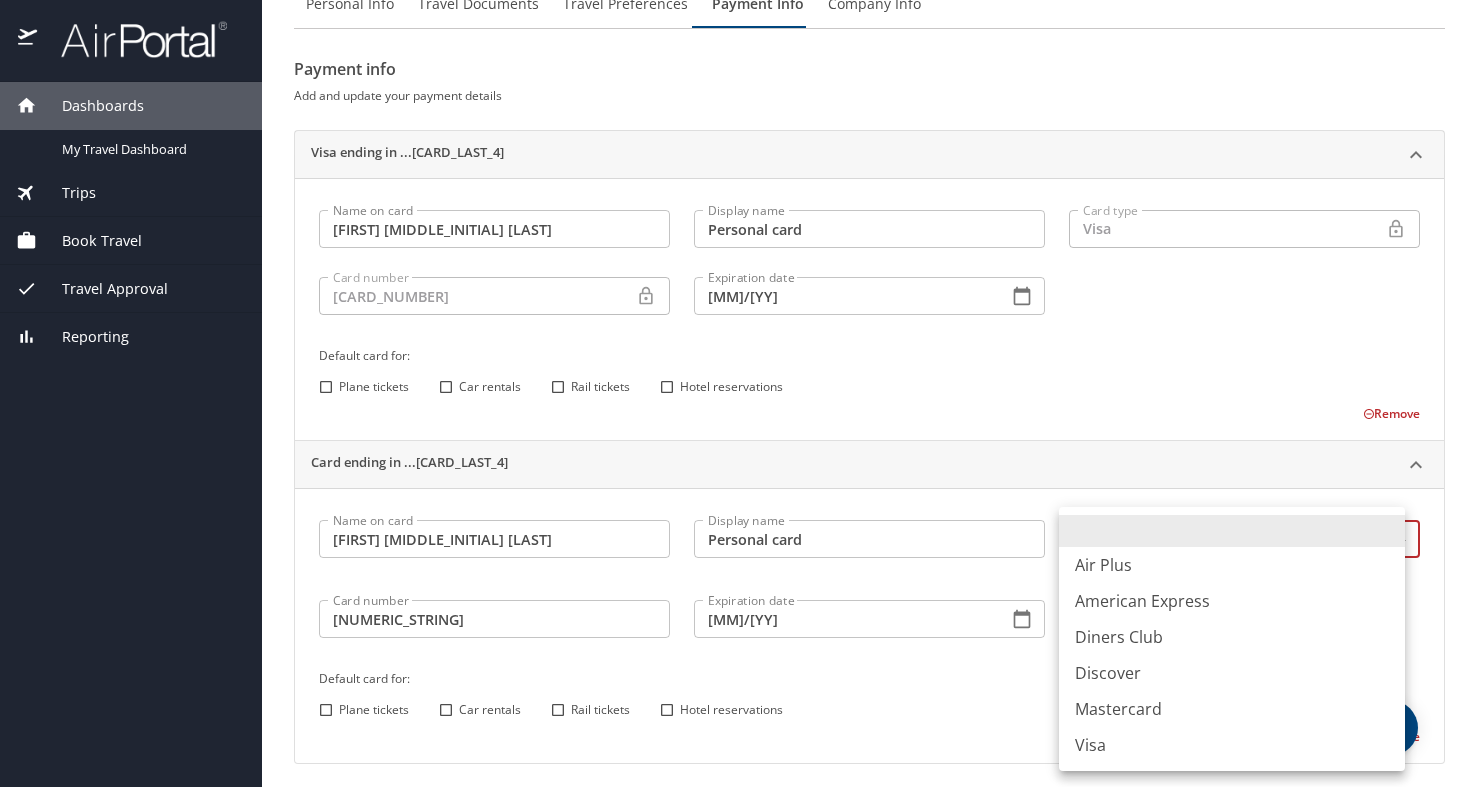 click on "Visa" at bounding box center [1232, 745] 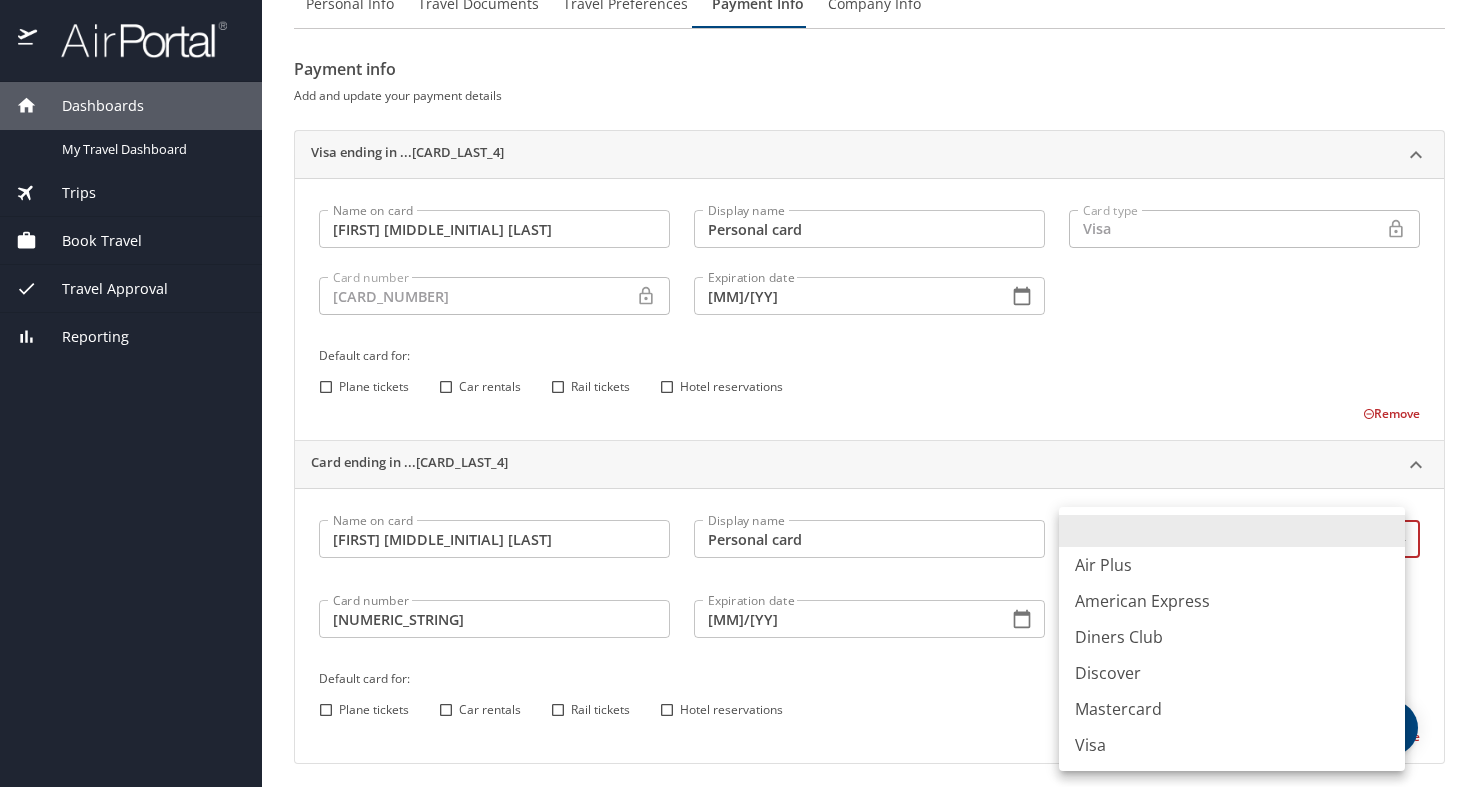 type on "VI" 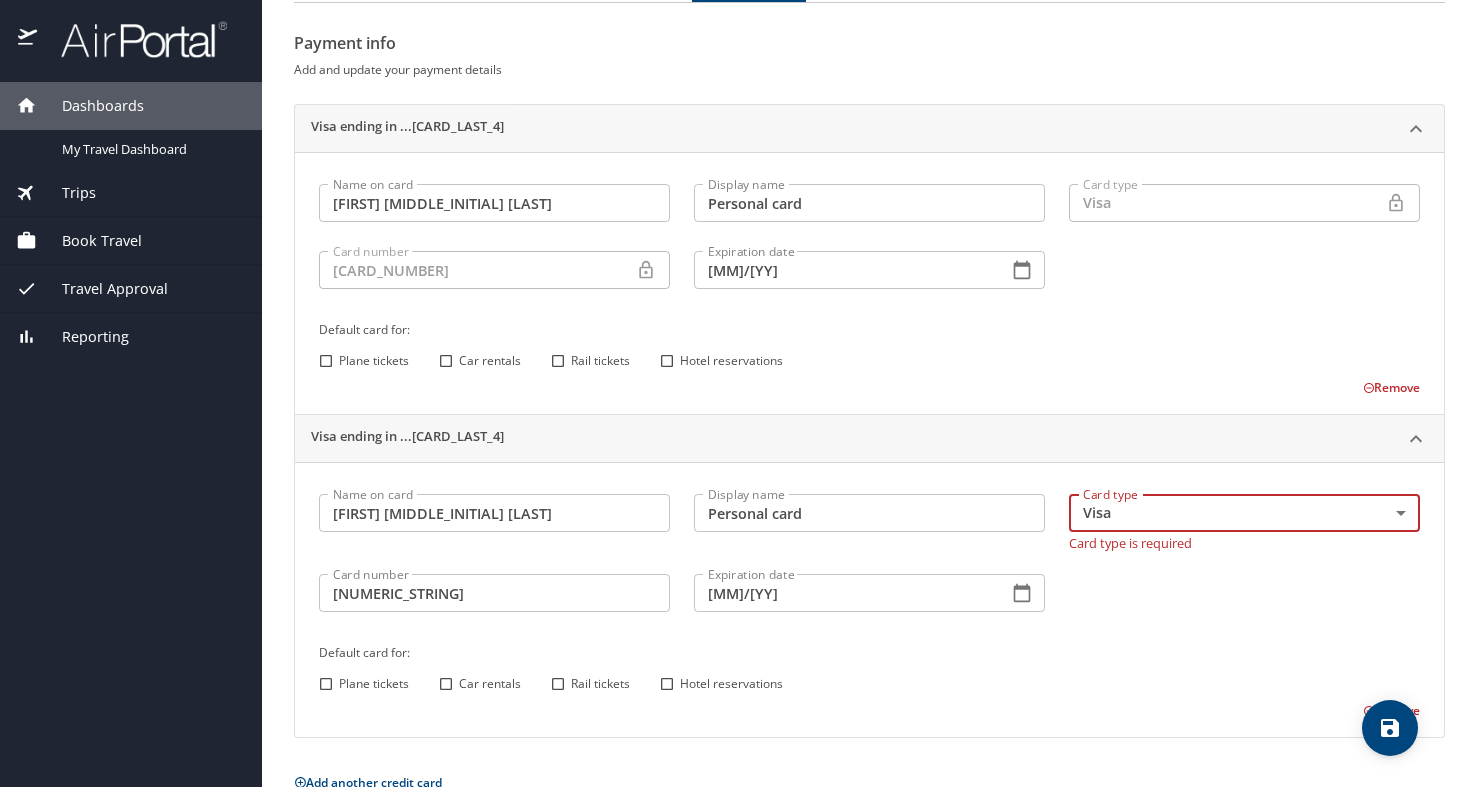 scroll, scrollTop: 166, scrollLeft: 0, axis: vertical 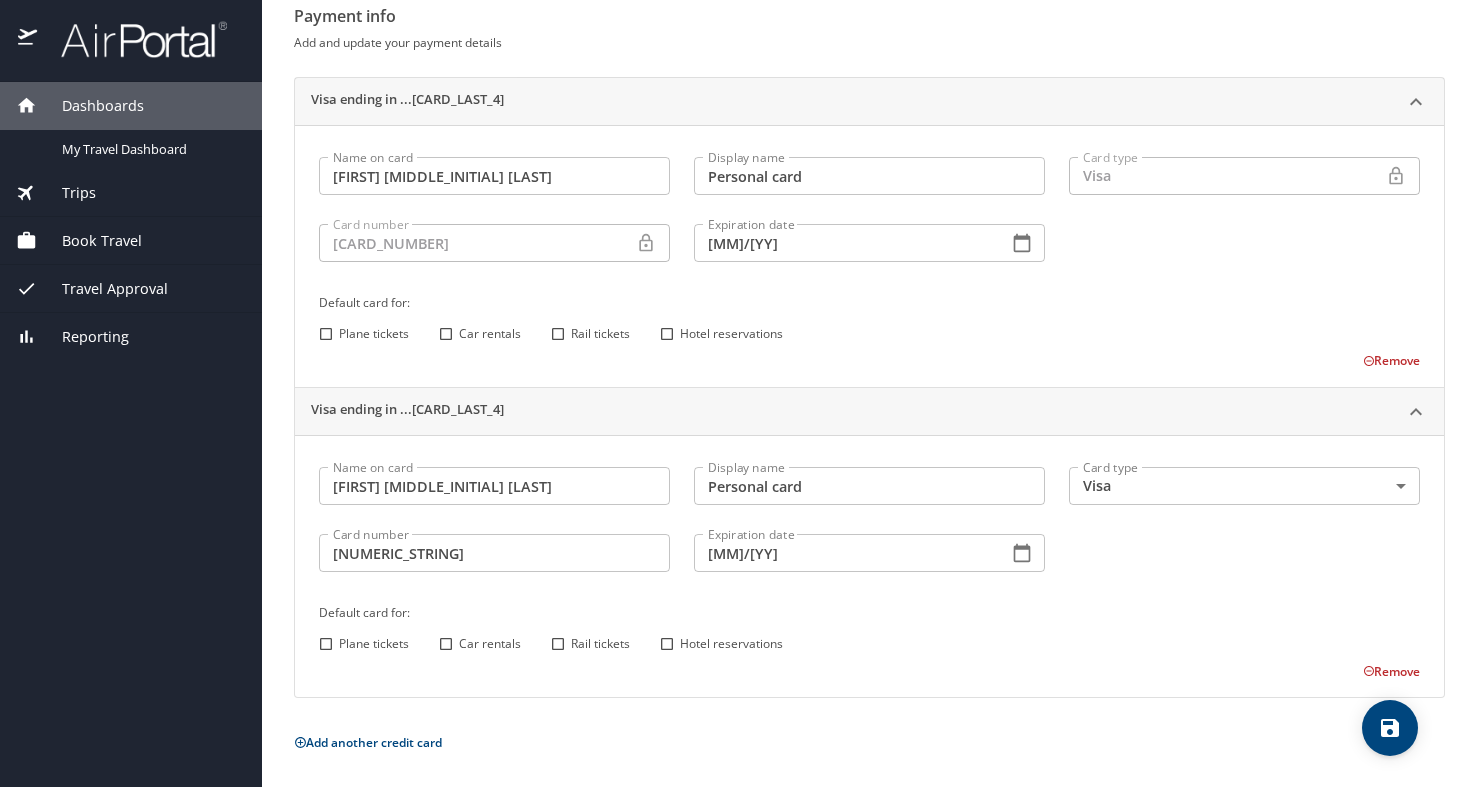 click on "Remove" at bounding box center [1391, 360] 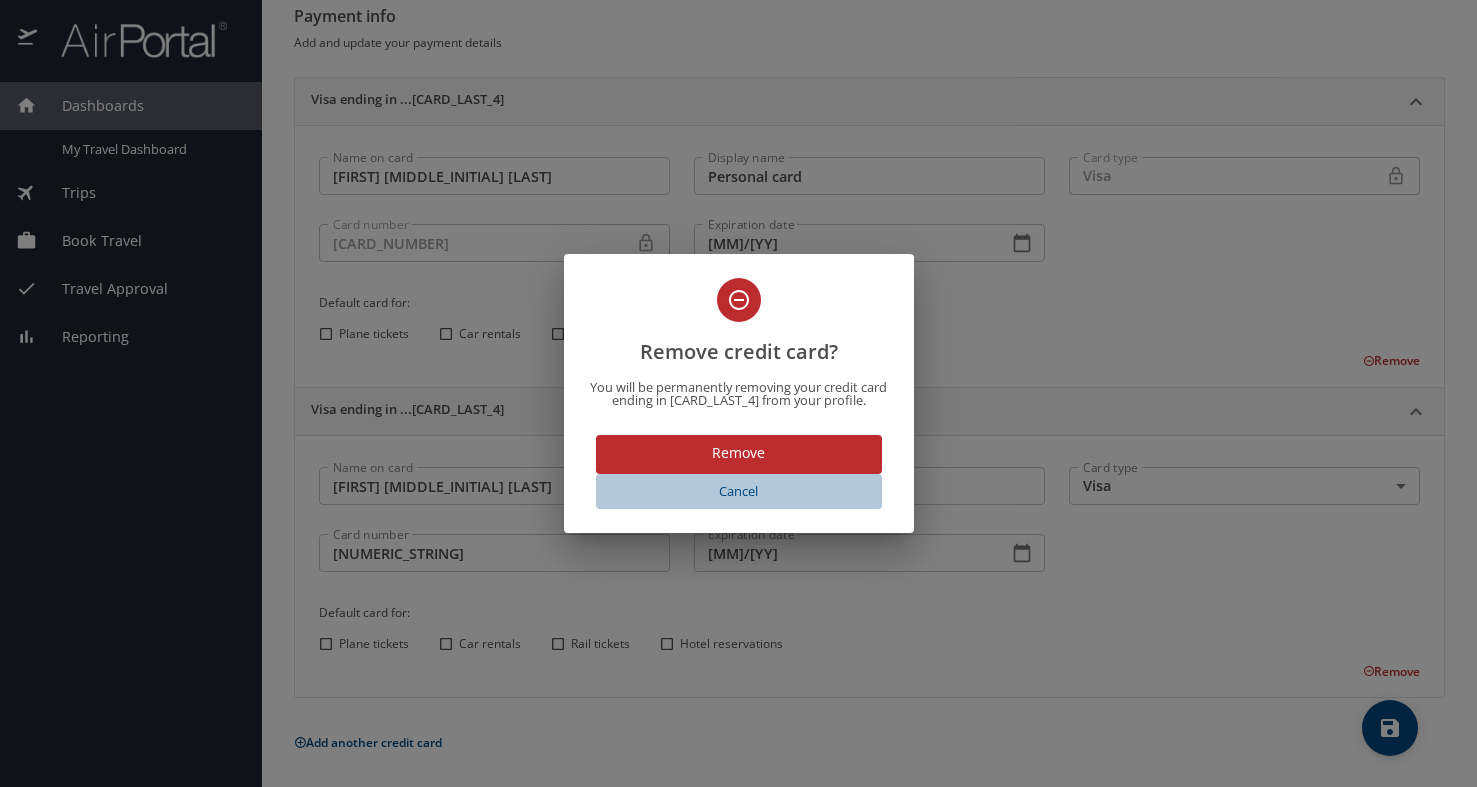 click on "Cancel" at bounding box center (739, 491) 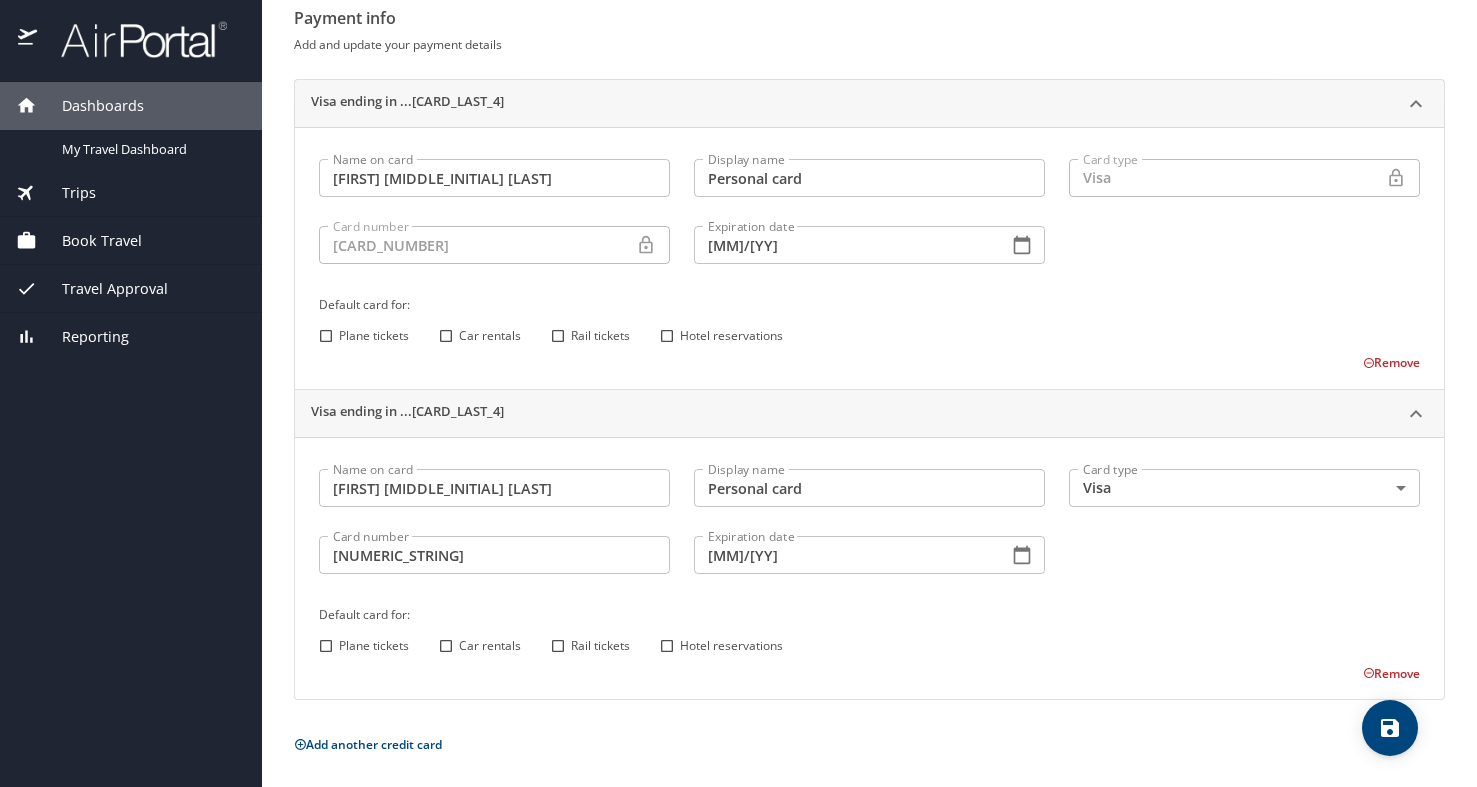 scroll, scrollTop: 153, scrollLeft: 0, axis: vertical 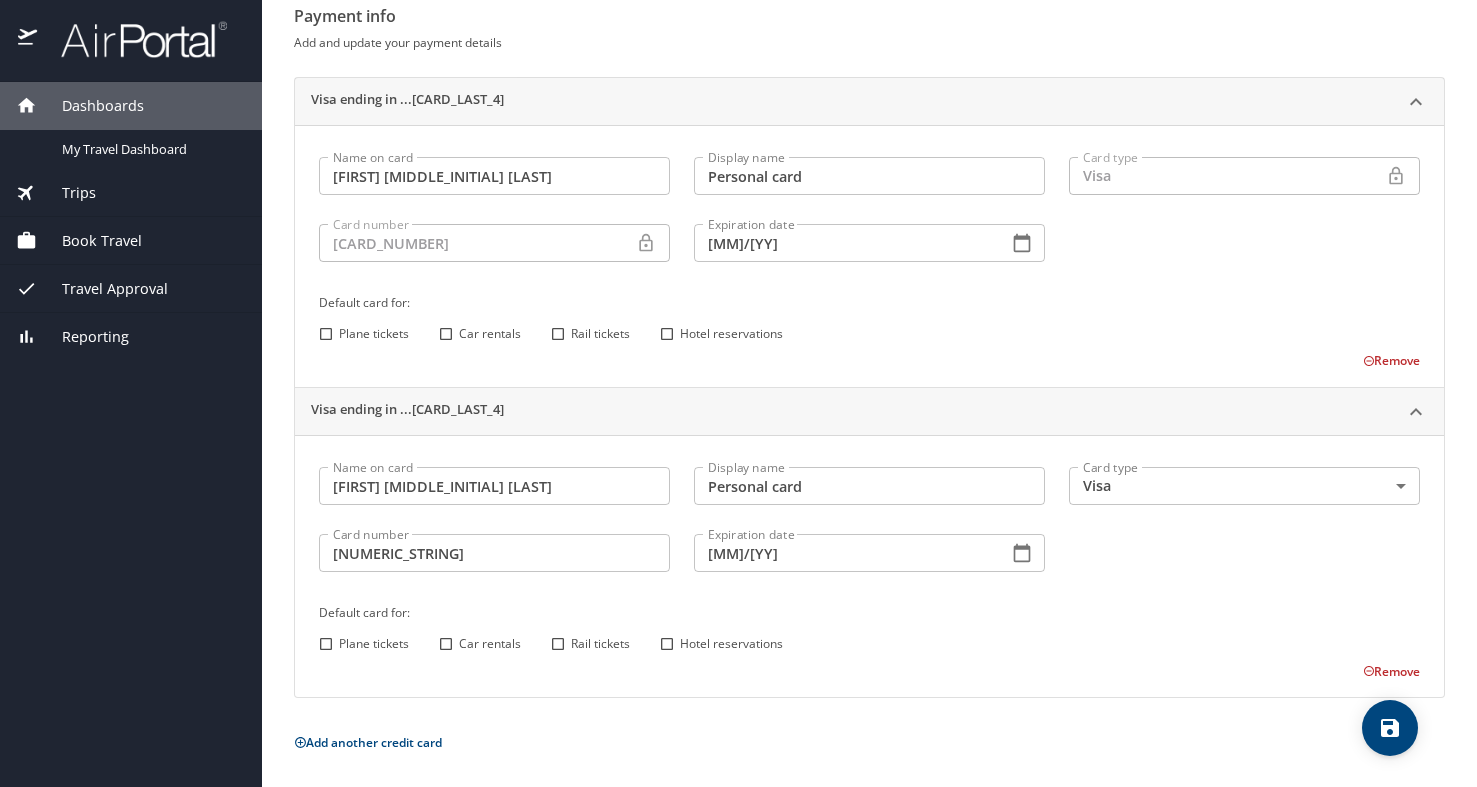 click 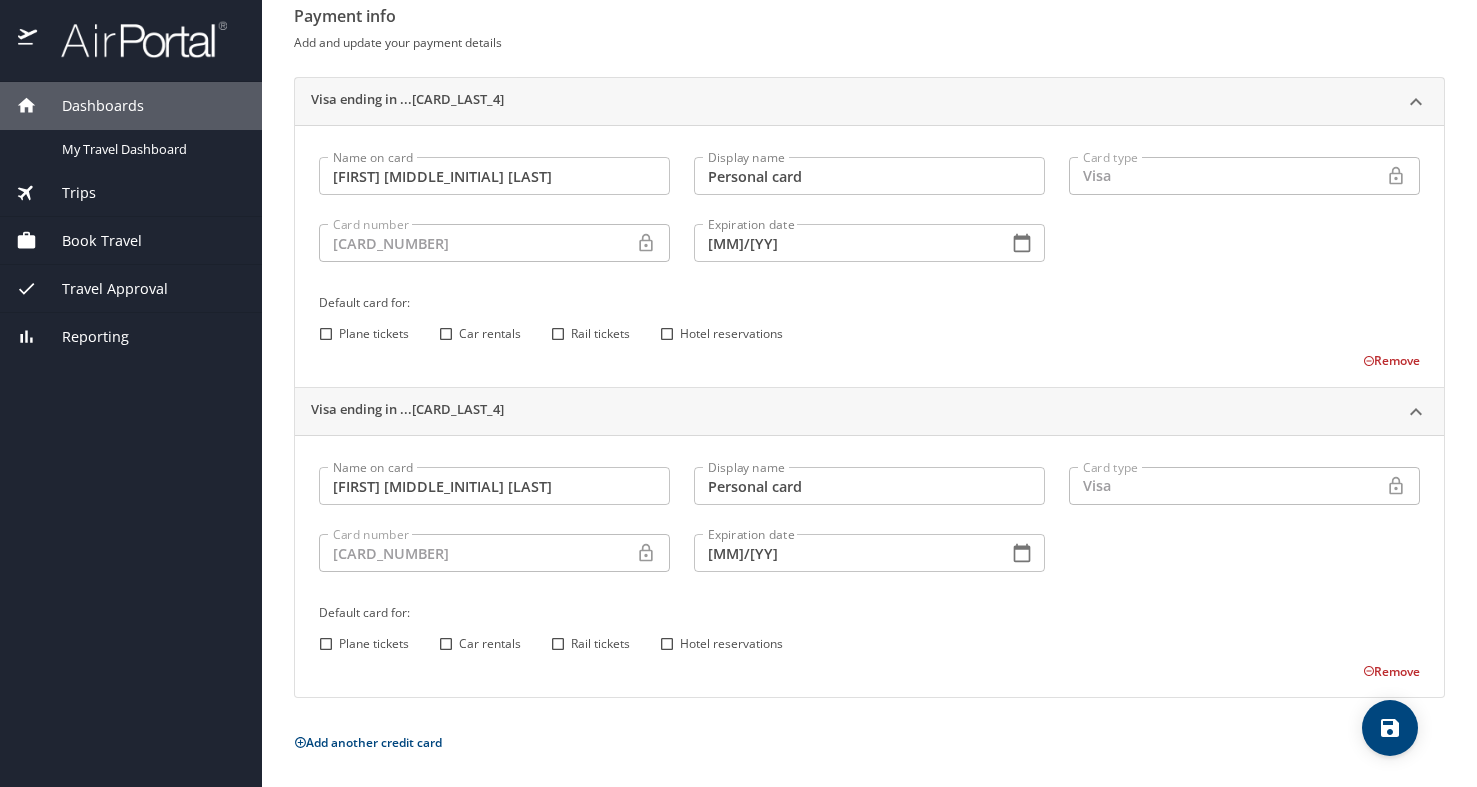 click on "Remove" at bounding box center (1391, 360) 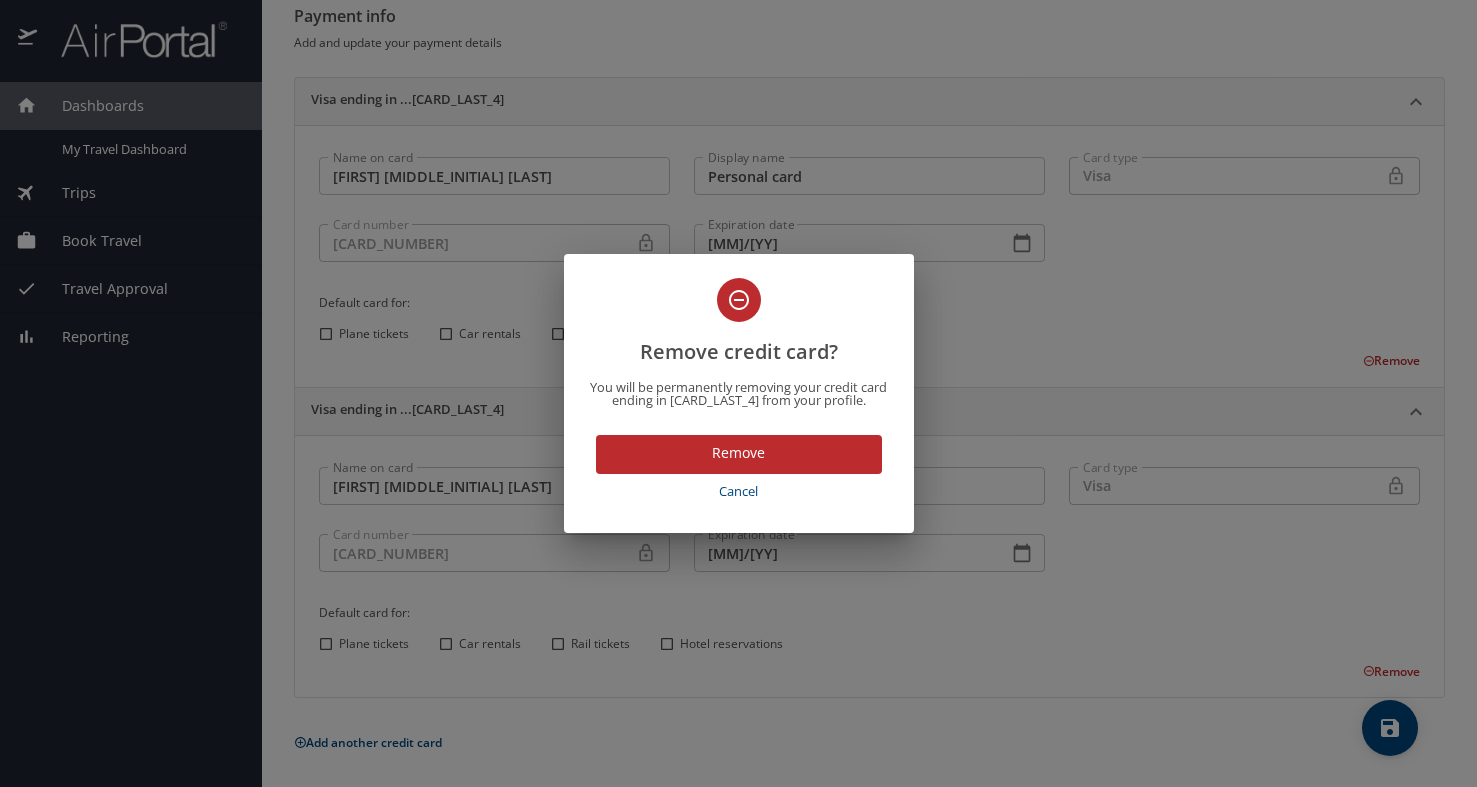 click on "Remove" at bounding box center [739, 453] 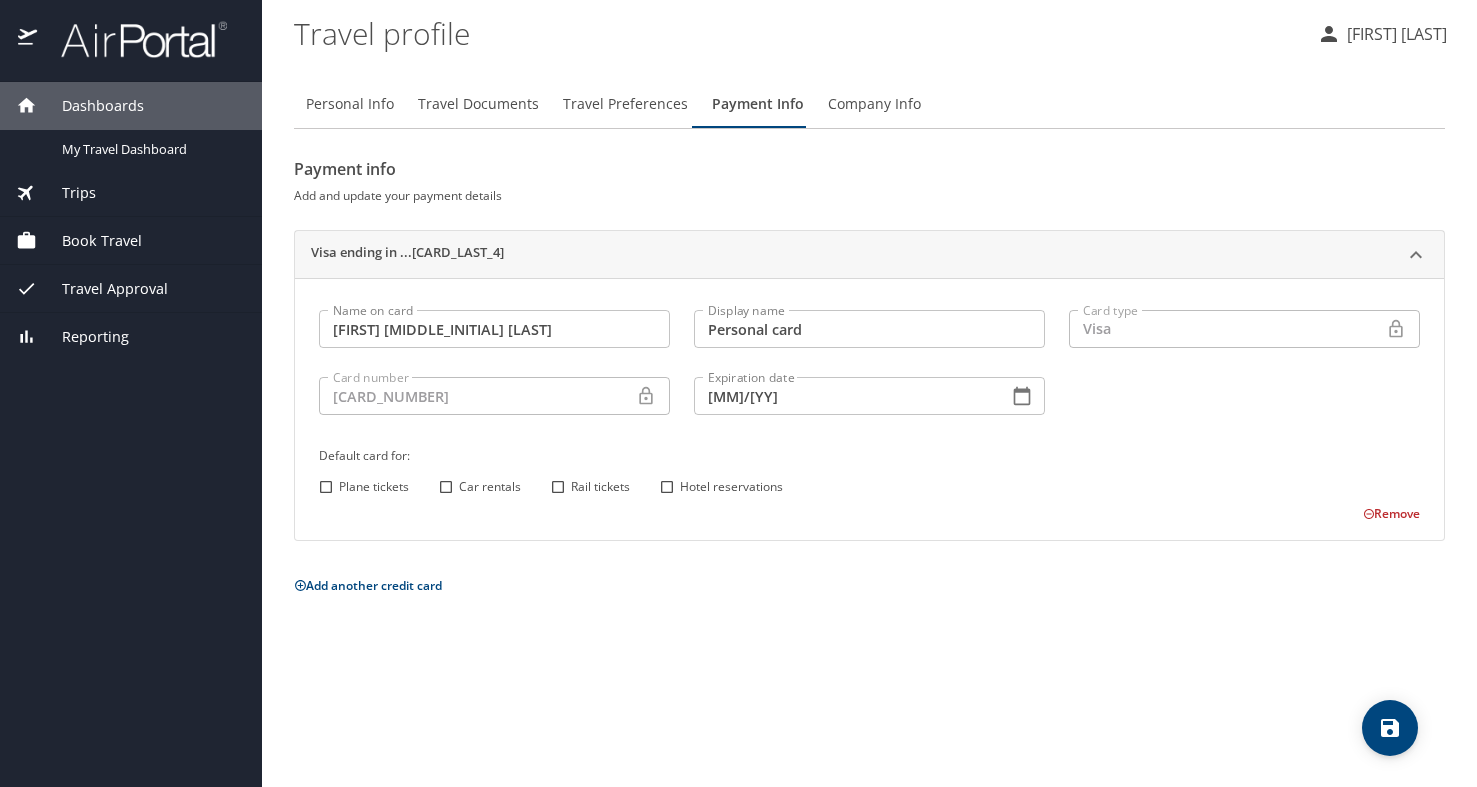 scroll, scrollTop: 0, scrollLeft: 0, axis: both 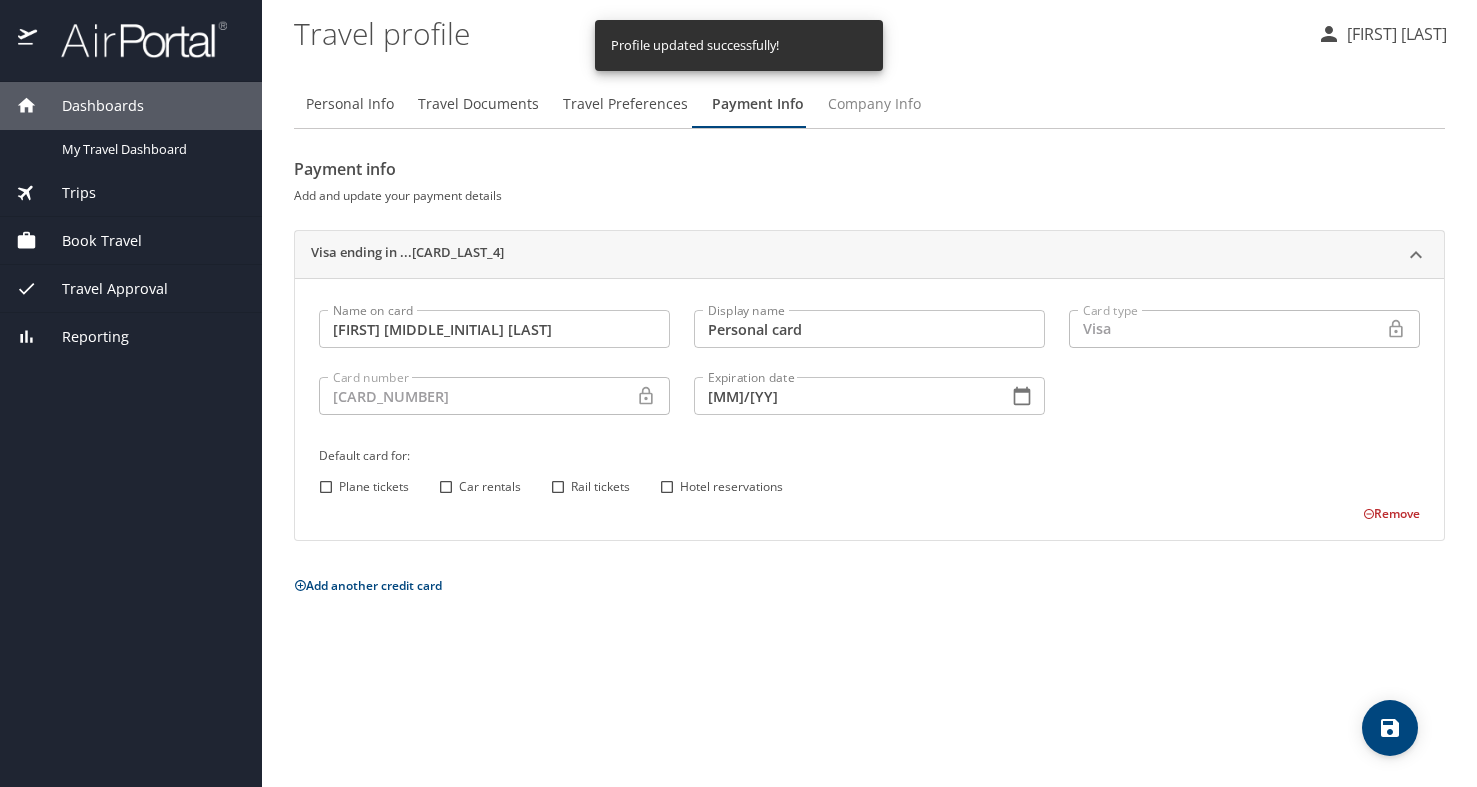 click on "Company Info" at bounding box center (874, 104) 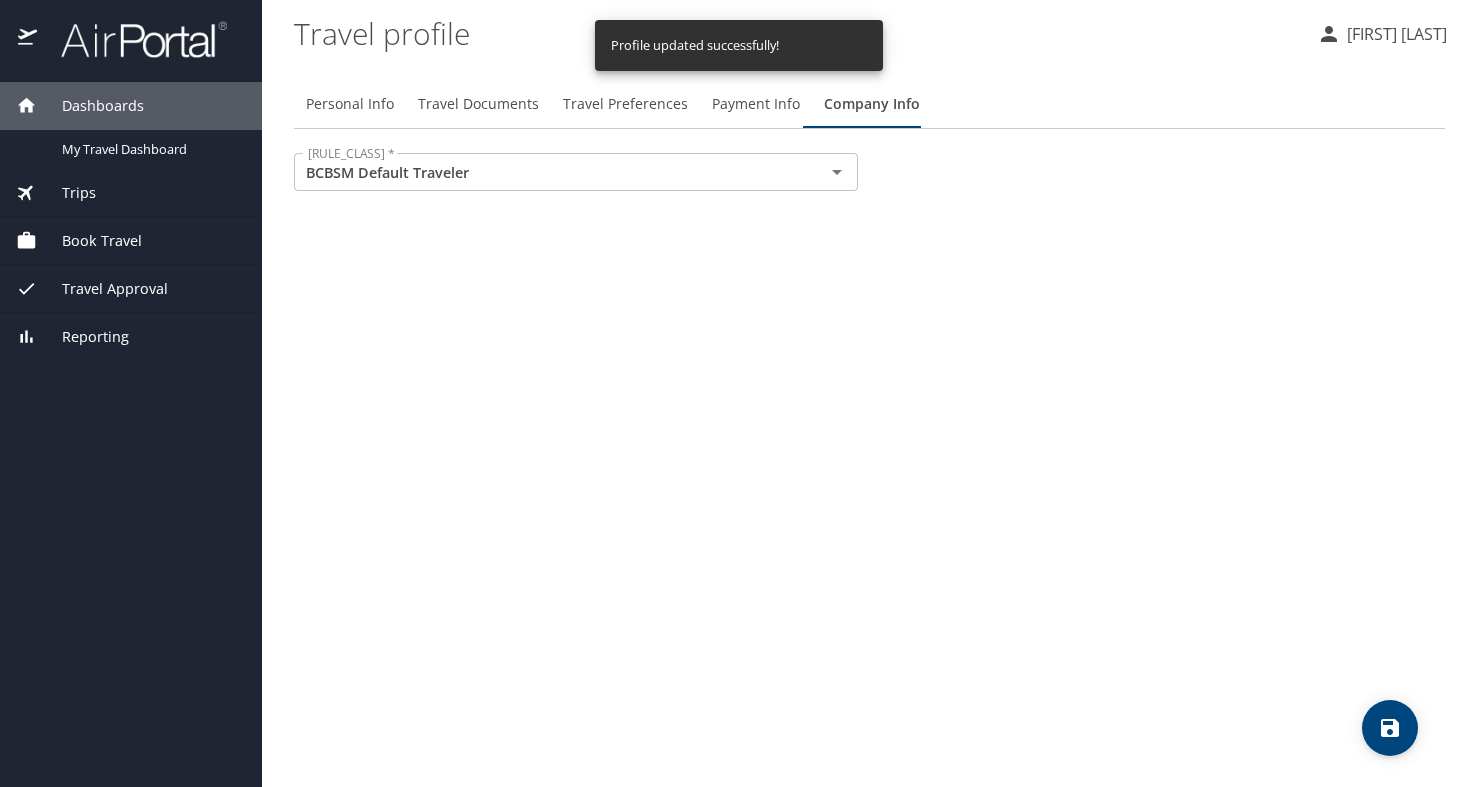 click at bounding box center [576, 193] 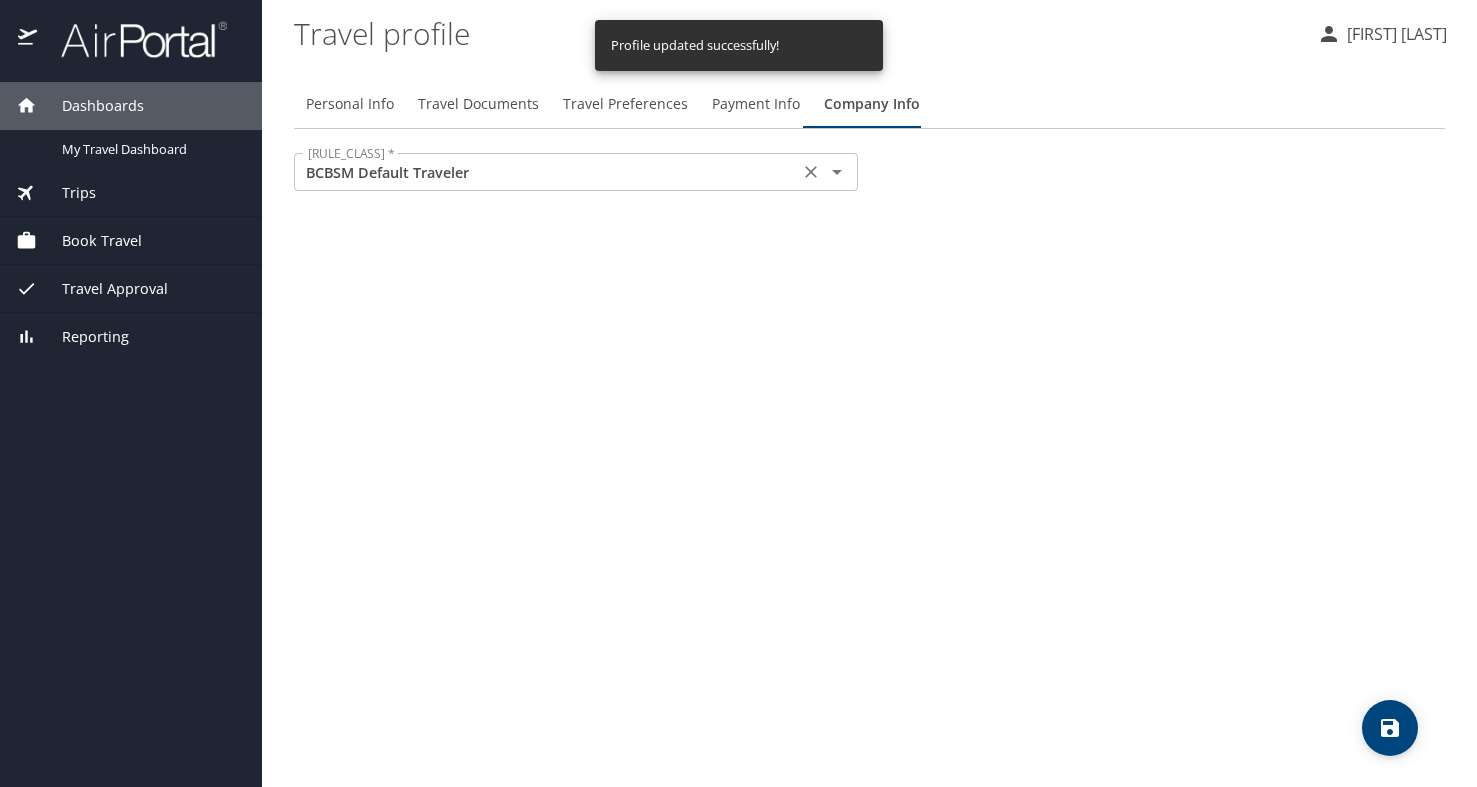 click on "BCBSM Default Traveler" at bounding box center (546, 172) 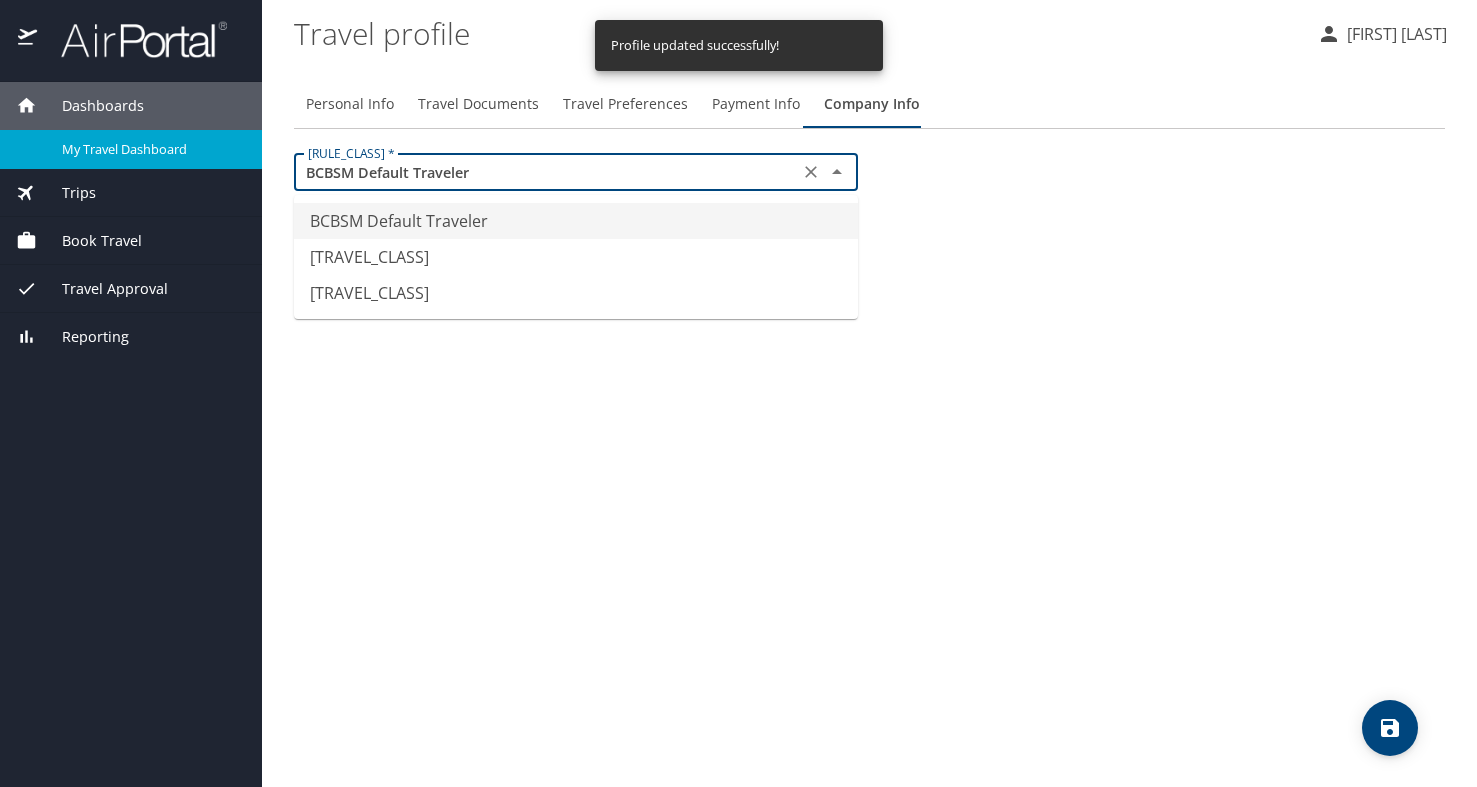 click on "My Travel Dashboard" at bounding box center [131, 149] 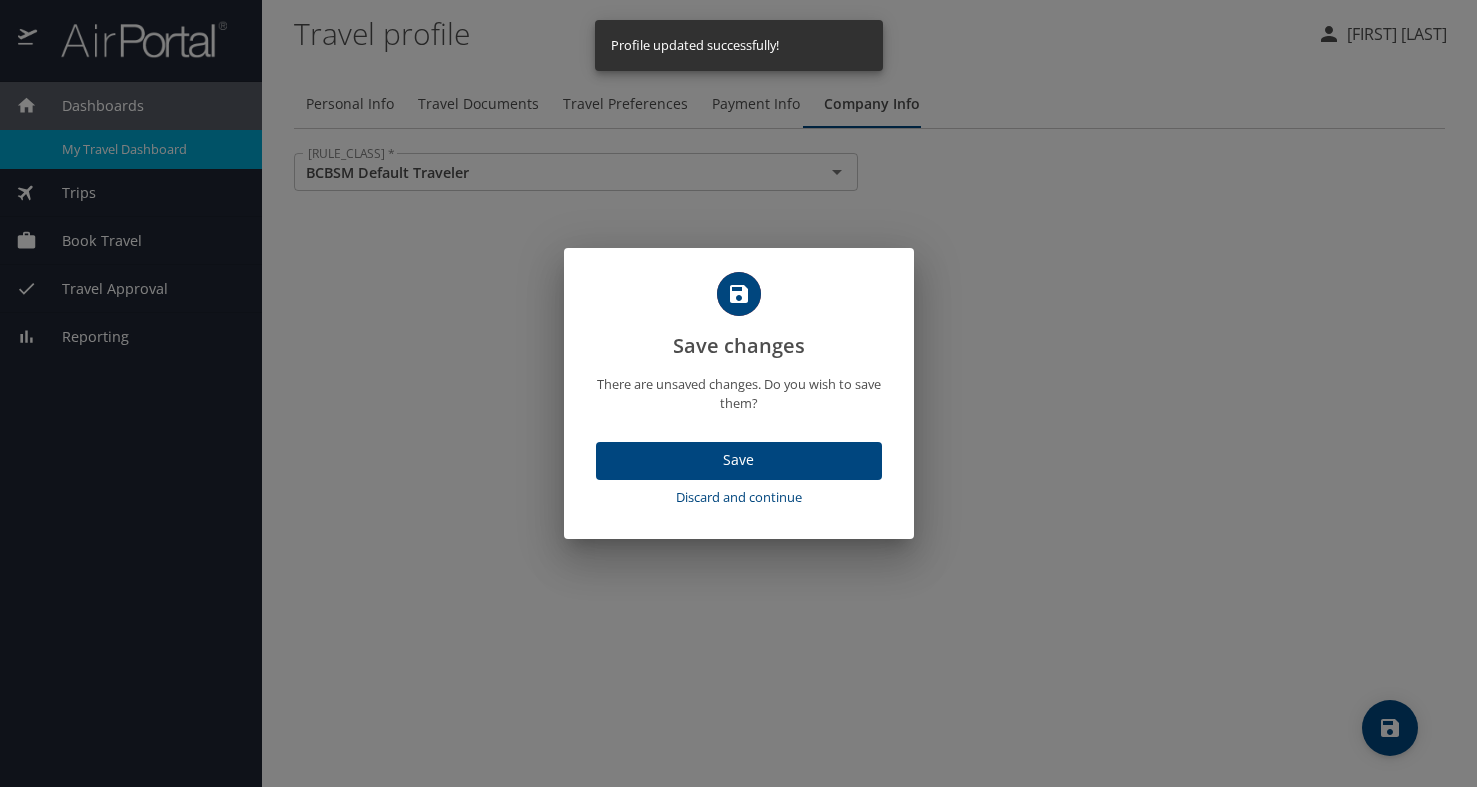 click on "Save" at bounding box center (739, 460) 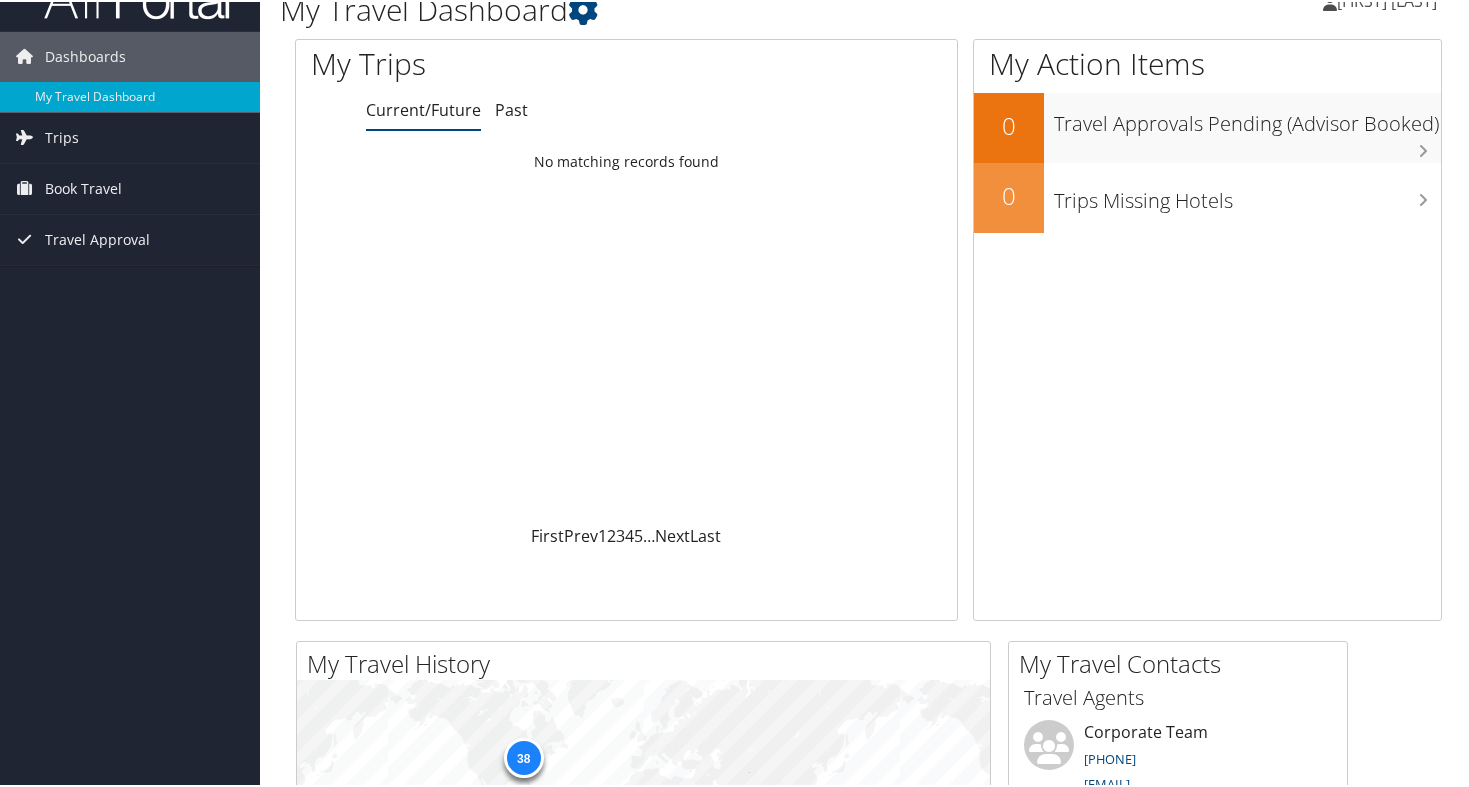 scroll, scrollTop: 0, scrollLeft: 0, axis: both 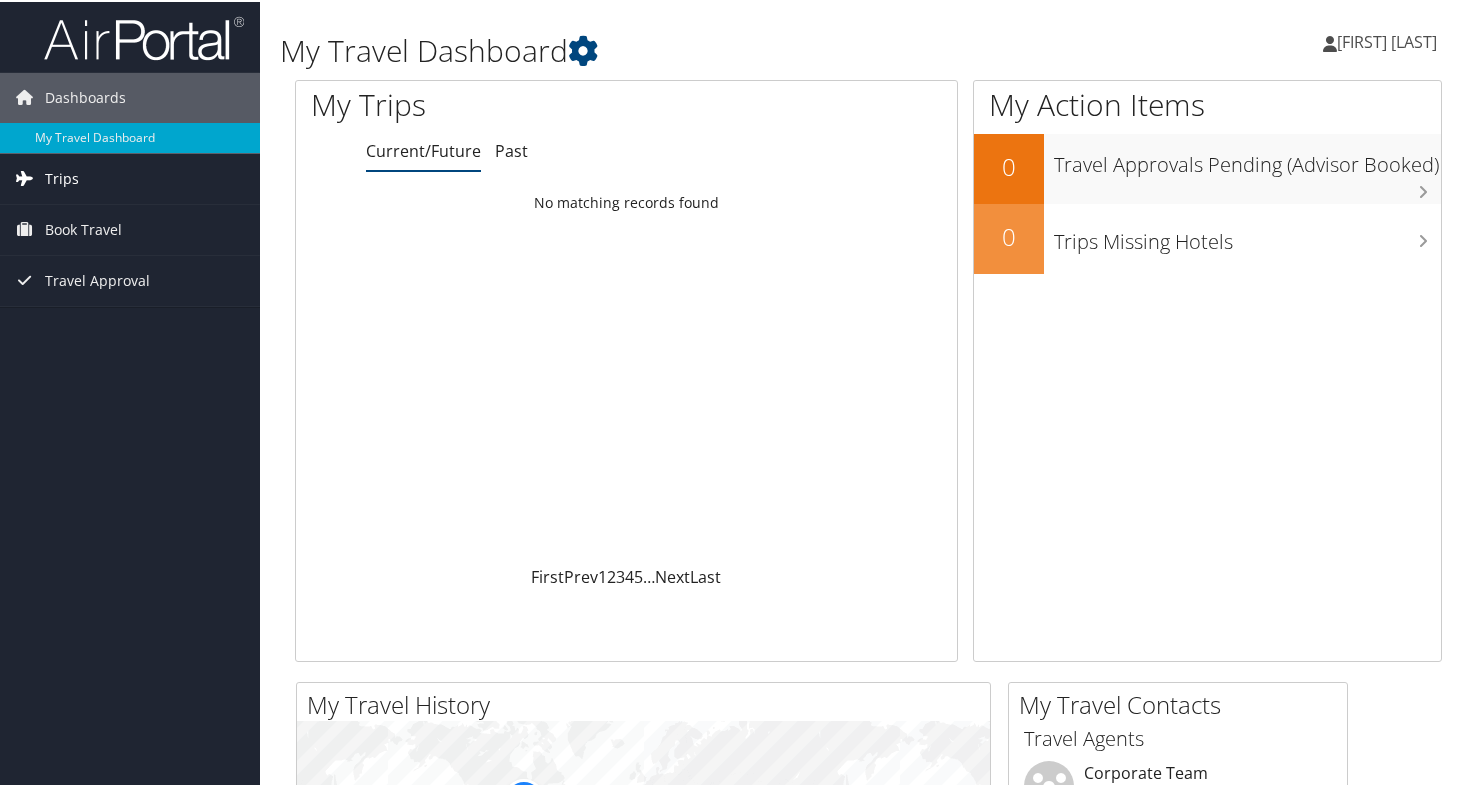 click on "Trips" at bounding box center [130, 177] 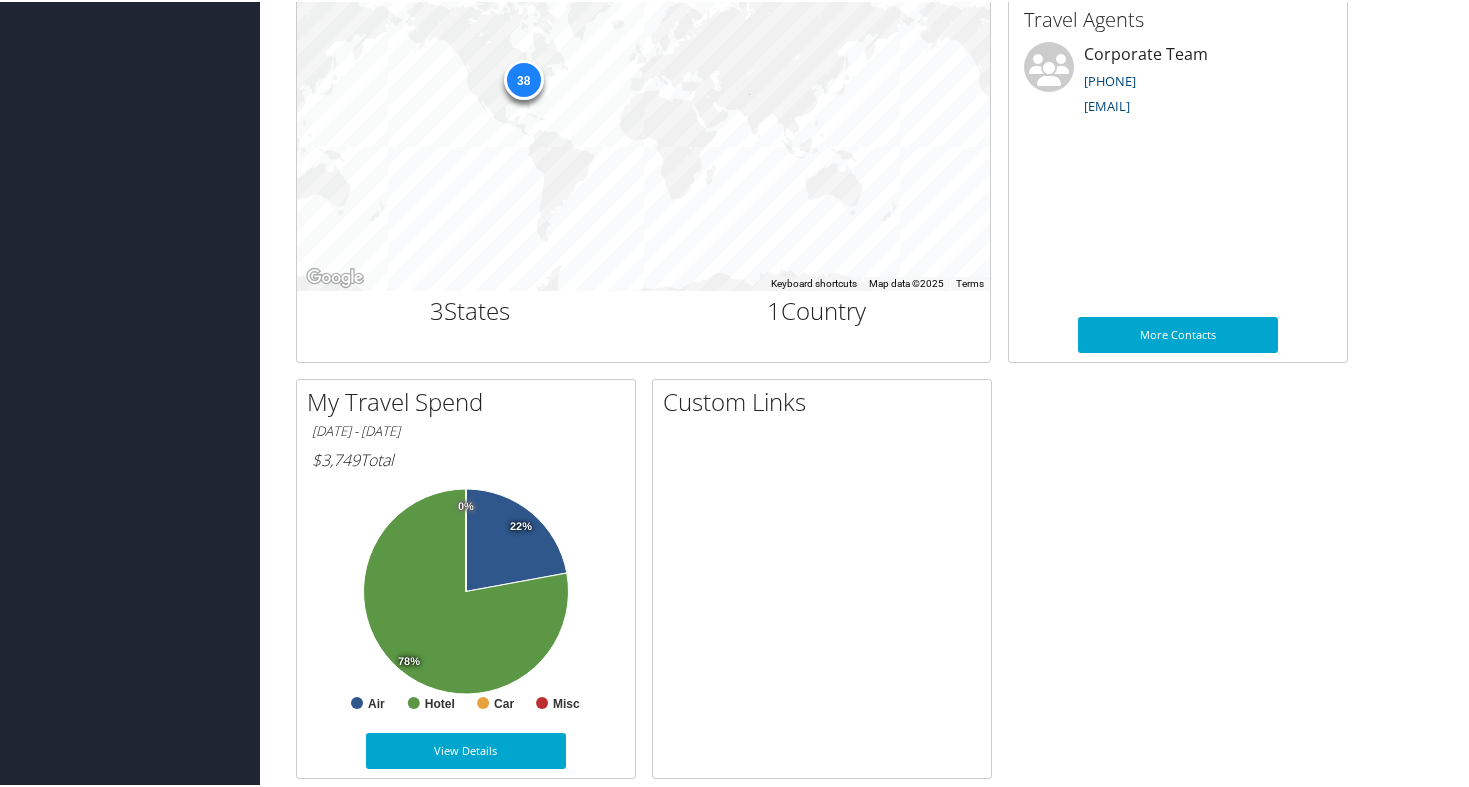 scroll, scrollTop: 744, scrollLeft: 0, axis: vertical 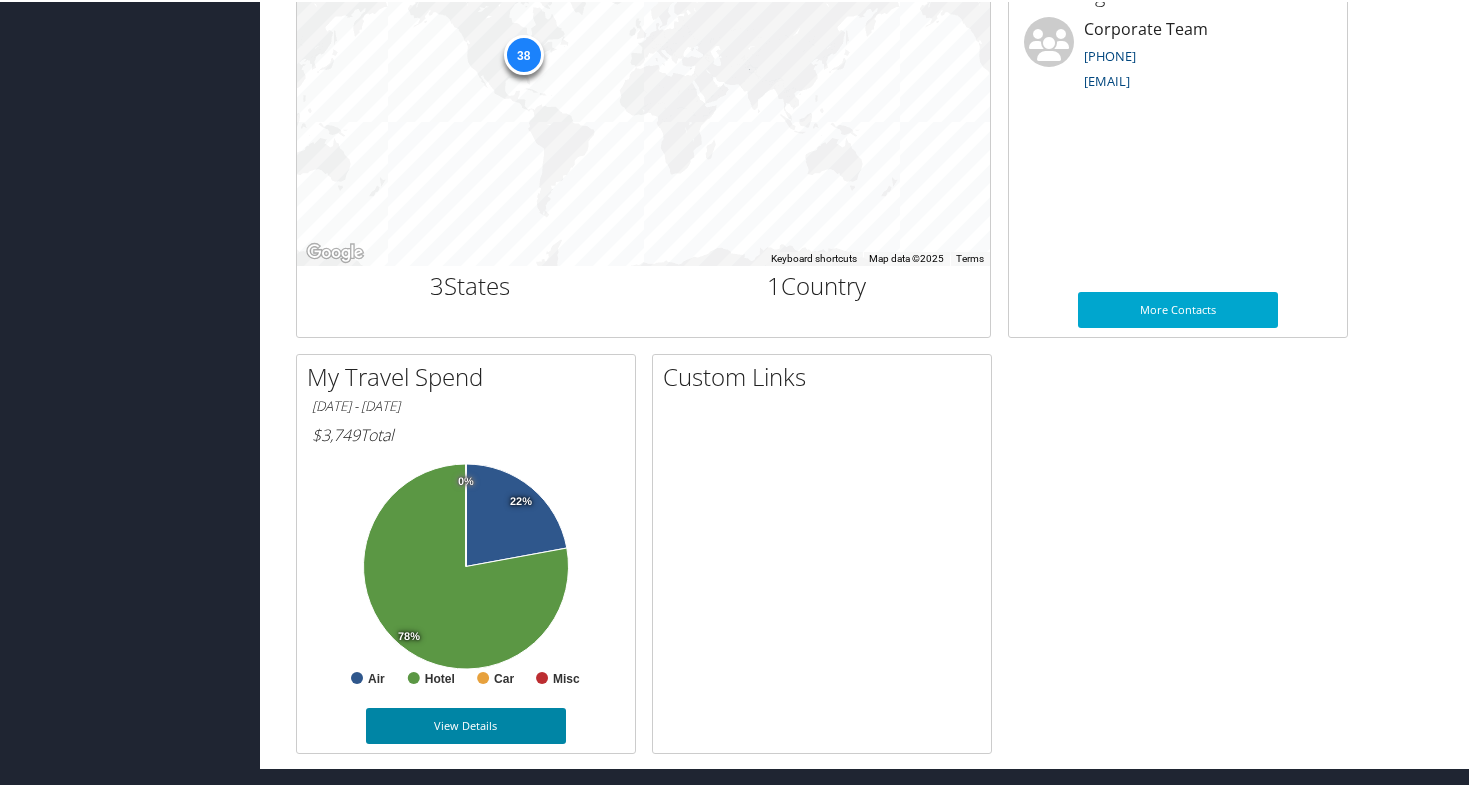 click on "View Details" at bounding box center (466, 724) 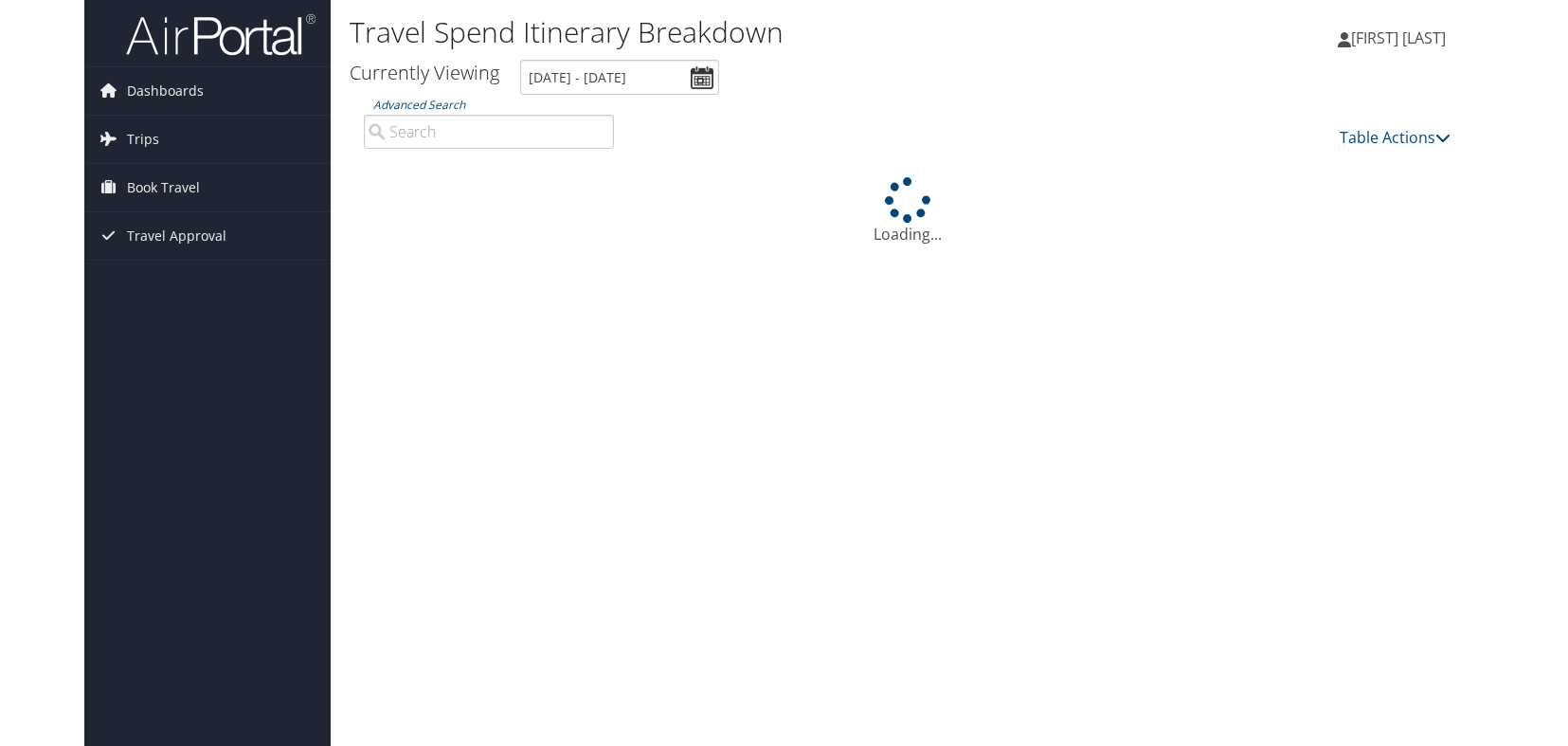 scroll, scrollTop: 0, scrollLeft: 0, axis: both 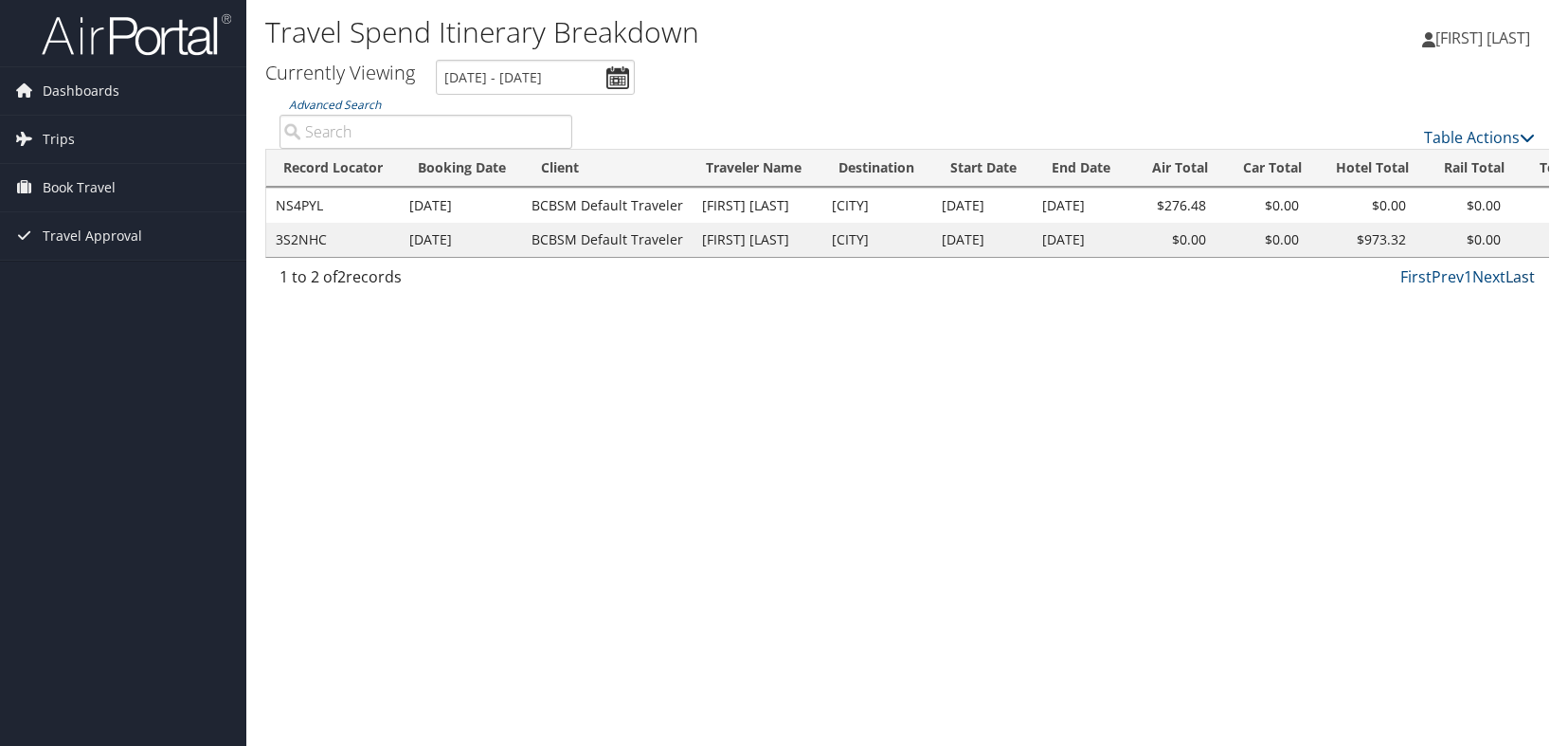 click on "Last" at bounding box center (1520, 277) 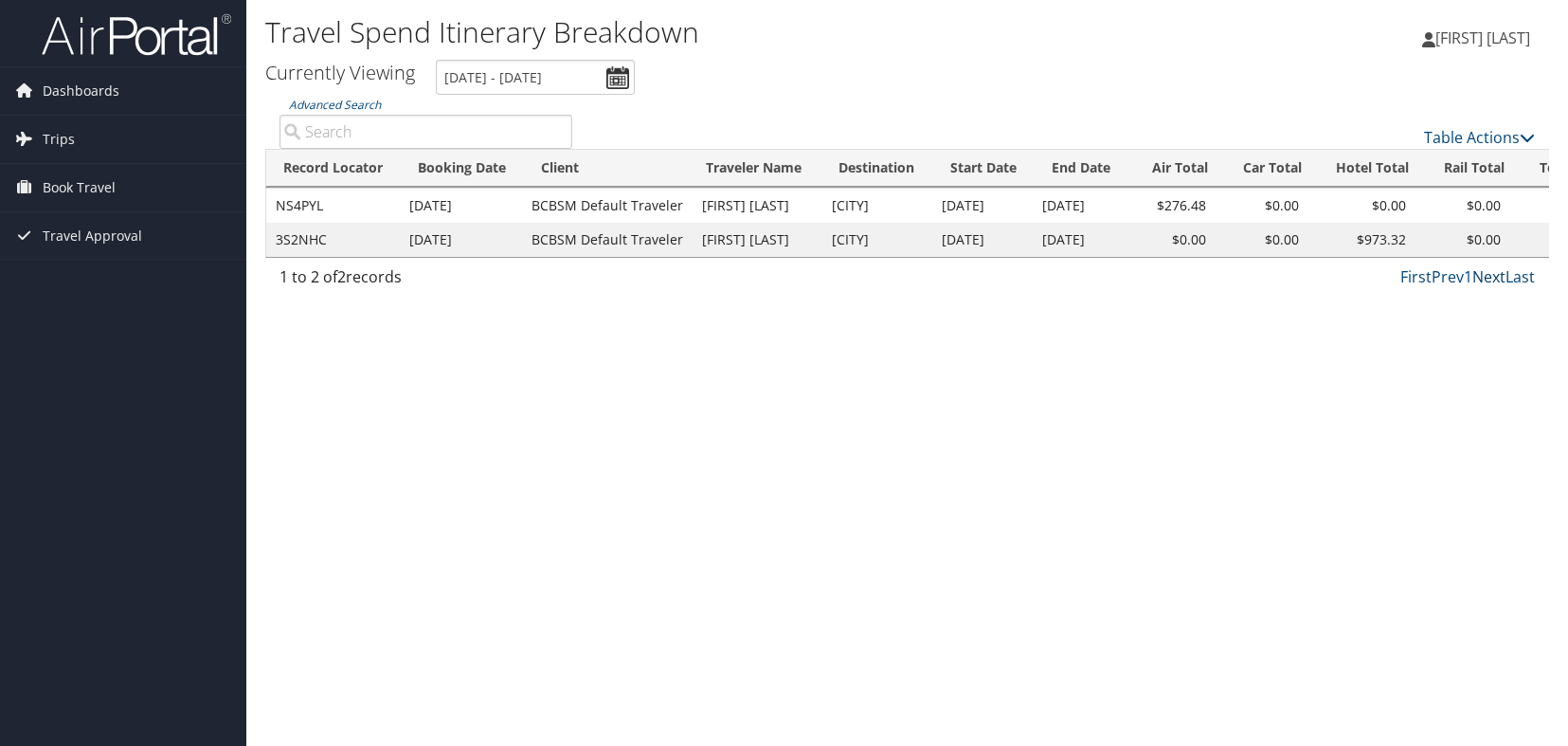 click on "Next" at bounding box center (1488, 277) 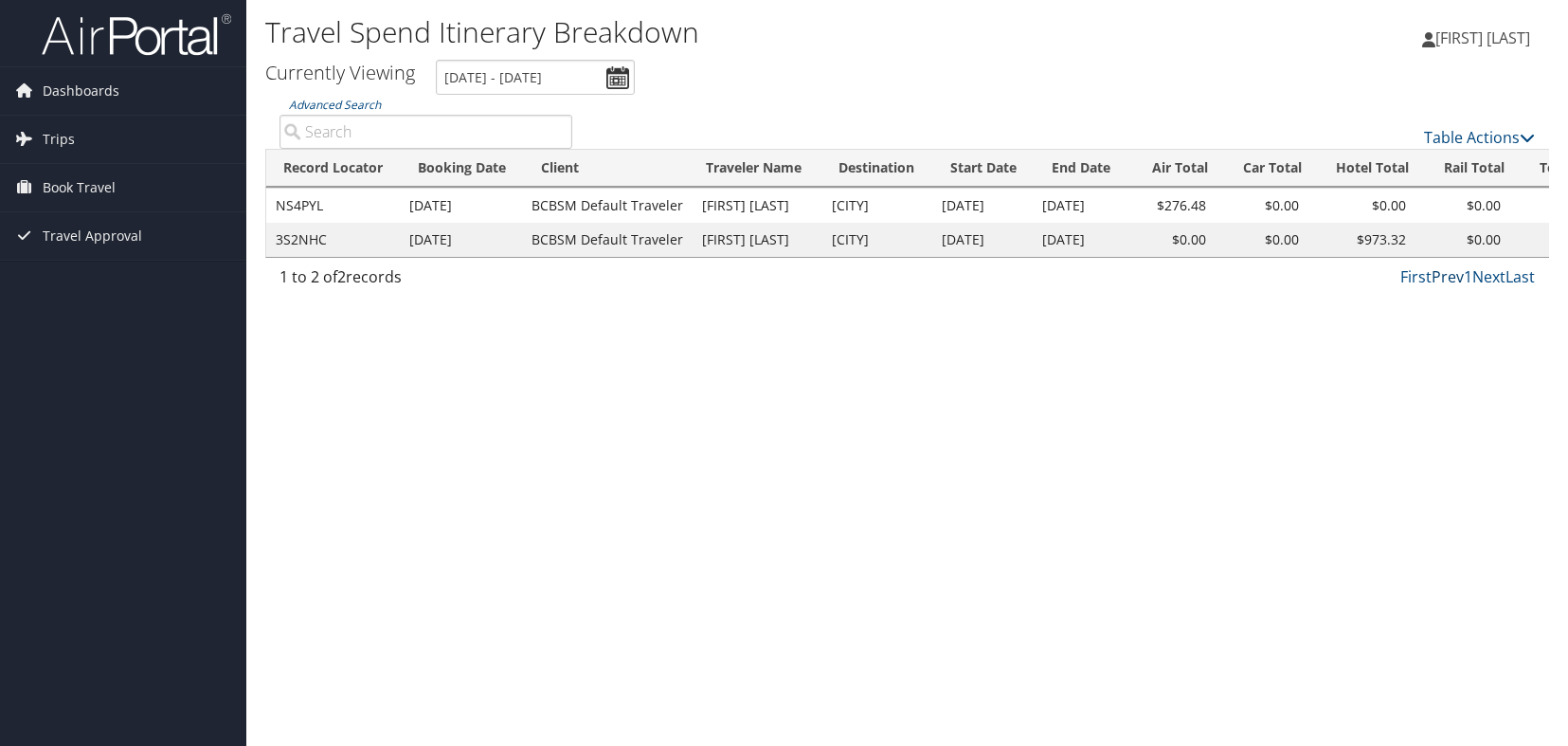 click on "Prev" at bounding box center (1448, 277) 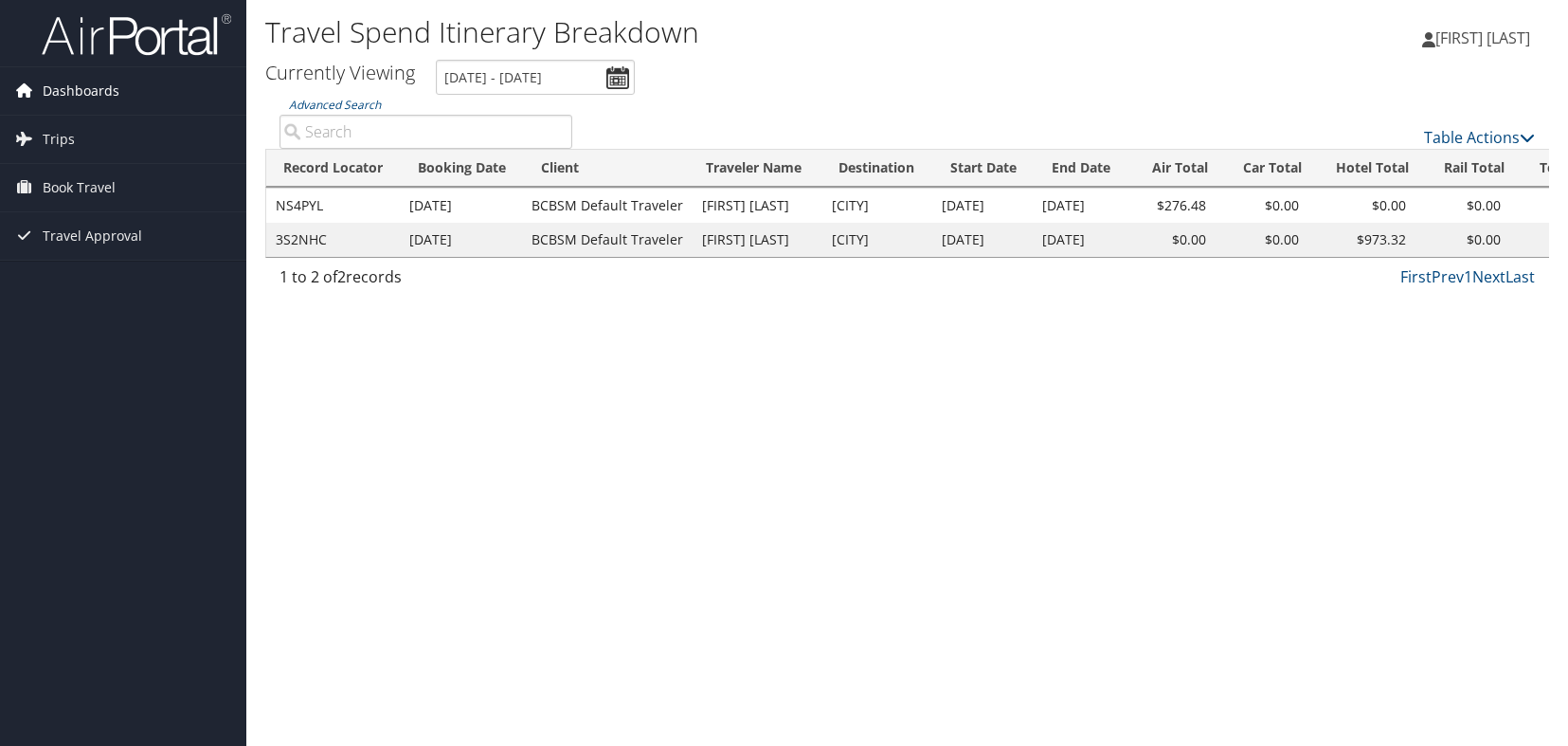 click on "Dashboards" at bounding box center [81, 91] 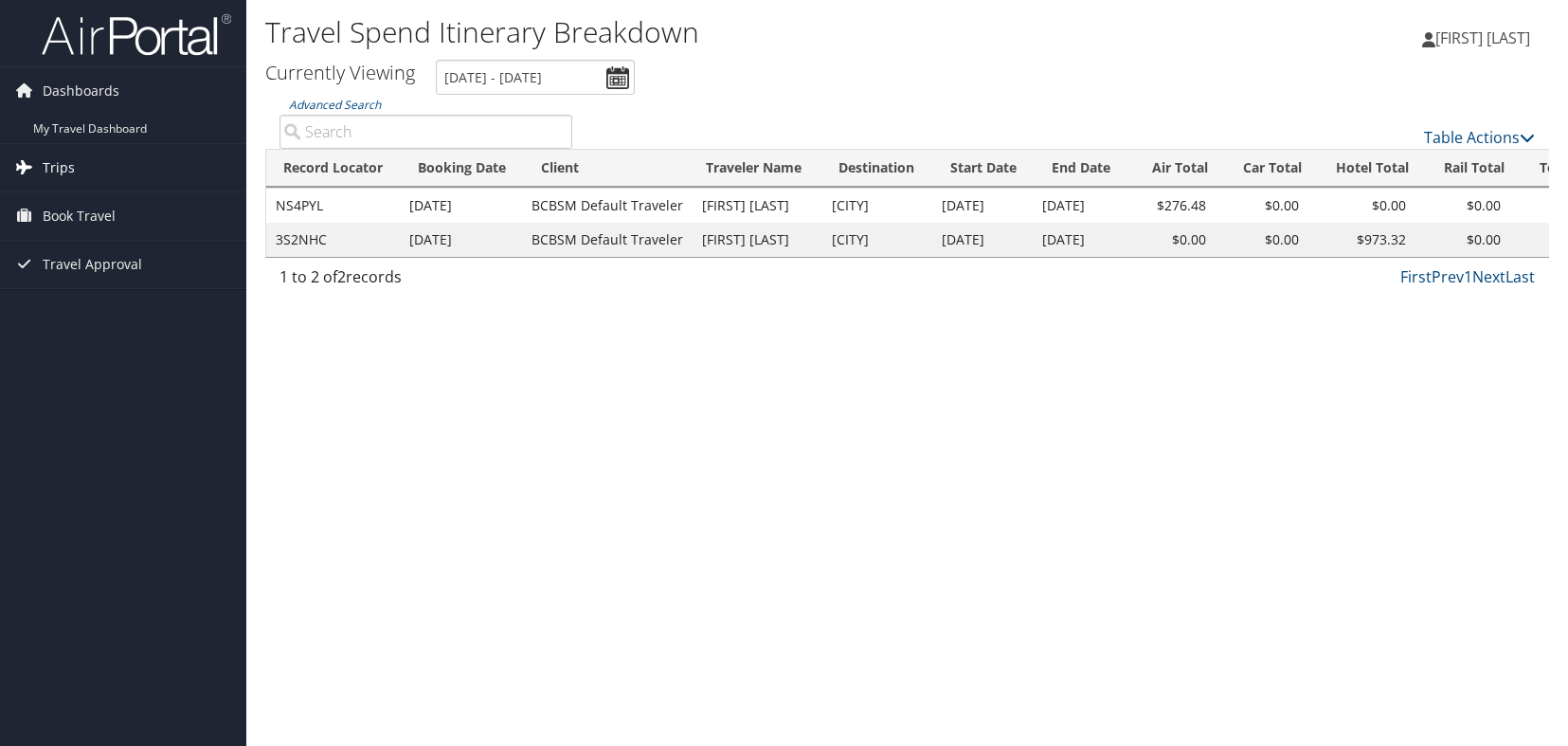 click on "Trips" at bounding box center [123, 168] 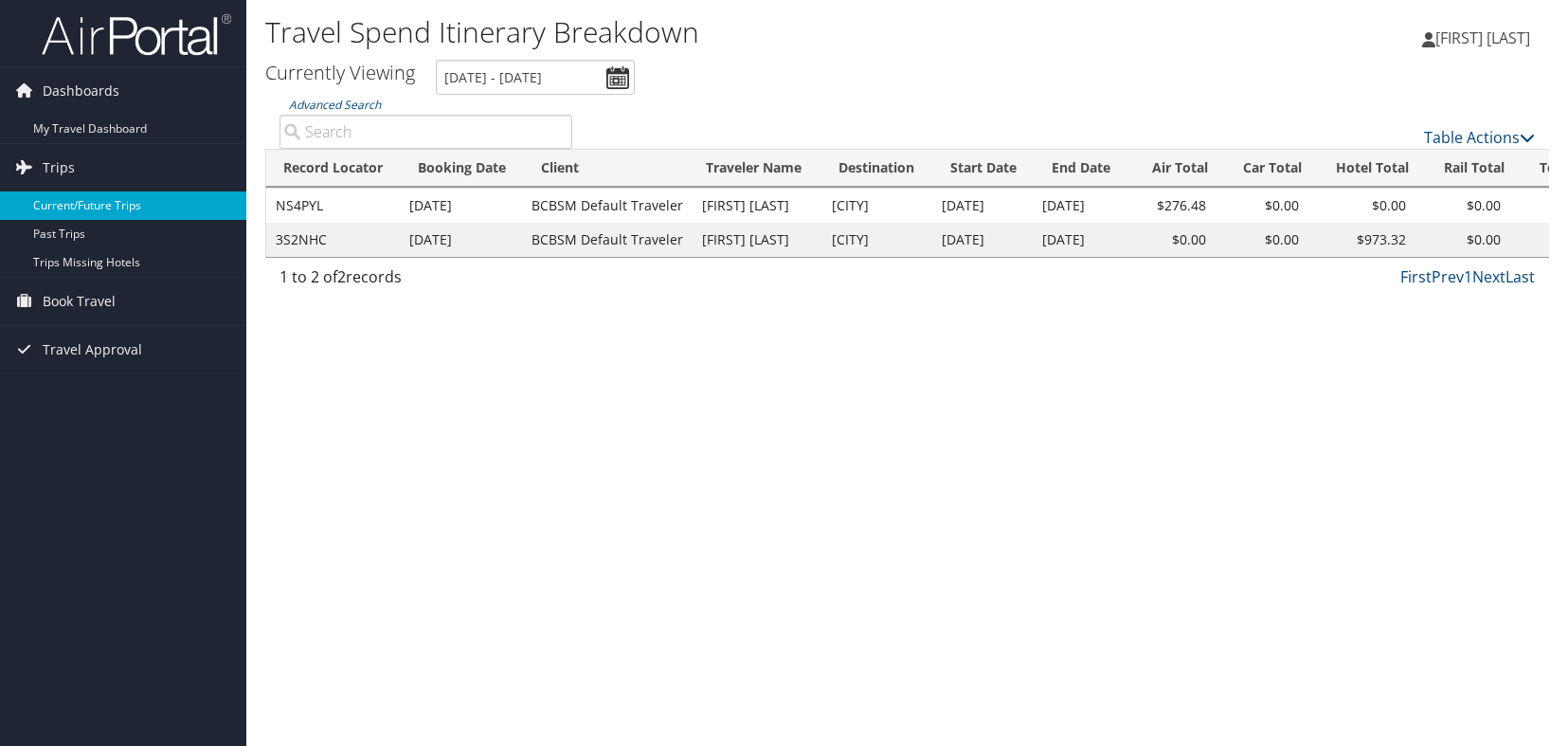 click on "Current/Future Trips" at bounding box center (123, 206) 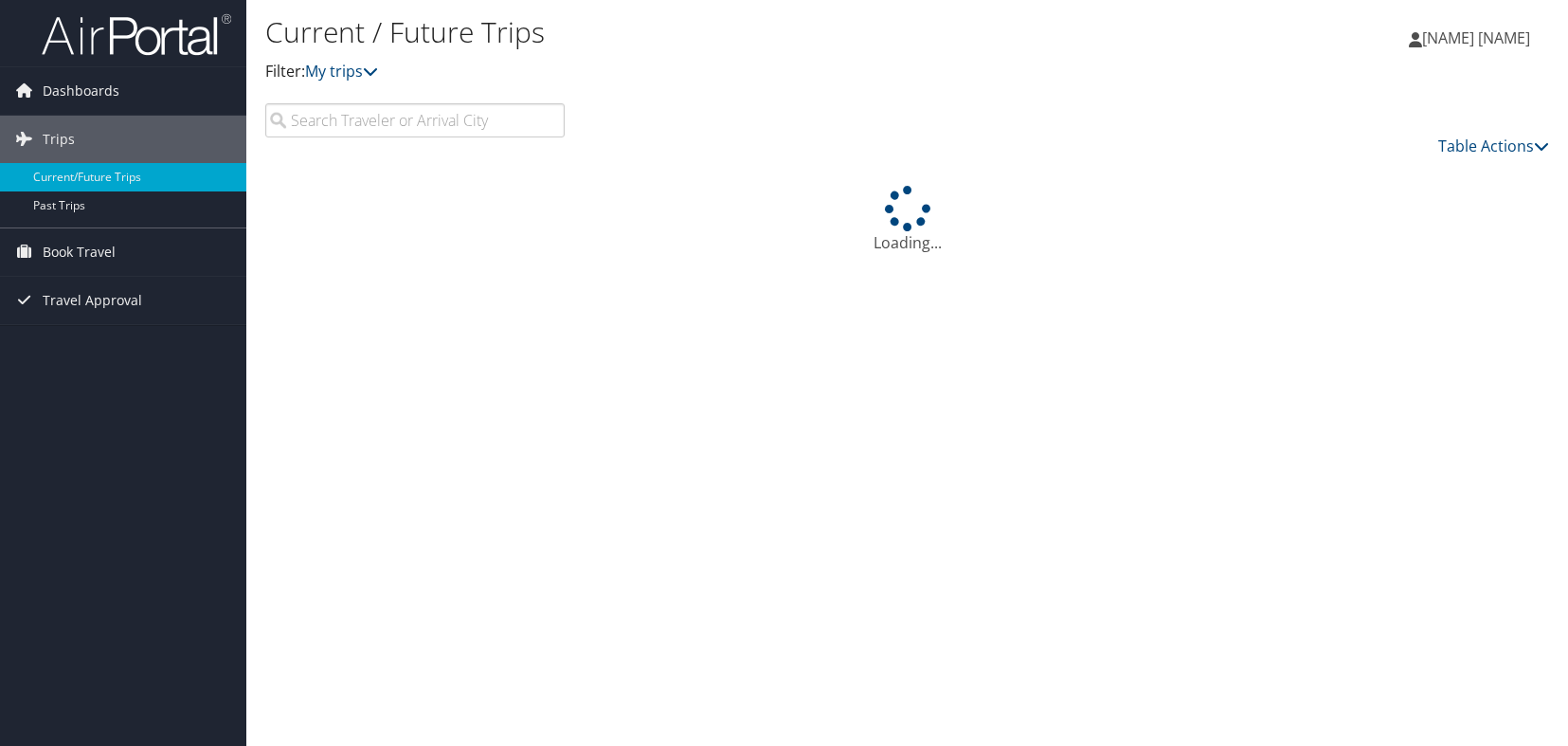 scroll, scrollTop: 0, scrollLeft: 0, axis: both 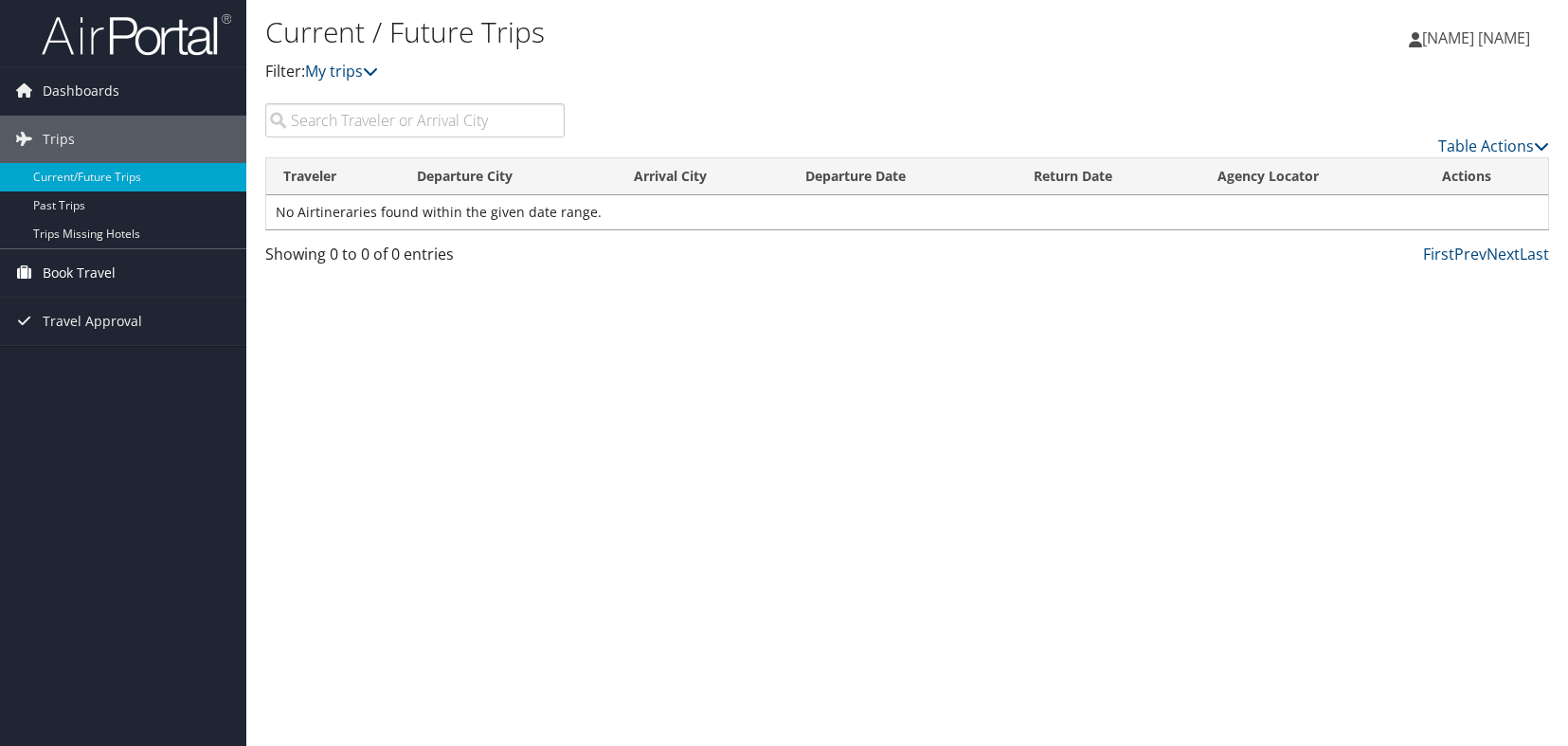 click on "Book Travel" at bounding box center (79, 273) 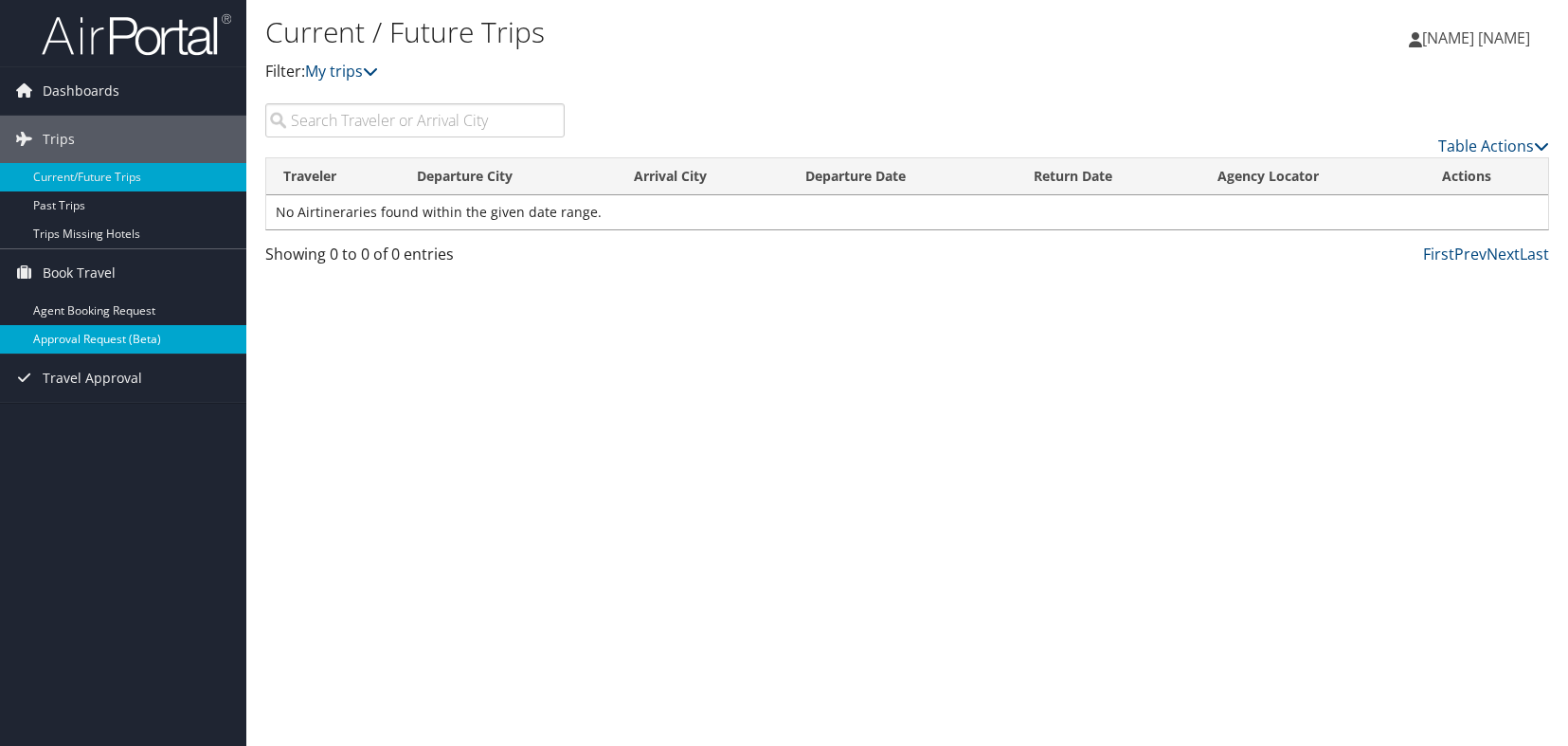 click on "Approval Request (Beta)" at bounding box center [123, 339] 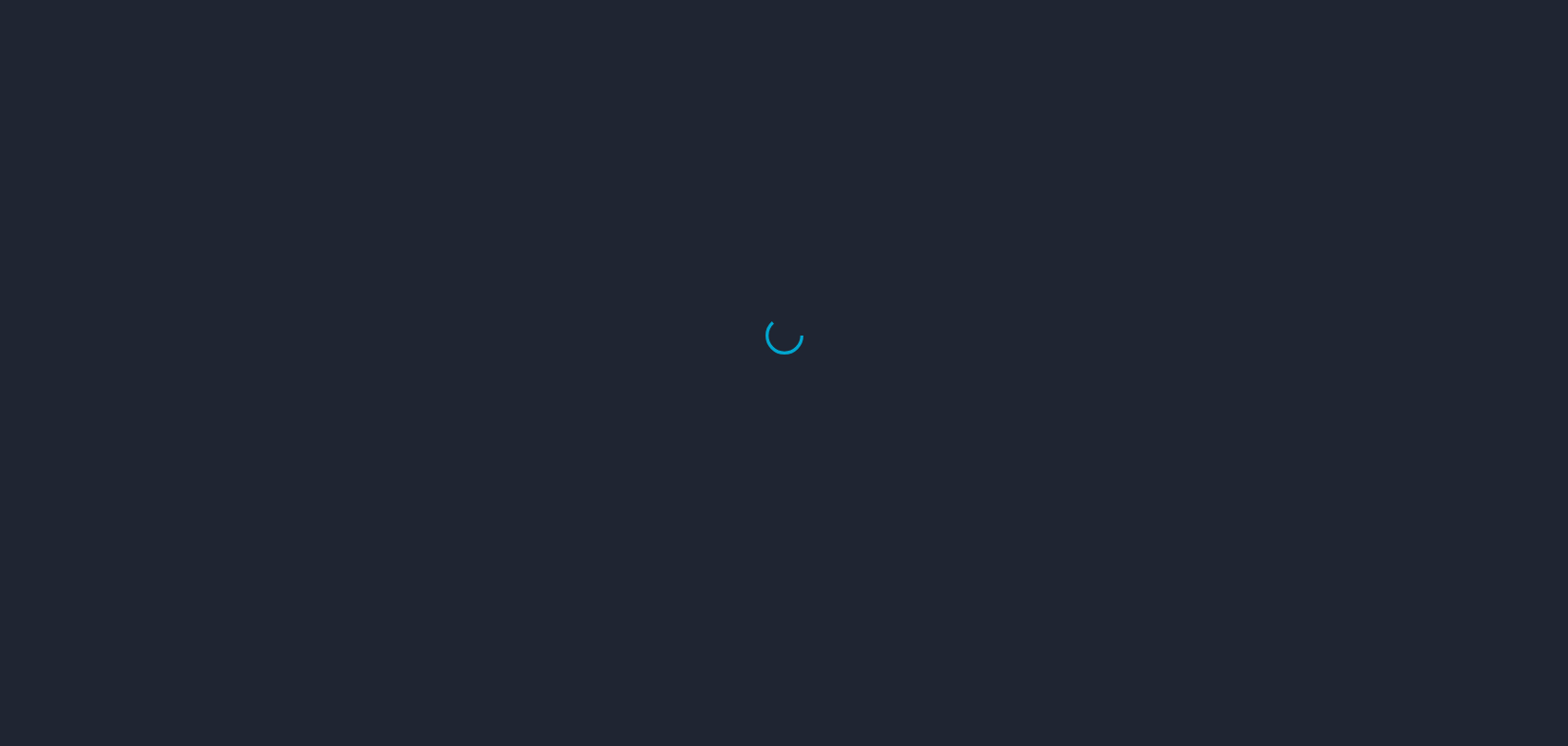 scroll, scrollTop: 0, scrollLeft: 0, axis: both 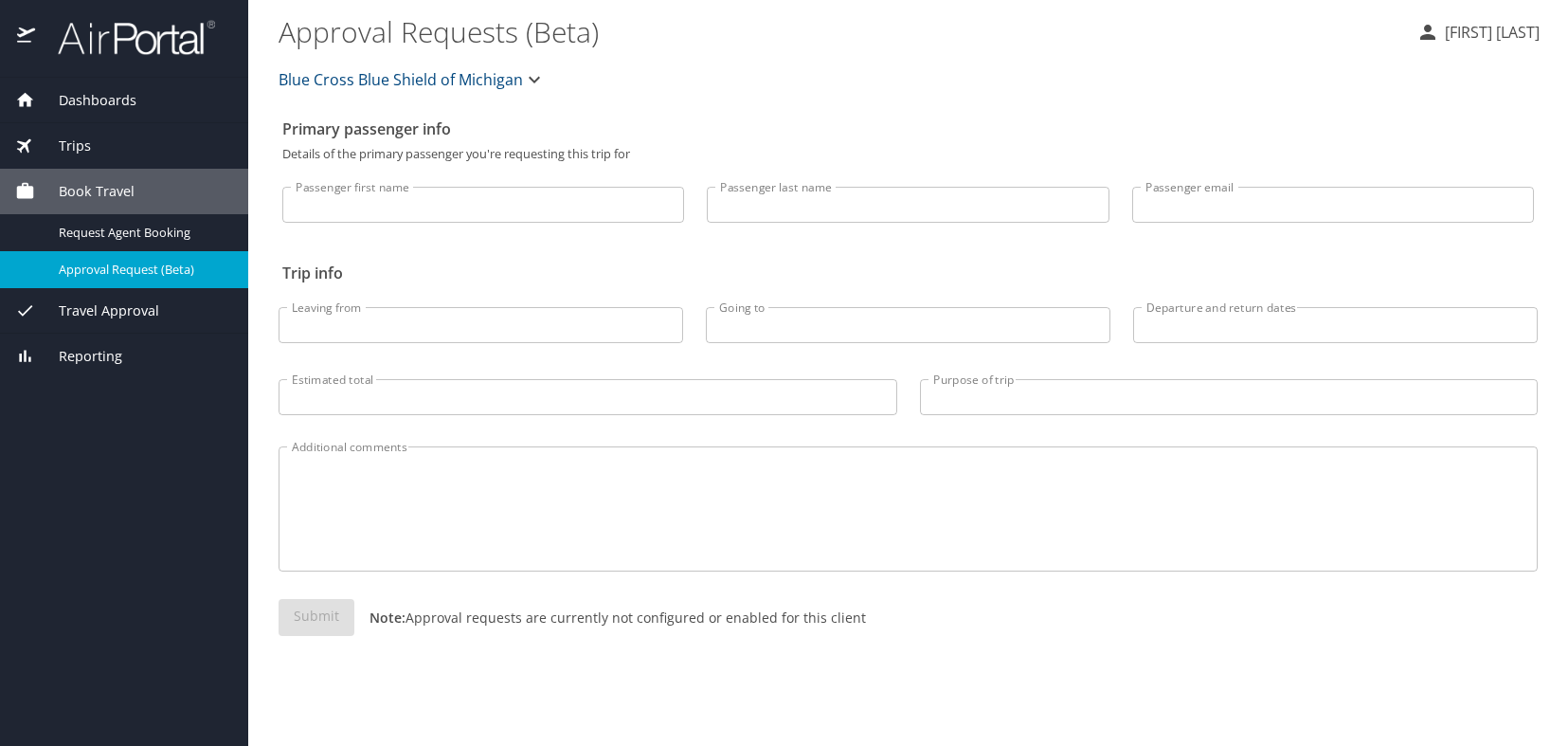 click on "Passenger first name" at bounding box center [483, 205] 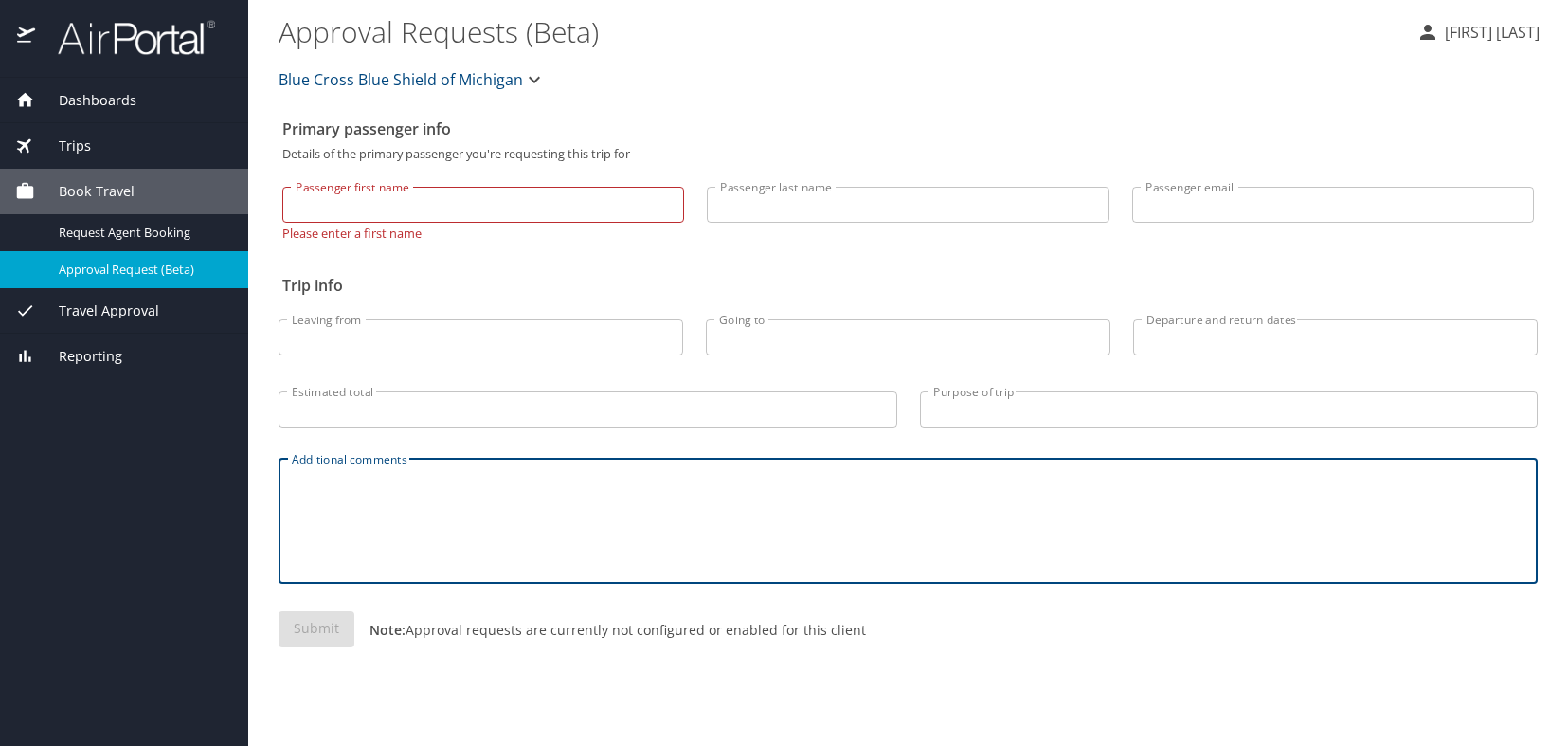 click on "Additional comments" at bounding box center (908, 520) 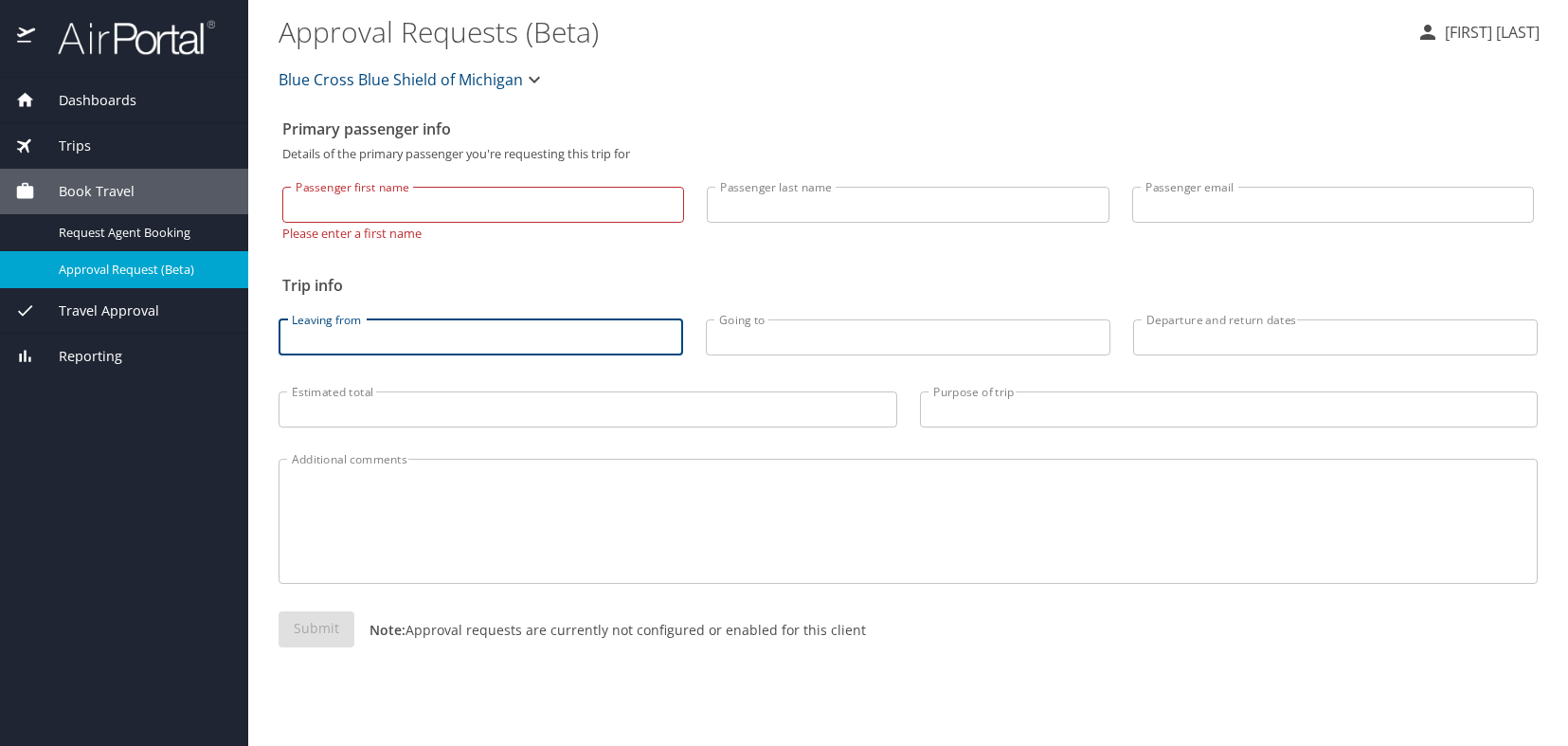 drag, startPoint x: 596, startPoint y: 497, endPoint x: 462, endPoint y: 344, distance: 203.38387 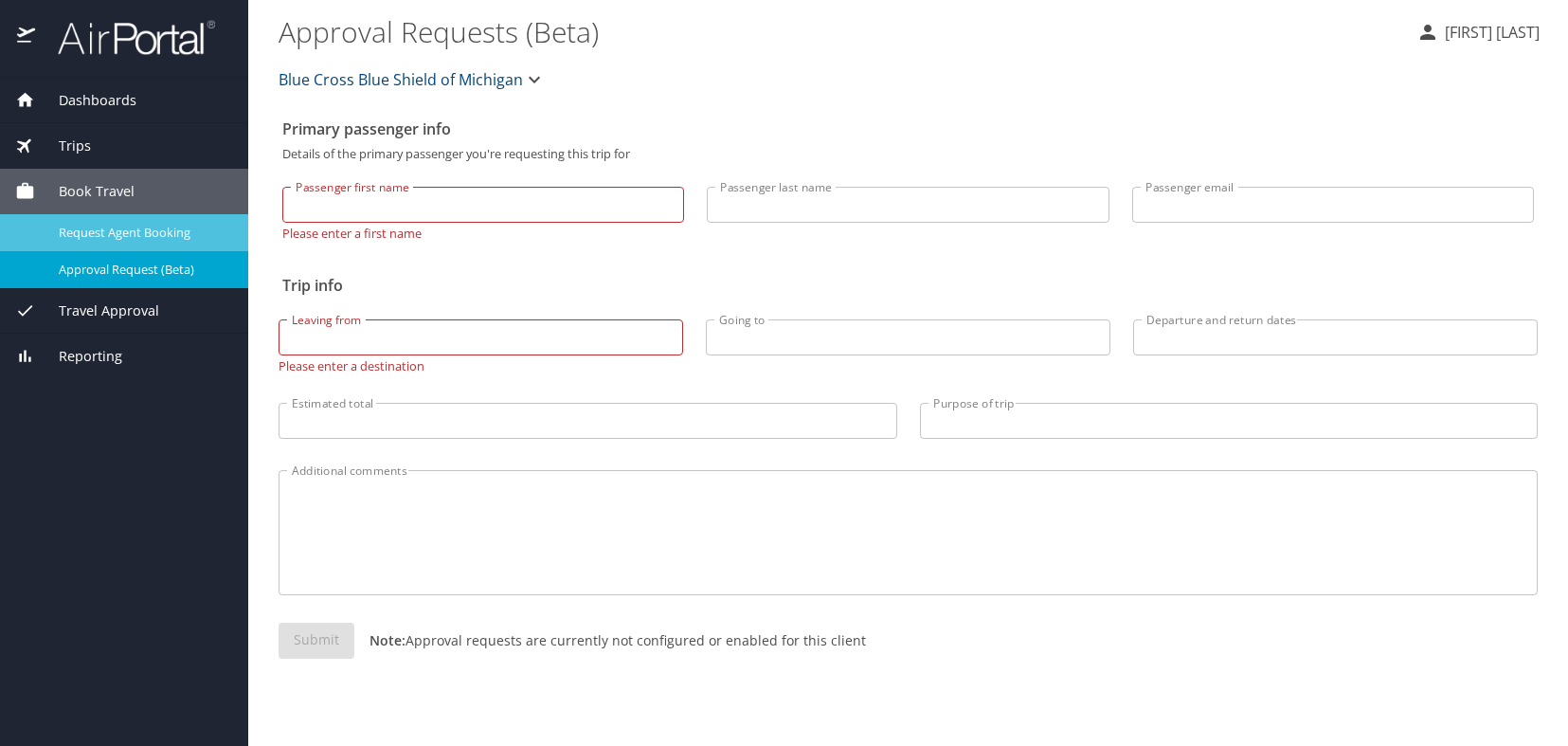 click on "Request Agent Booking" at bounding box center (142, 232) 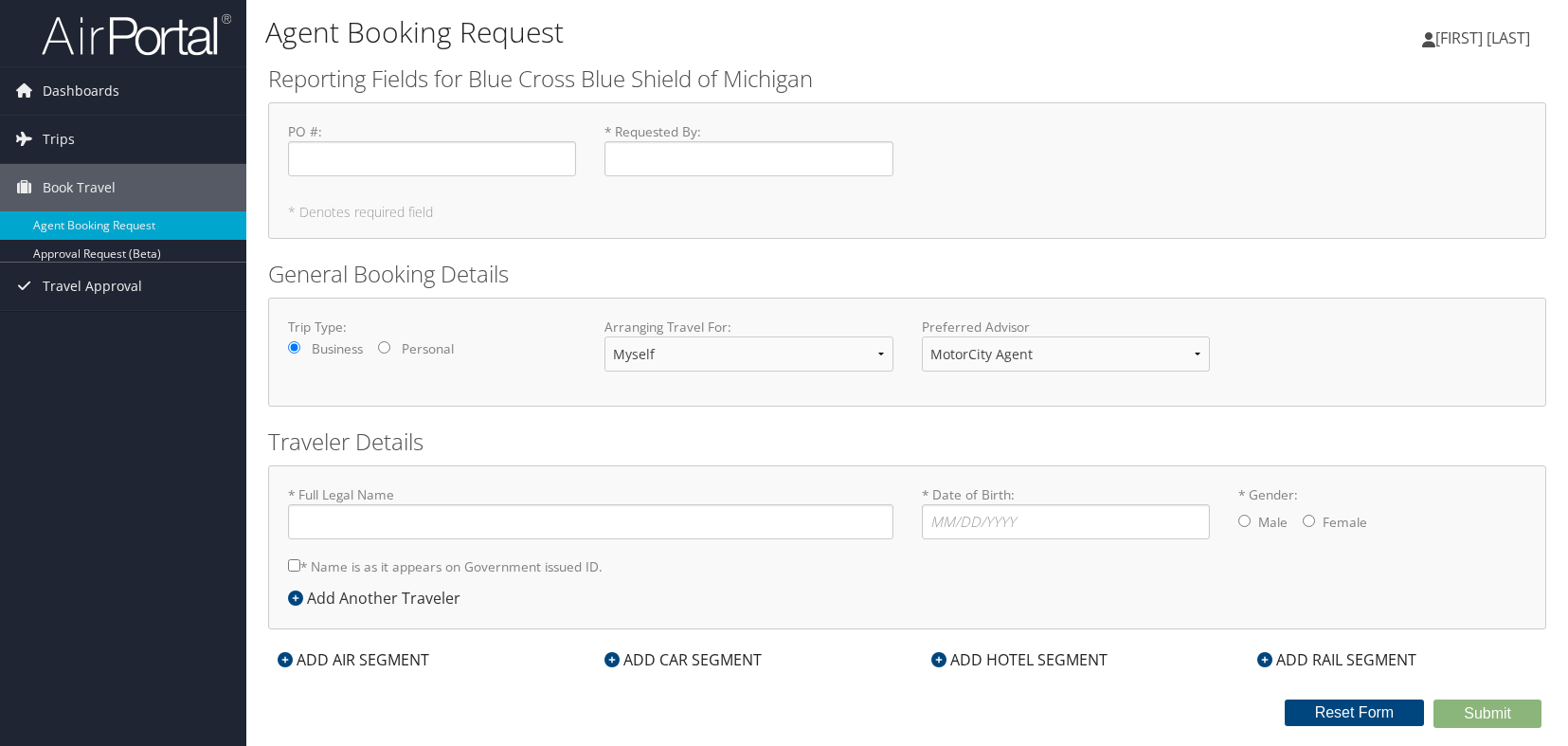 scroll, scrollTop: 0, scrollLeft: 0, axis: both 